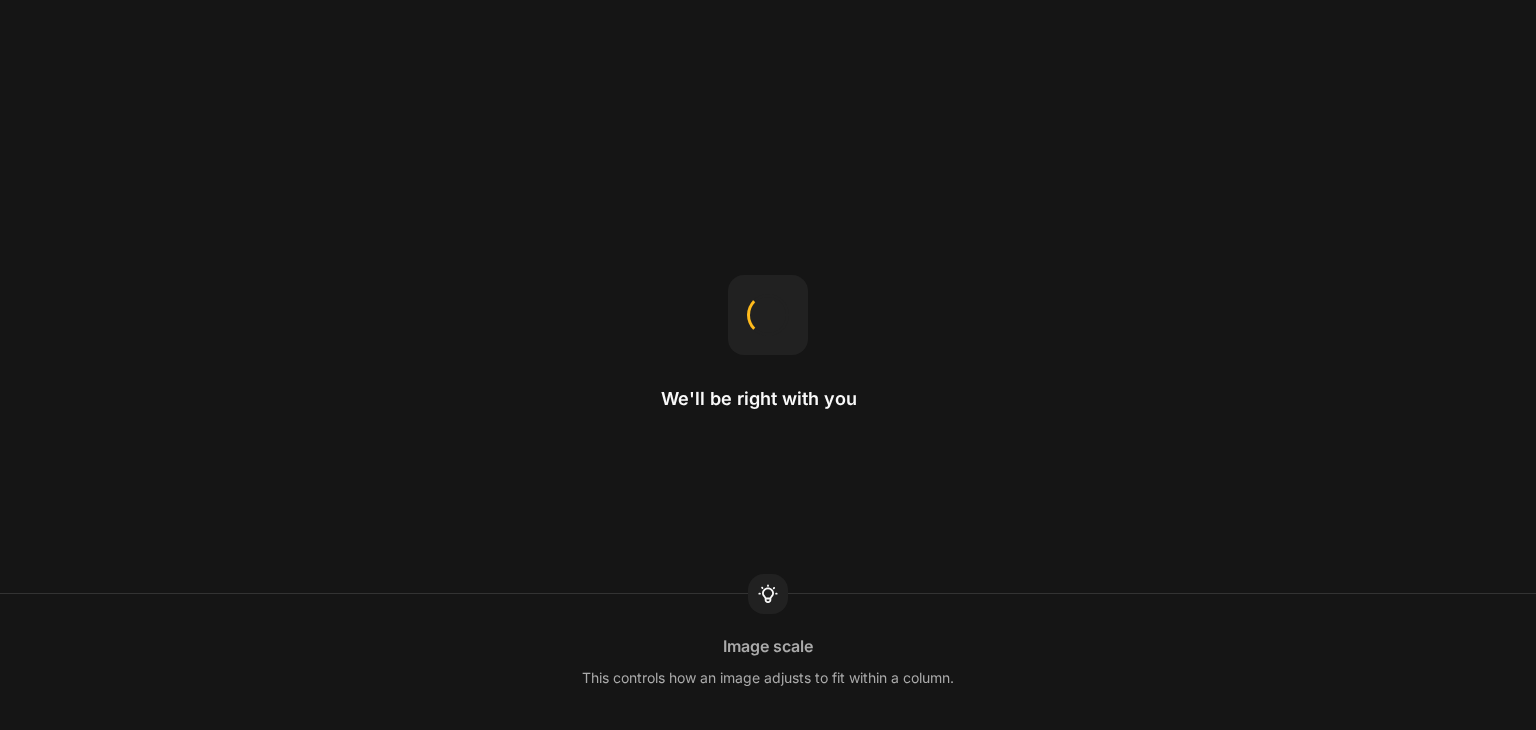 scroll, scrollTop: 0, scrollLeft: 0, axis: both 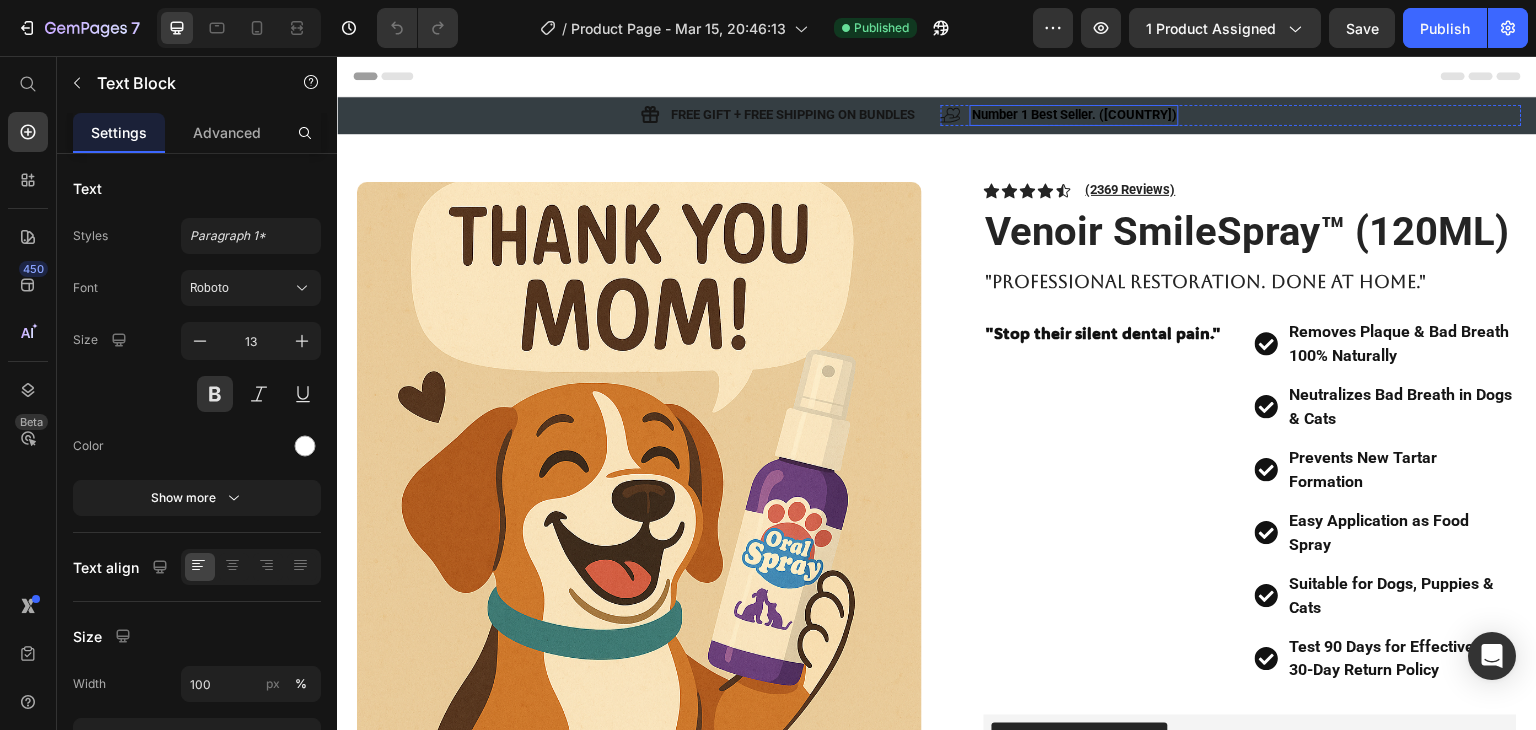 click on "Number 1 Best Seller. (USA)" at bounding box center [1074, 114] 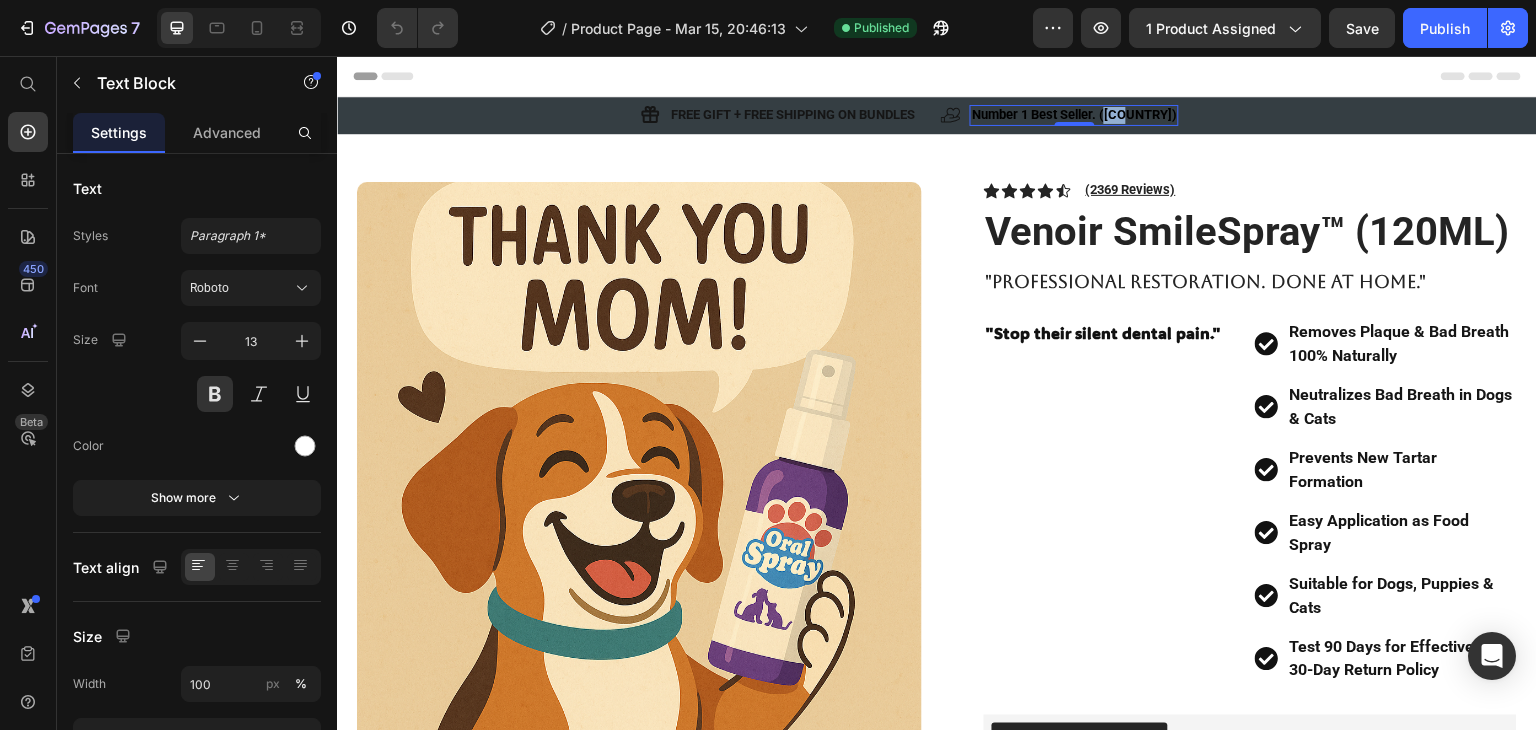 click on "Number 1 Best Seller. (USA)" at bounding box center (1074, 114) 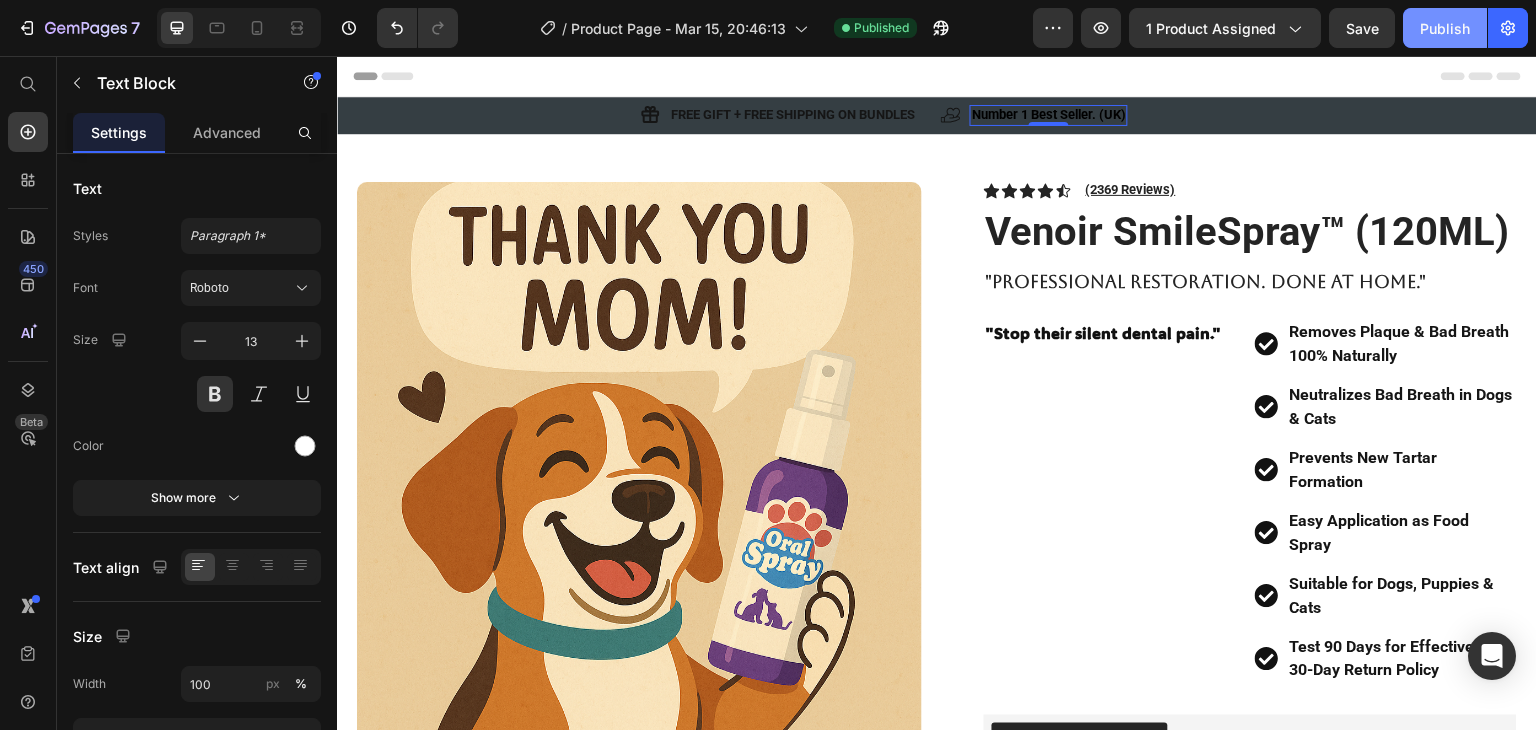 click on "Publish" at bounding box center [1445, 28] 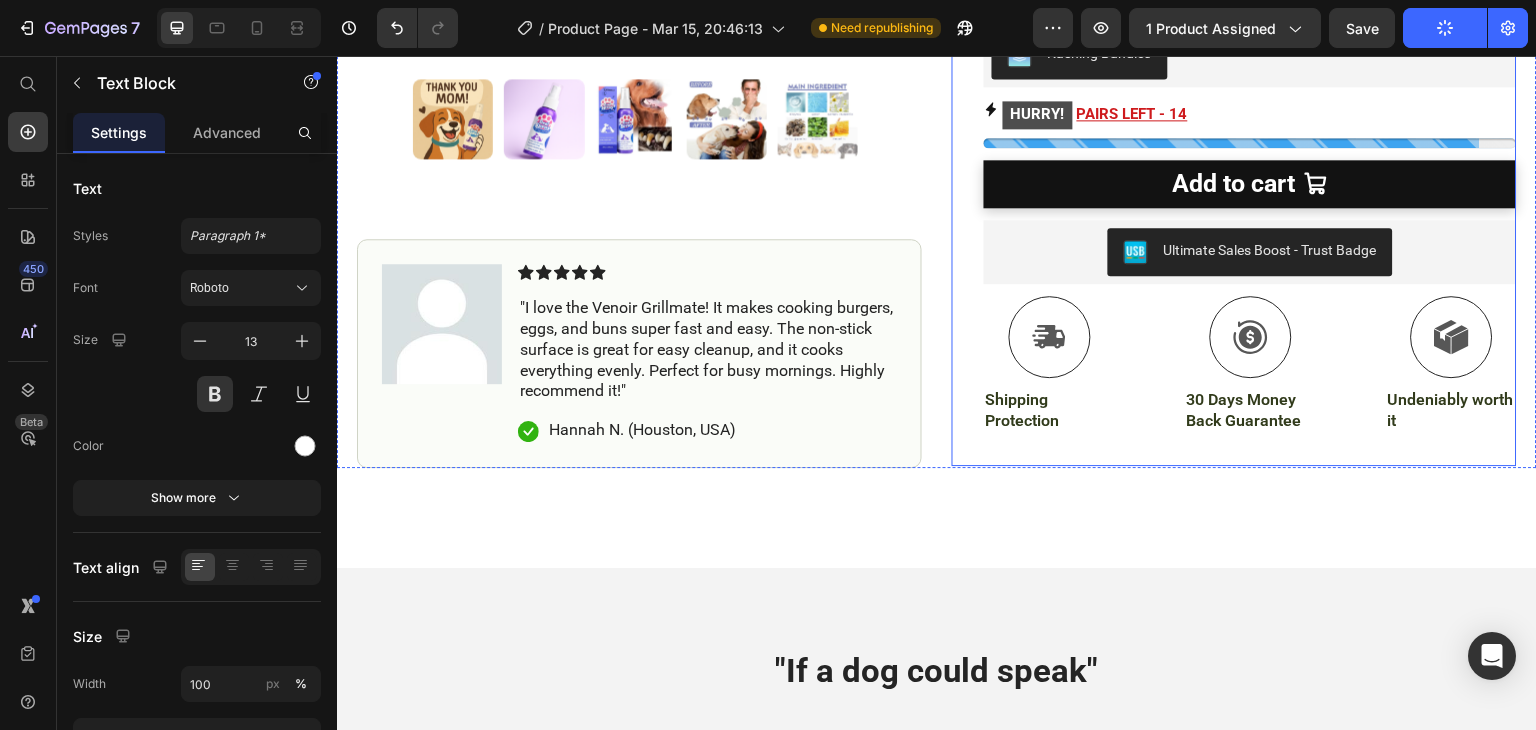 scroll, scrollTop: 692, scrollLeft: 0, axis: vertical 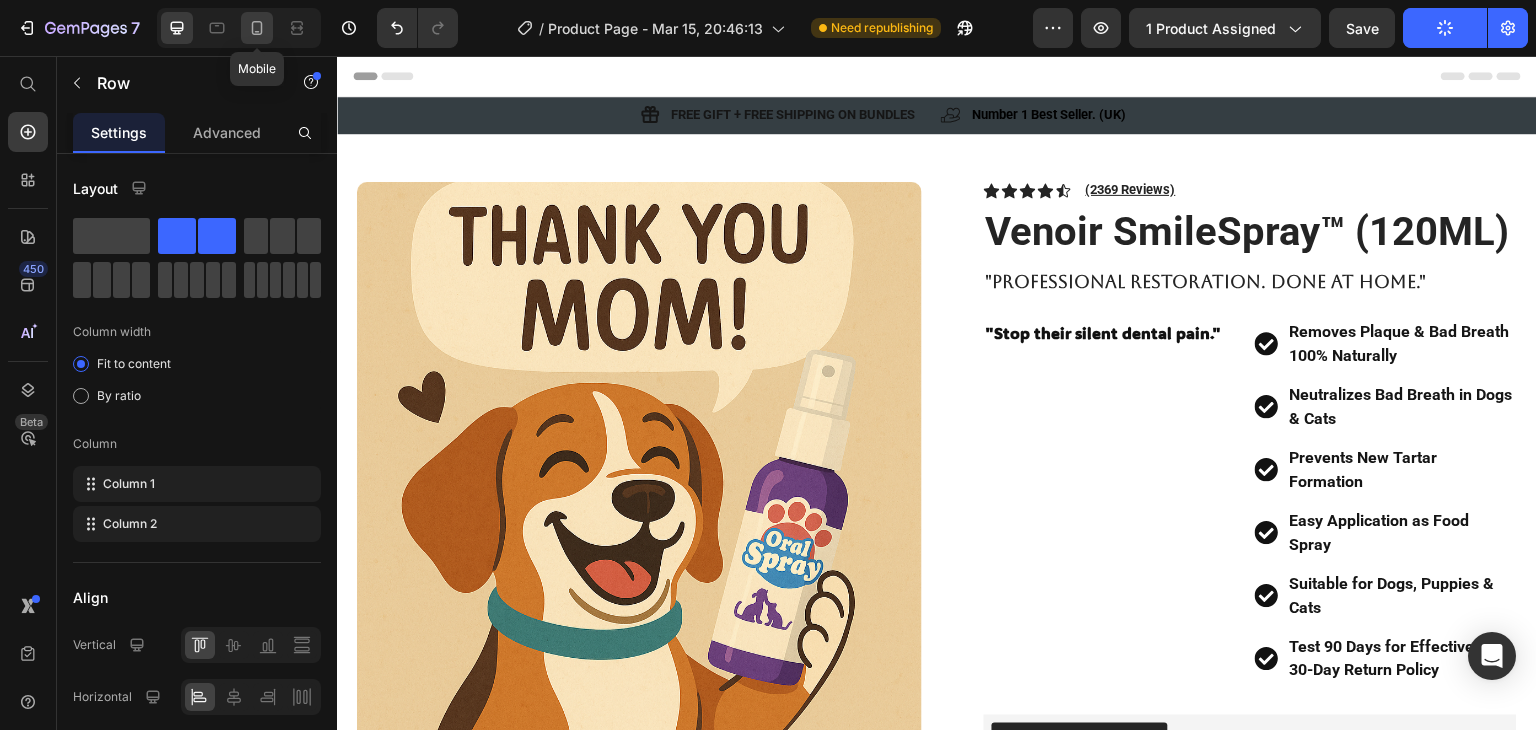 click 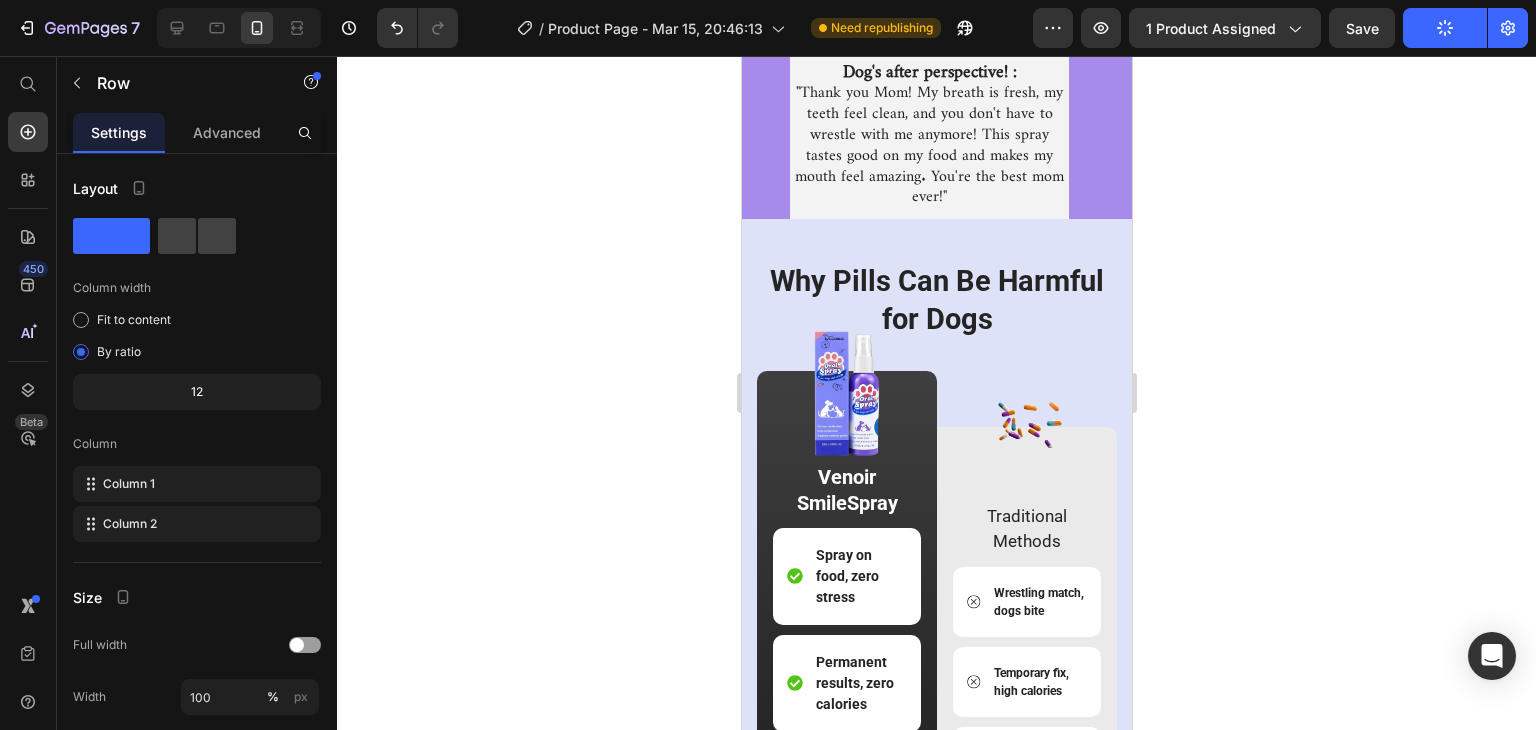 scroll, scrollTop: 1886, scrollLeft: 0, axis: vertical 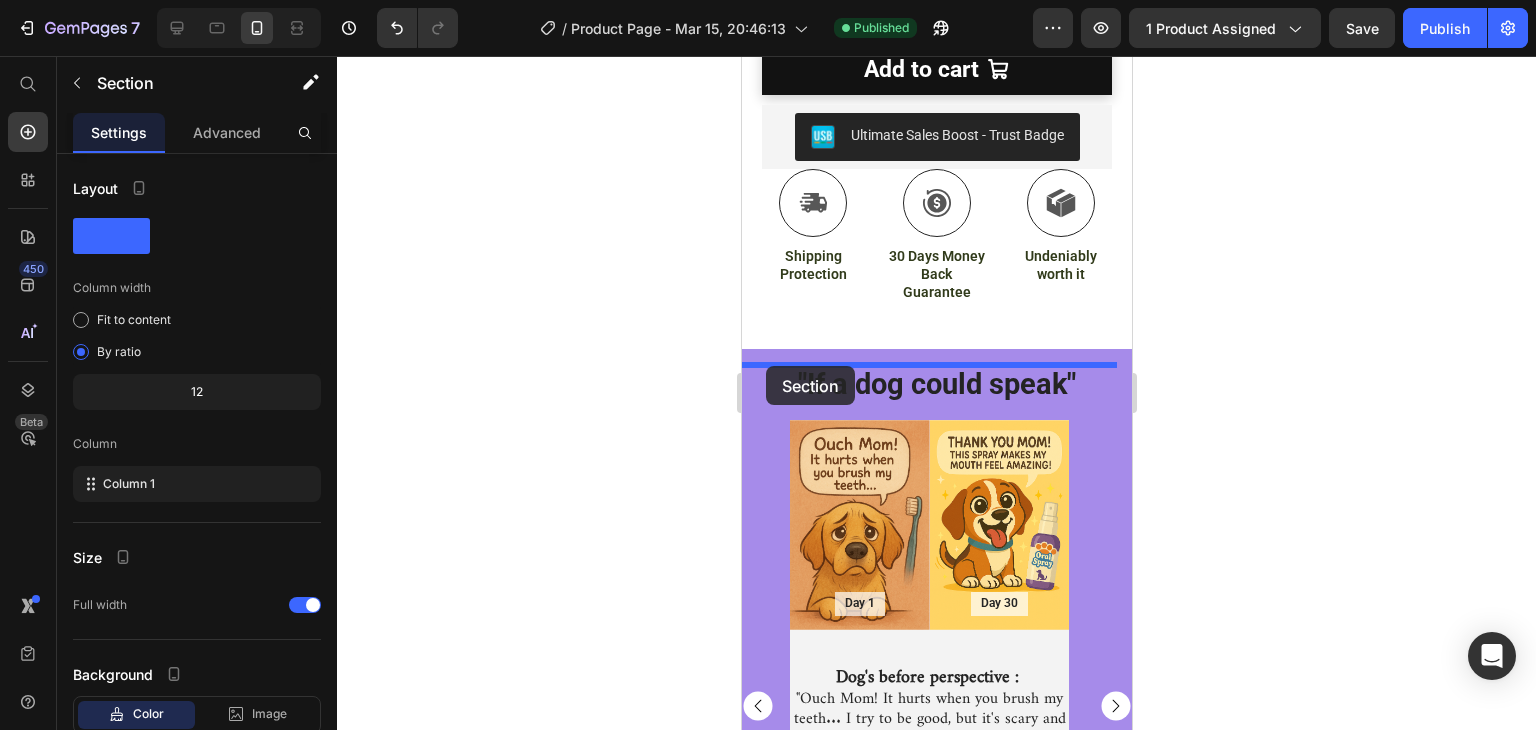 drag, startPoint x: 781, startPoint y: 513, endPoint x: 761, endPoint y: 366, distance: 148.35431 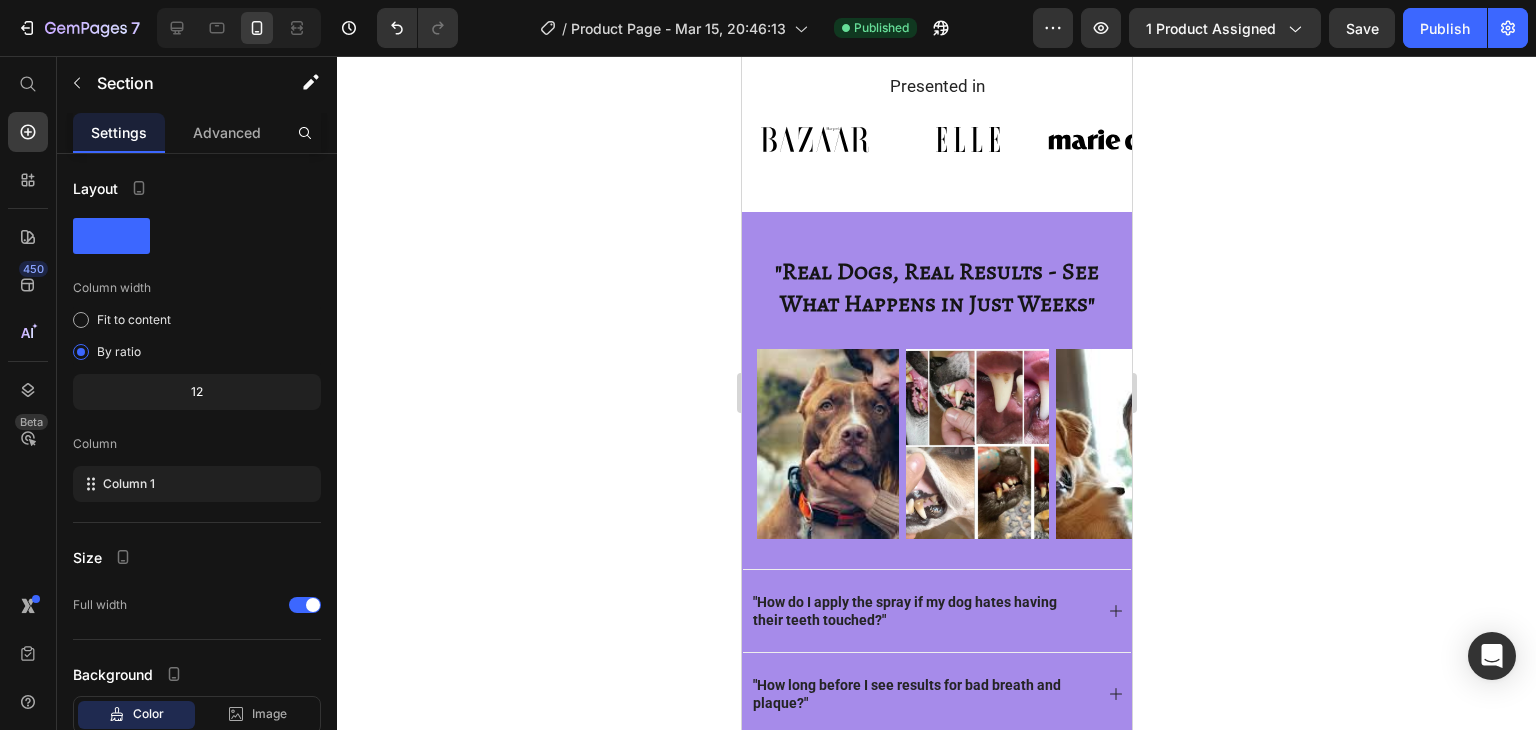 scroll, scrollTop: 4883, scrollLeft: 0, axis: vertical 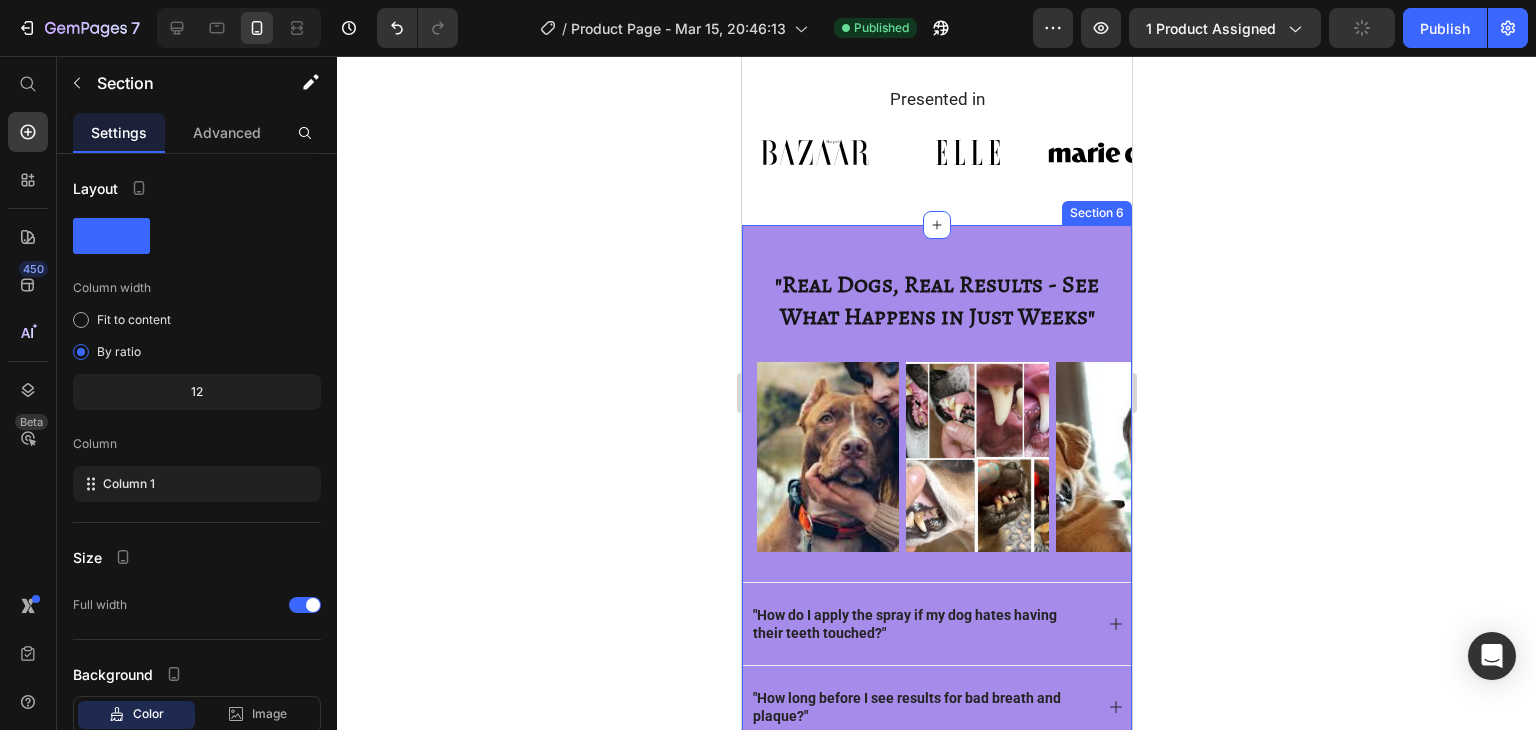 click on ""Real Dogs, Real Results - See What Happens in Just Weeks" Heading
Image Image Image Image Image
Carousel Row
"How do I apply the spray if my dog hates having their teeth touched?"
"How long before I see results for bad breath and plaque?"
"Is this safe for puppies, senior dogs, and cats?"
"What if it doesn't work for my dog?"
"How many sprays should I add to my dog's food bowl?" Accordion Section 6" at bounding box center [936, 615] 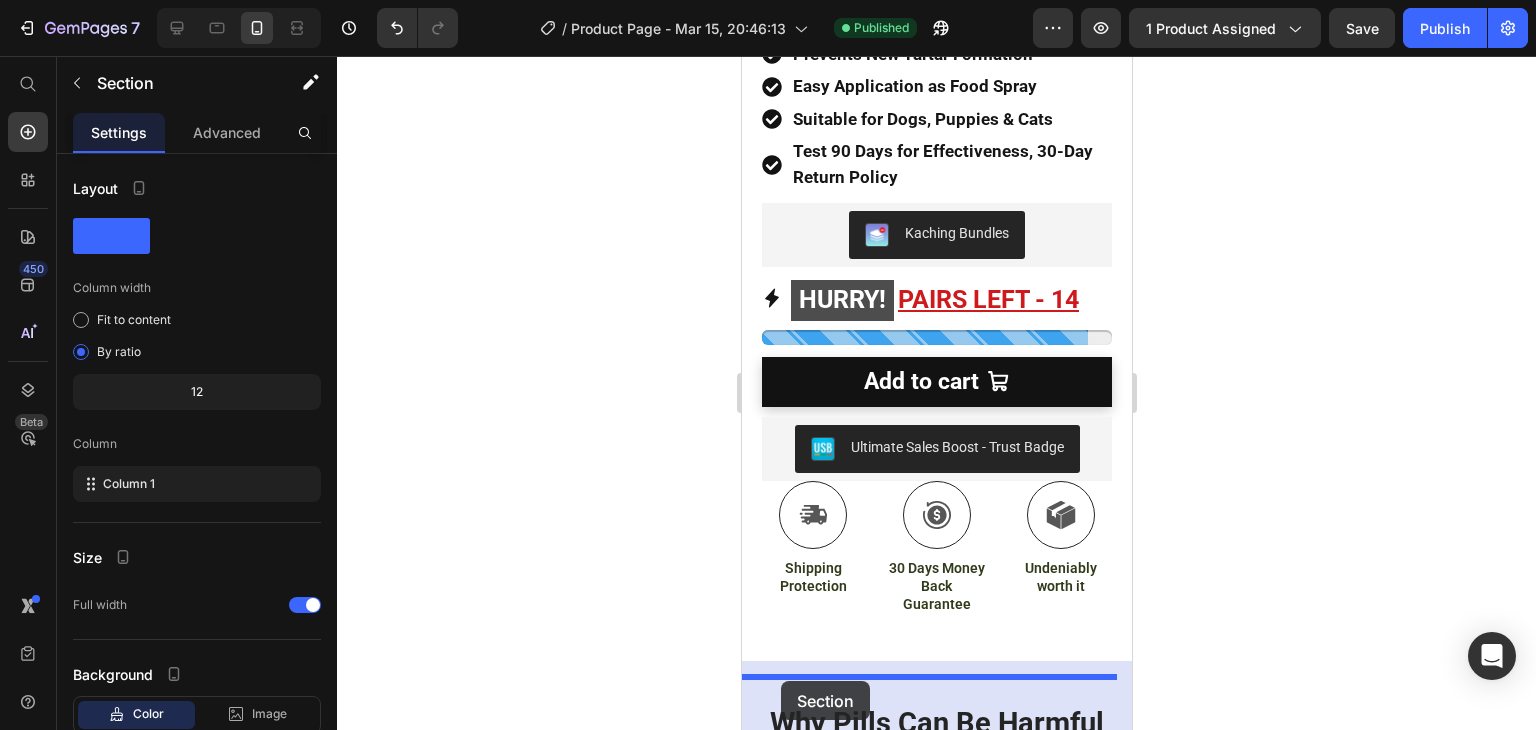 scroll, scrollTop: 894, scrollLeft: 0, axis: vertical 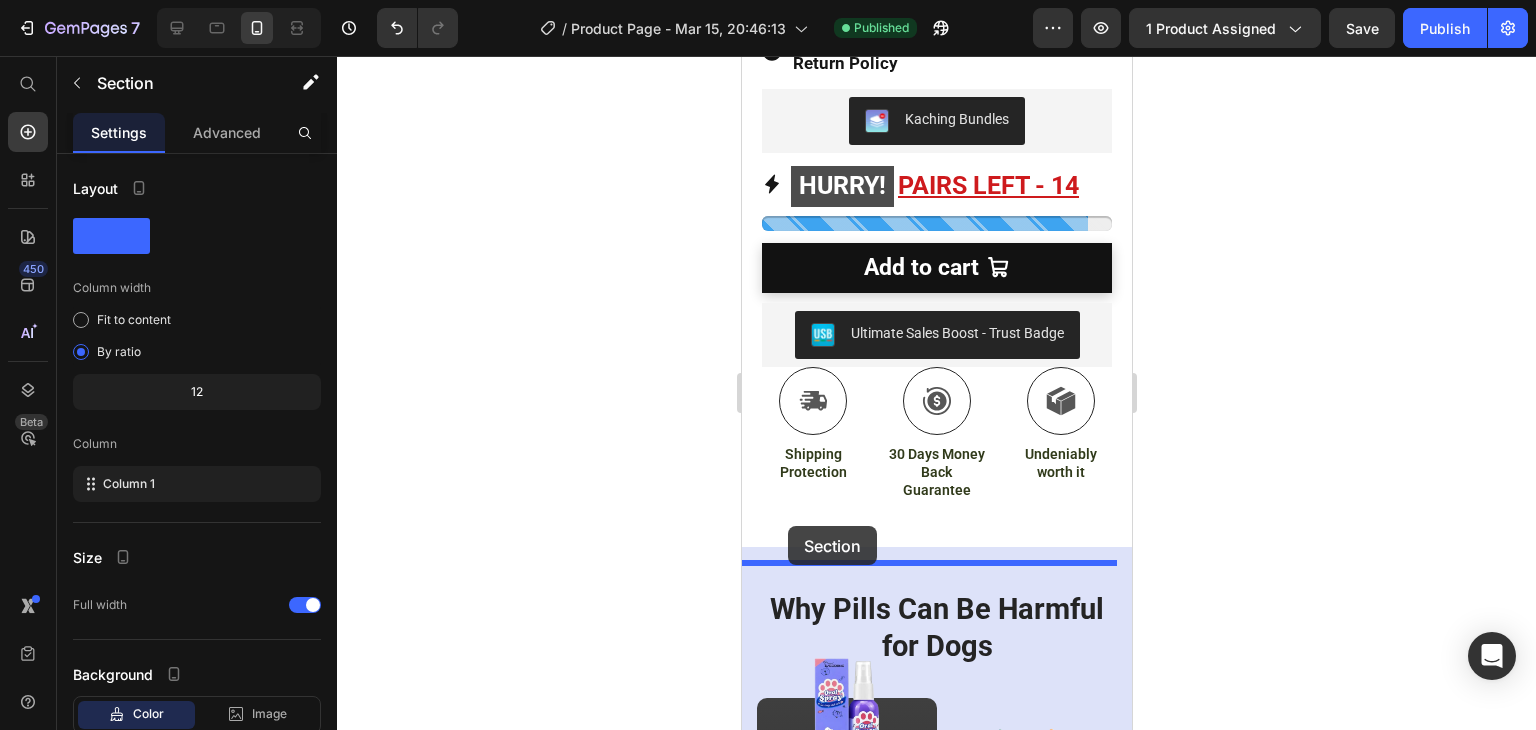 drag, startPoint x: 783, startPoint y: 171, endPoint x: 786, endPoint y: 541, distance: 370.01218 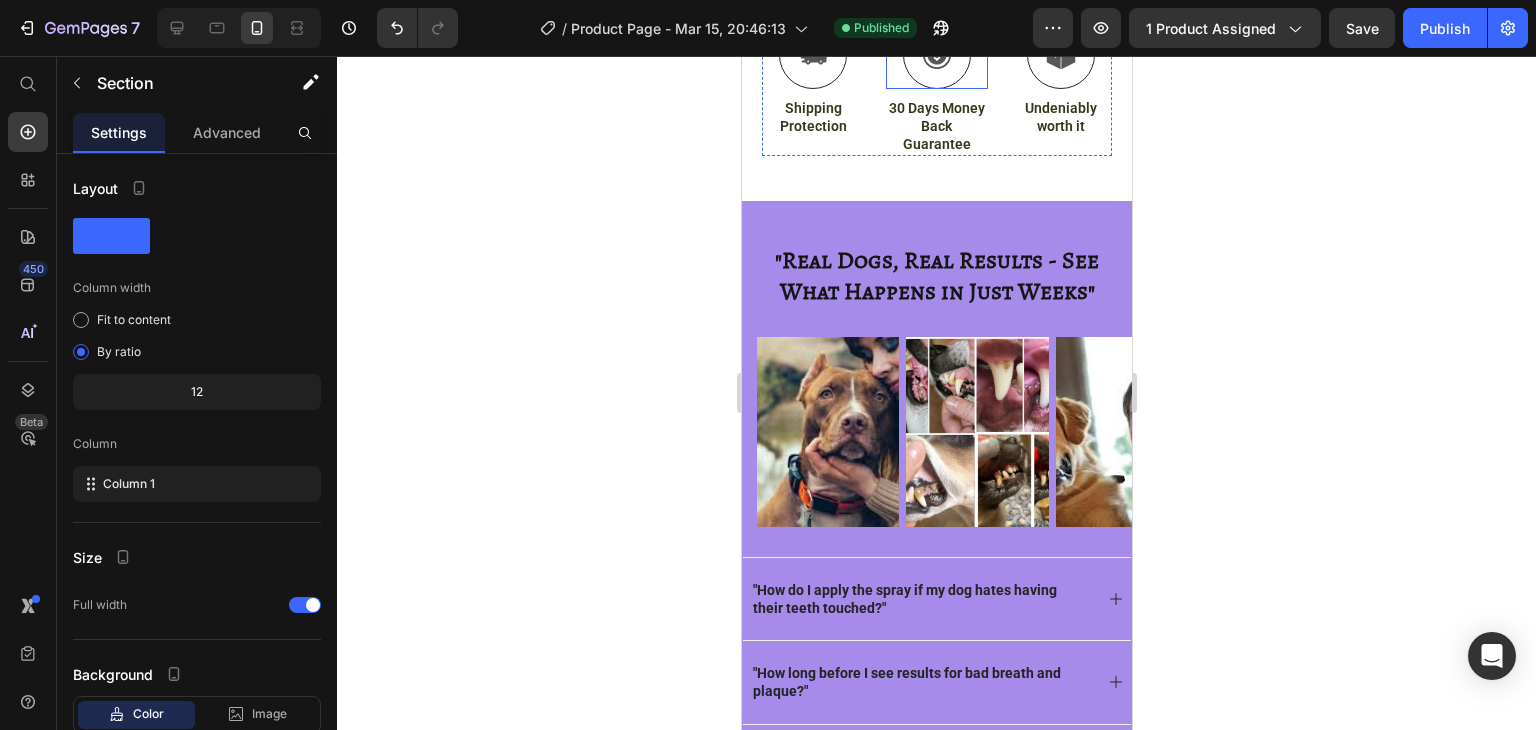 scroll, scrollTop: 1264, scrollLeft: 0, axis: vertical 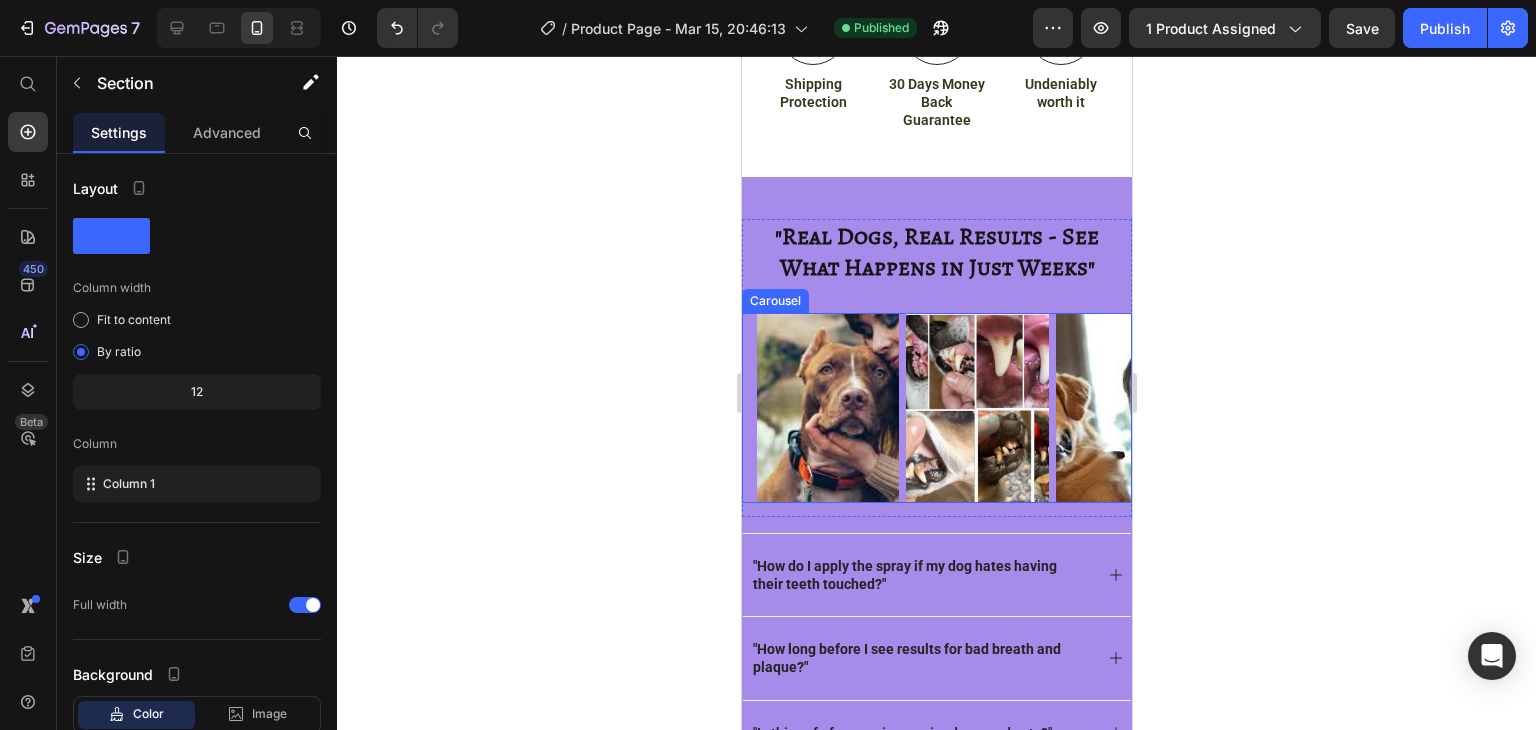 click 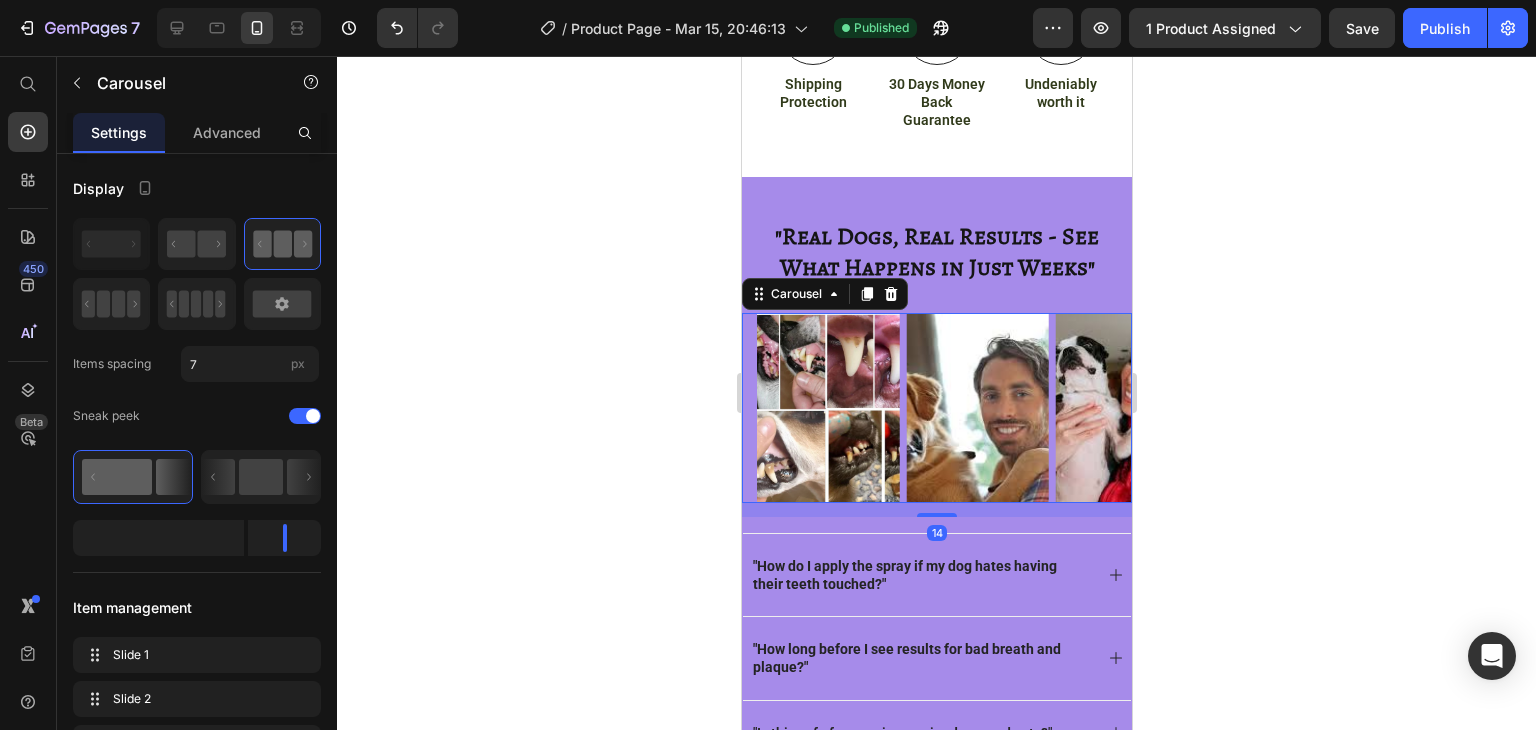 click on "Image Image Image Image Image" at bounding box center [943, 408] 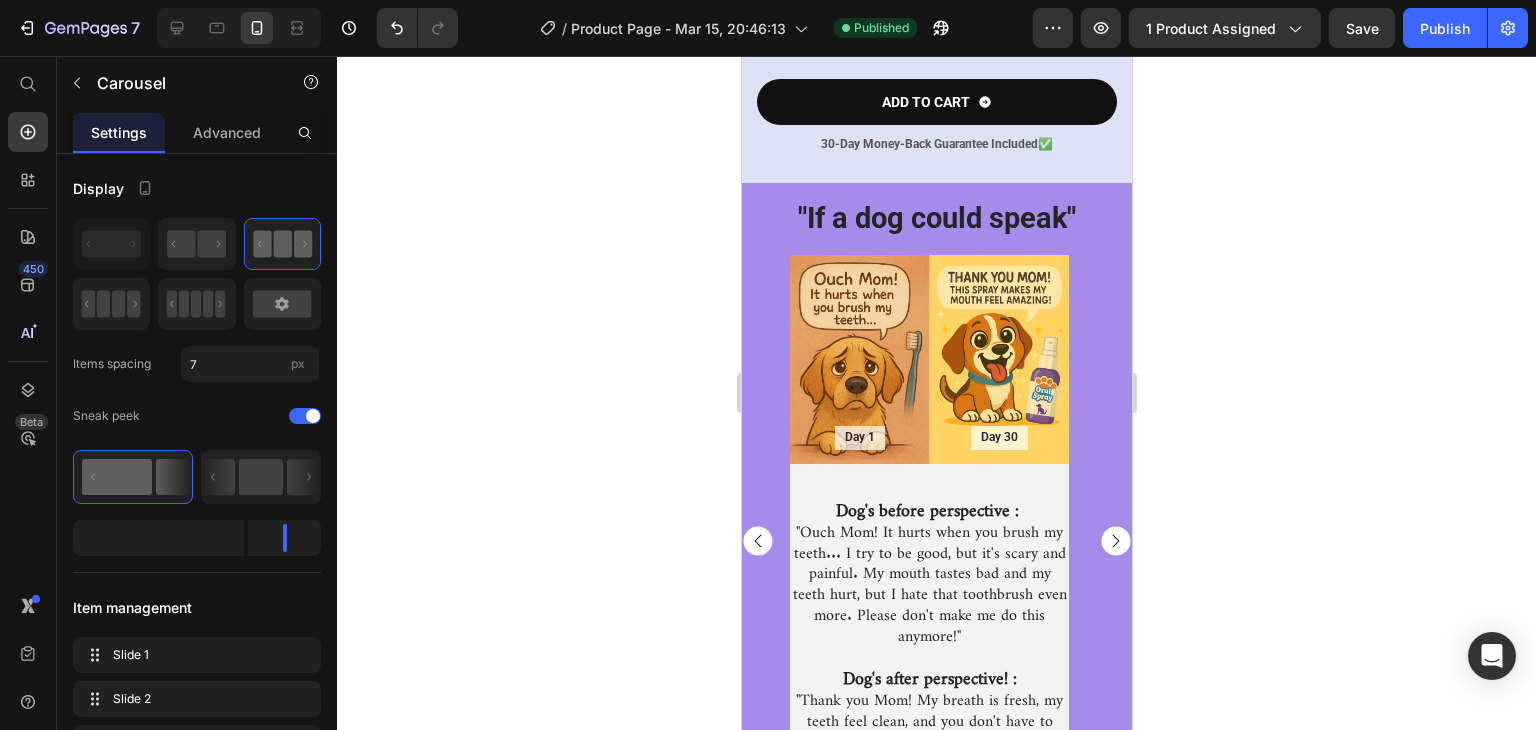 scroll, scrollTop: 3008, scrollLeft: 0, axis: vertical 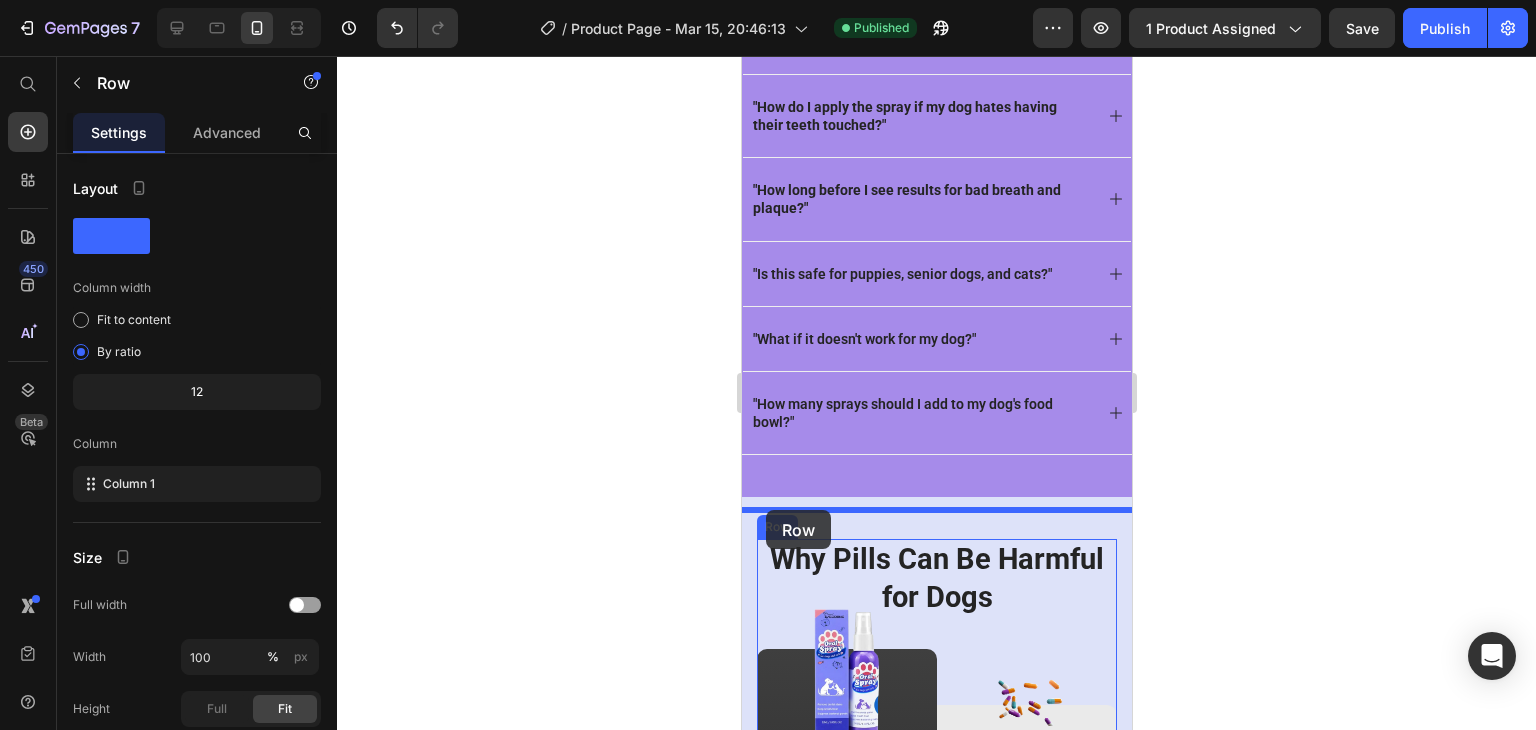 drag, startPoint x: 755, startPoint y: 161, endPoint x: 765, endPoint y: 513, distance: 352.14203 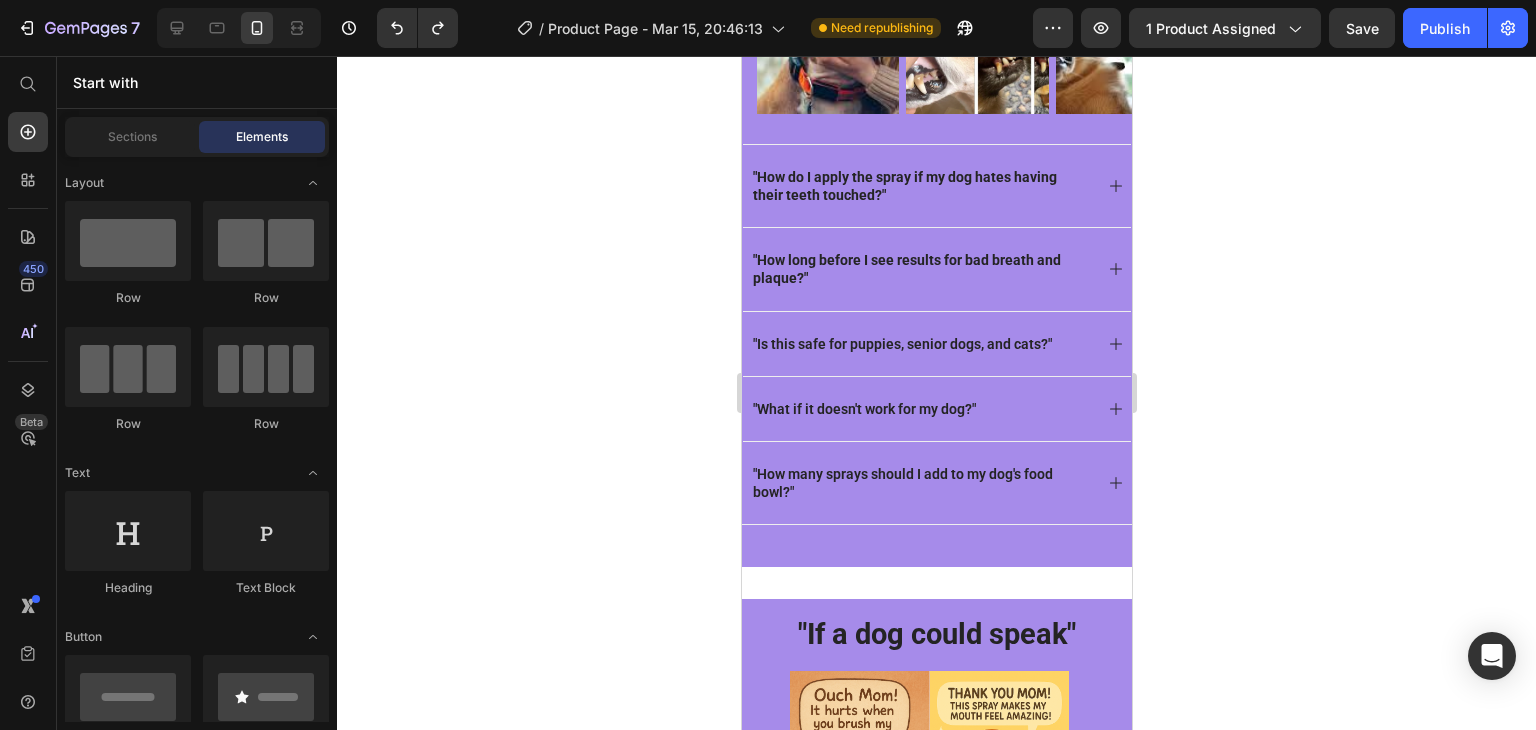 scroll, scrollTop: 1940, scrollLeft: 0, axis: vertical 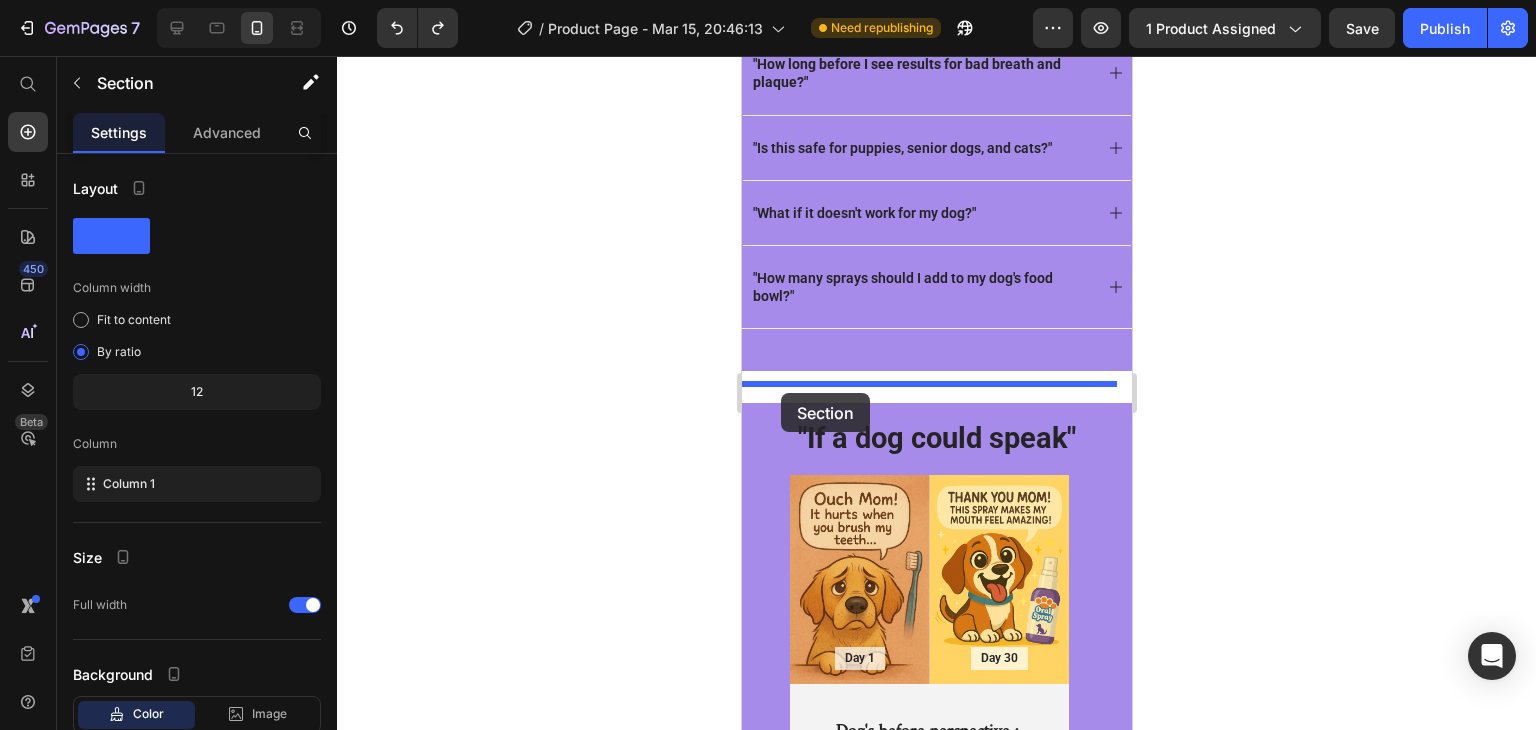 drag, startPoint x: 775, startPoint y: 257, endPoint x: 780, endPoint y: 393, distance: 136.09187 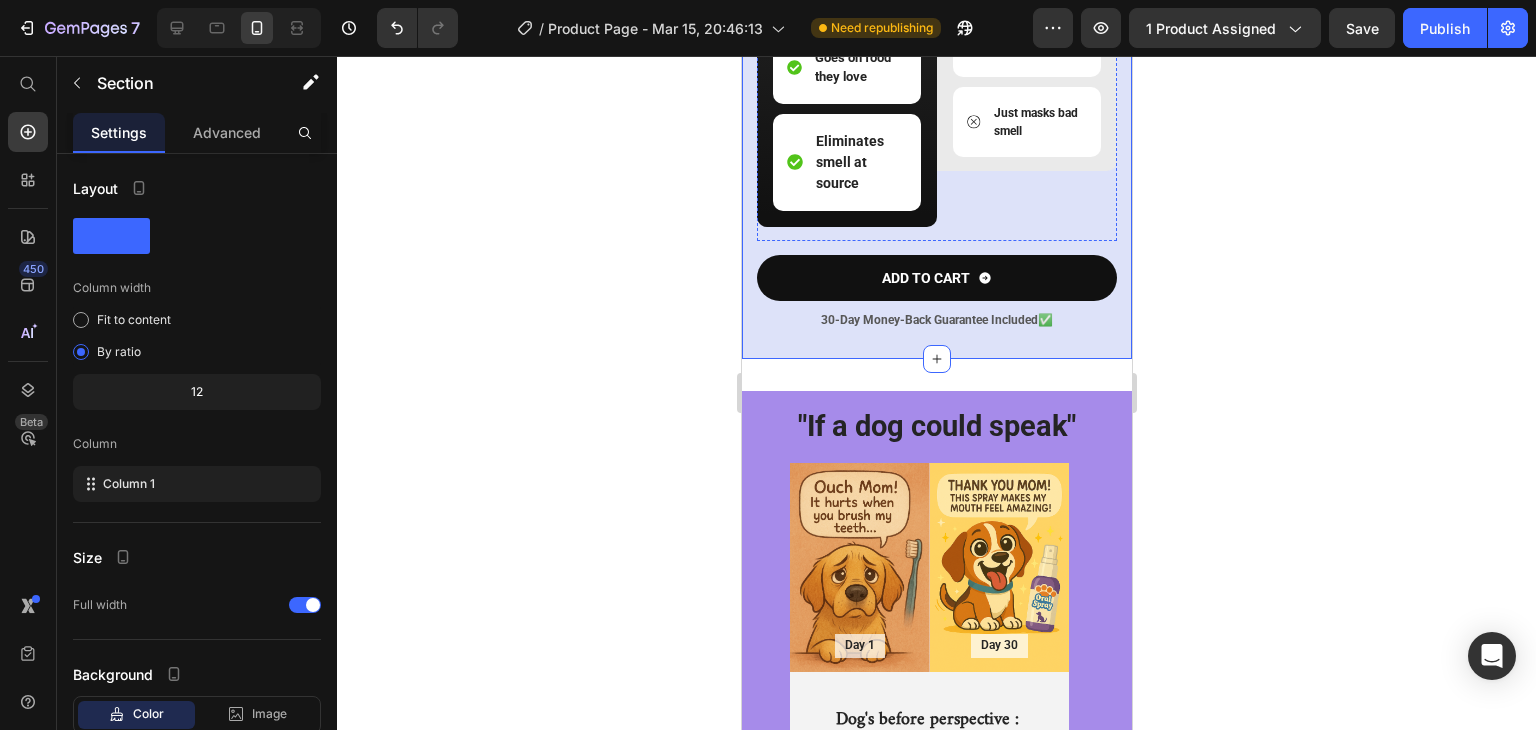 scroll, scrollTop: 2829, scrollLeft: 0, axis: vertical 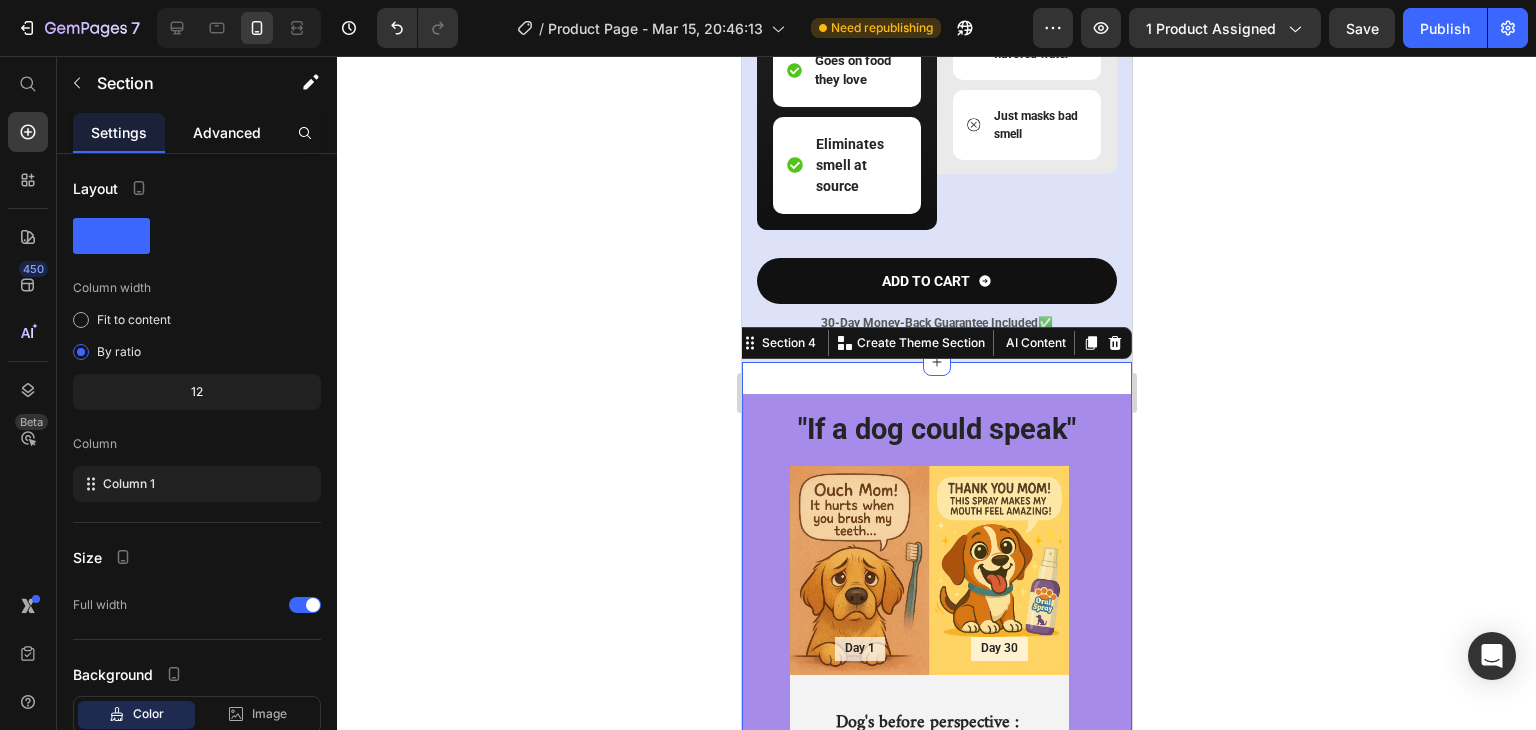 click on "Advanced" at bounding box center [227, 132] 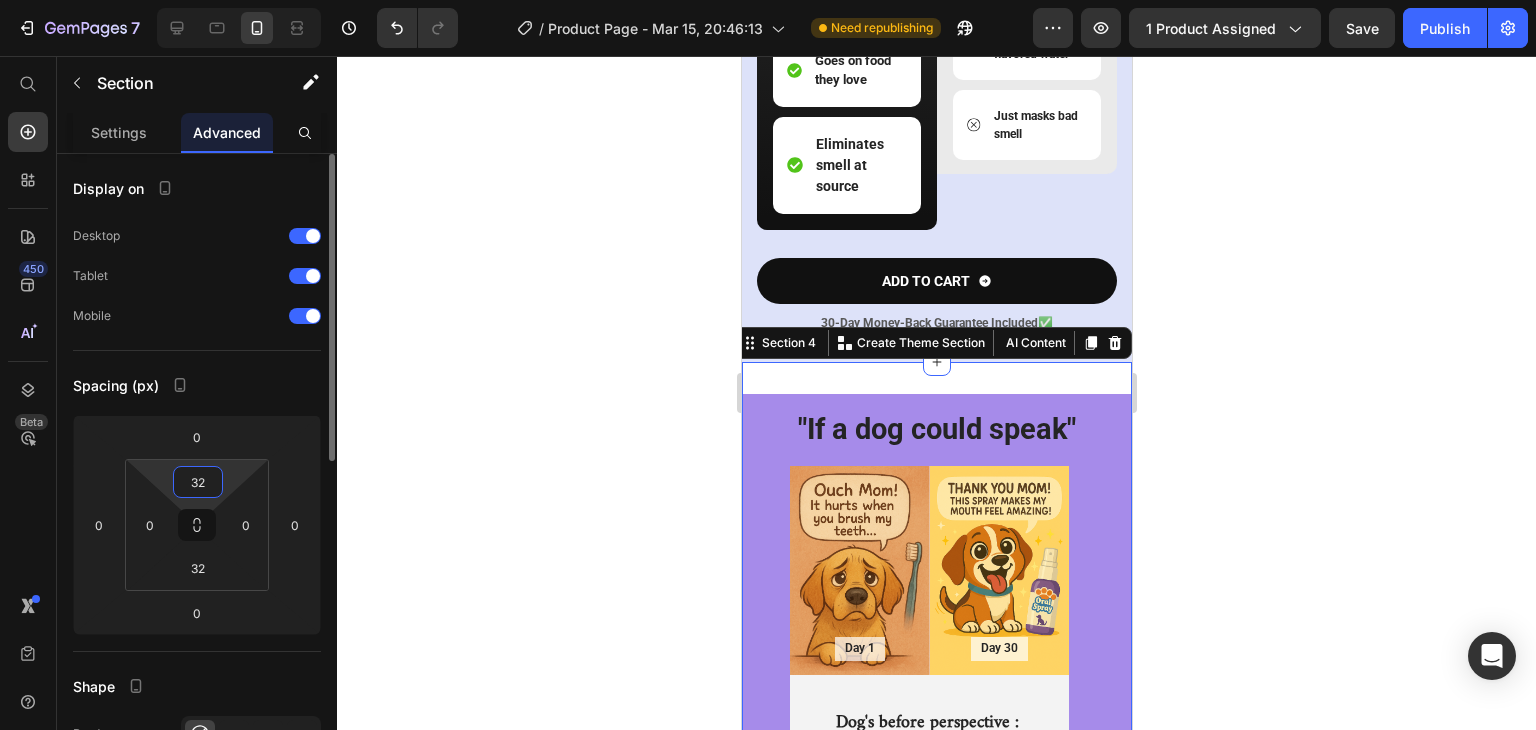click on "32" at bounding box center [198, 482] 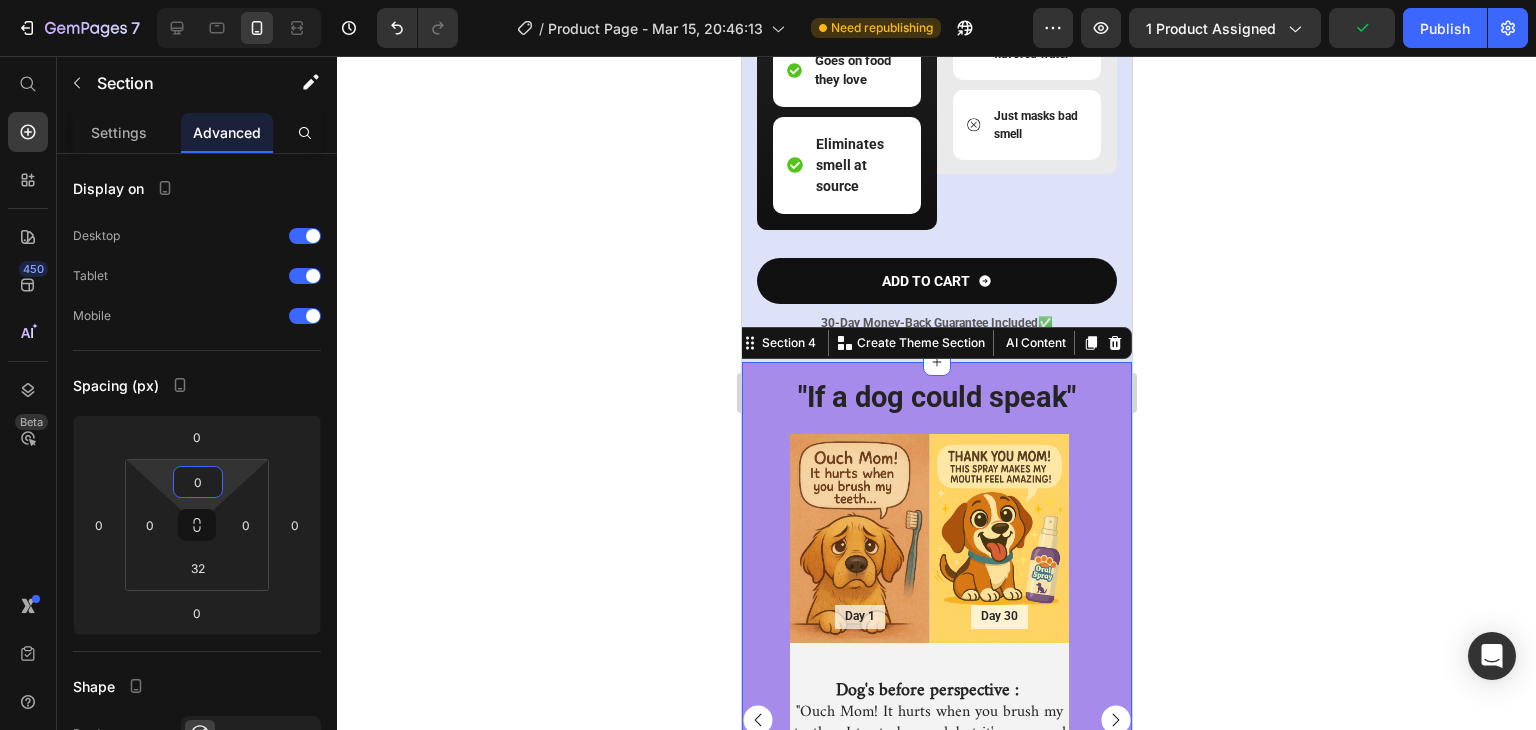 type on "0" 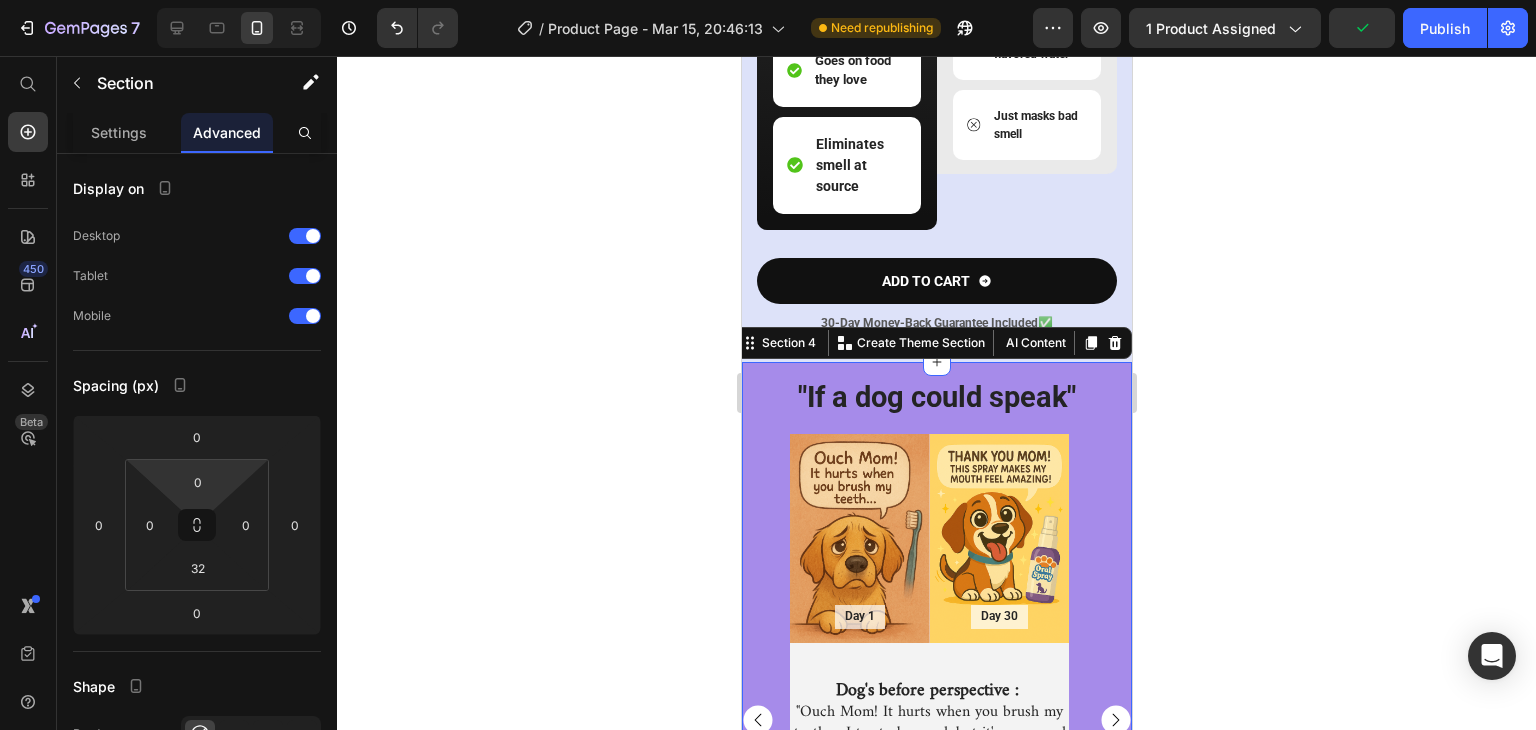 click 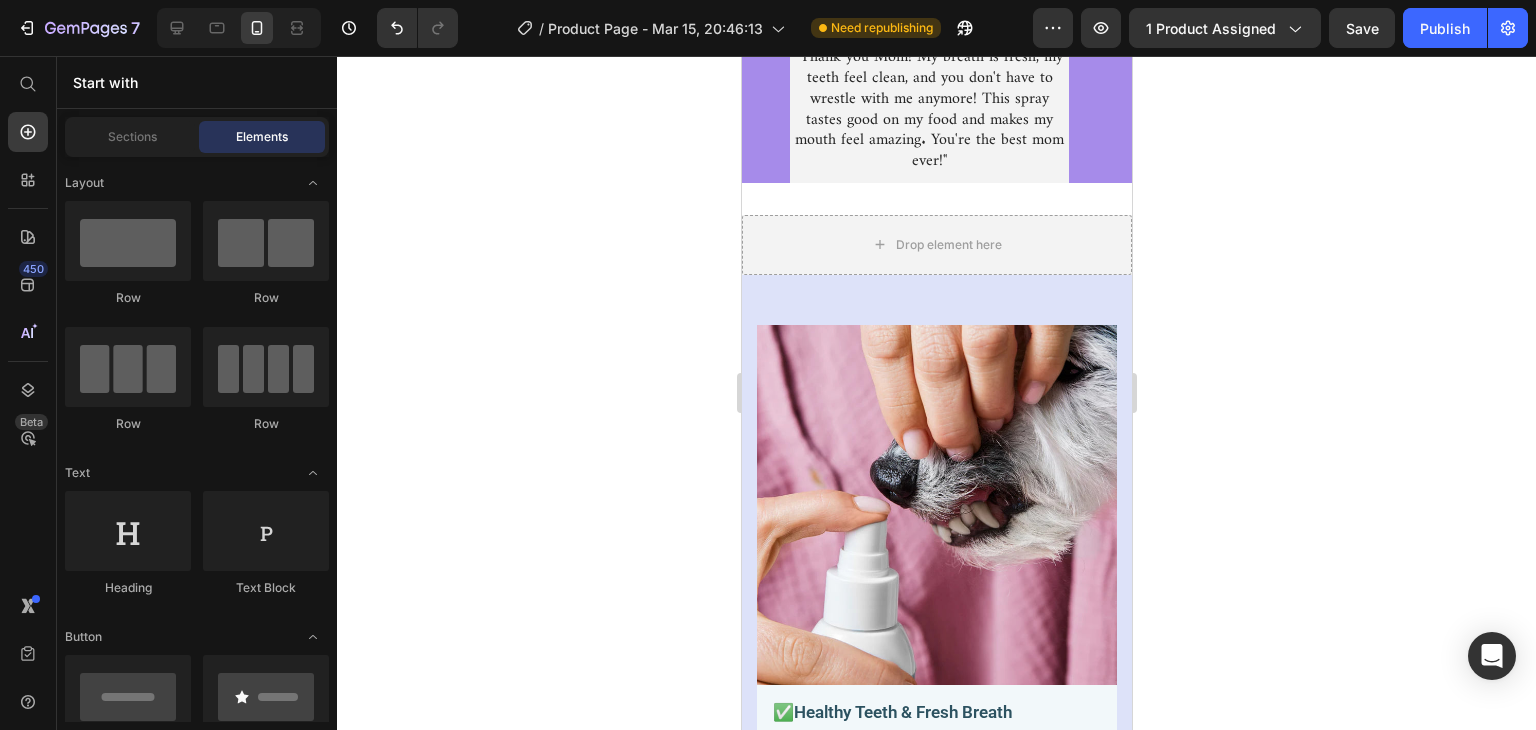 scroll, scrollTop: 3515, scrollLeft: 0, axis: vertical 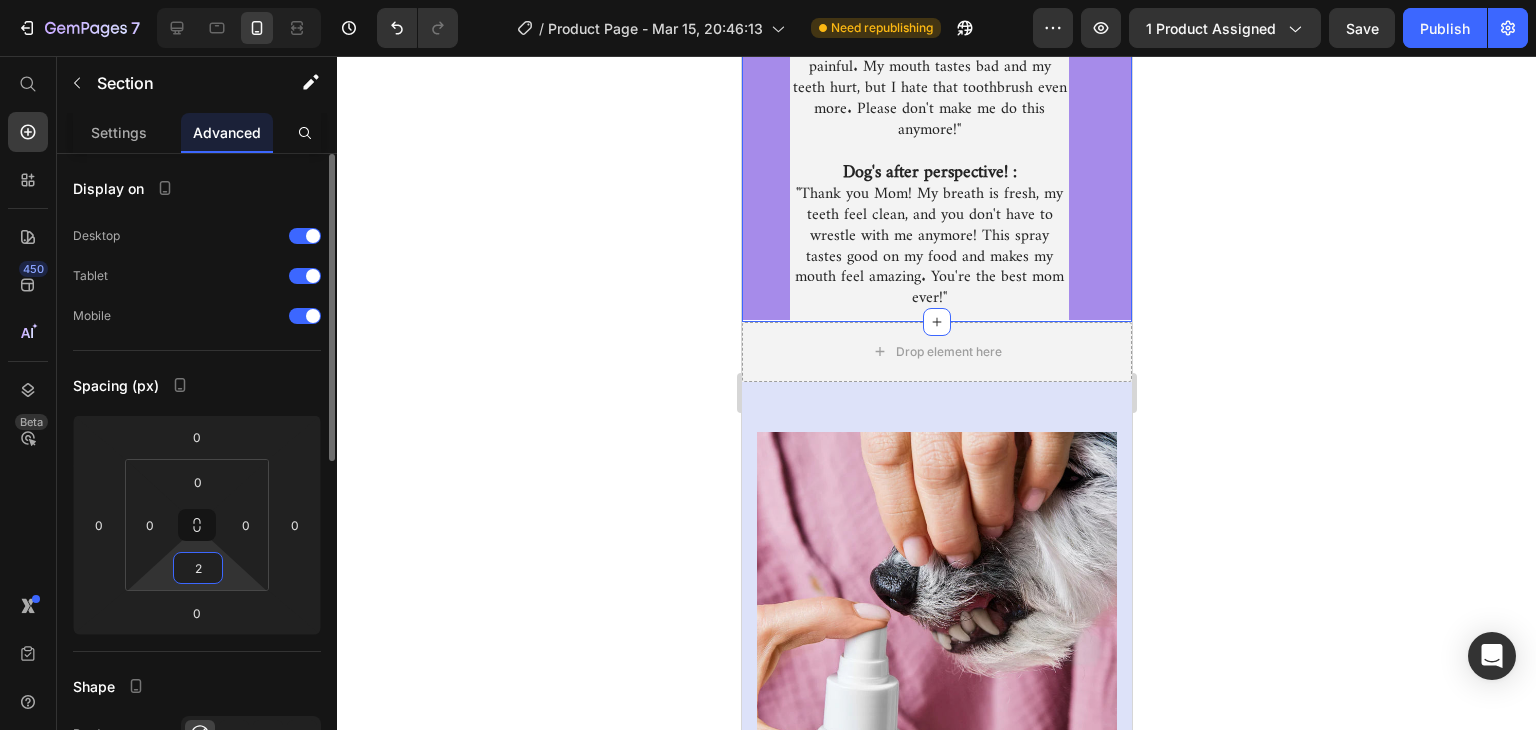 click on "7   /  Product Page - Mar 15, 20:46:13 Need republishing Preview 1 product assigned  Save   Publish  450 Beta Start with Sections Elements Hero Section Product Detail Brands Trusted Badges Guarantee Product Breakdown How to use Testimonials Compare Bundle FAQs Social Proof Brand Story Product List Collection Blog List Contact Sticky Add to Cart Custom Footer Browse Library 450 Layout
Row
Row
Row
Row Text
Heading
Text Block Button
Button
Button
Sticky Back to top Media
Image" at bounding box center (768, 0) 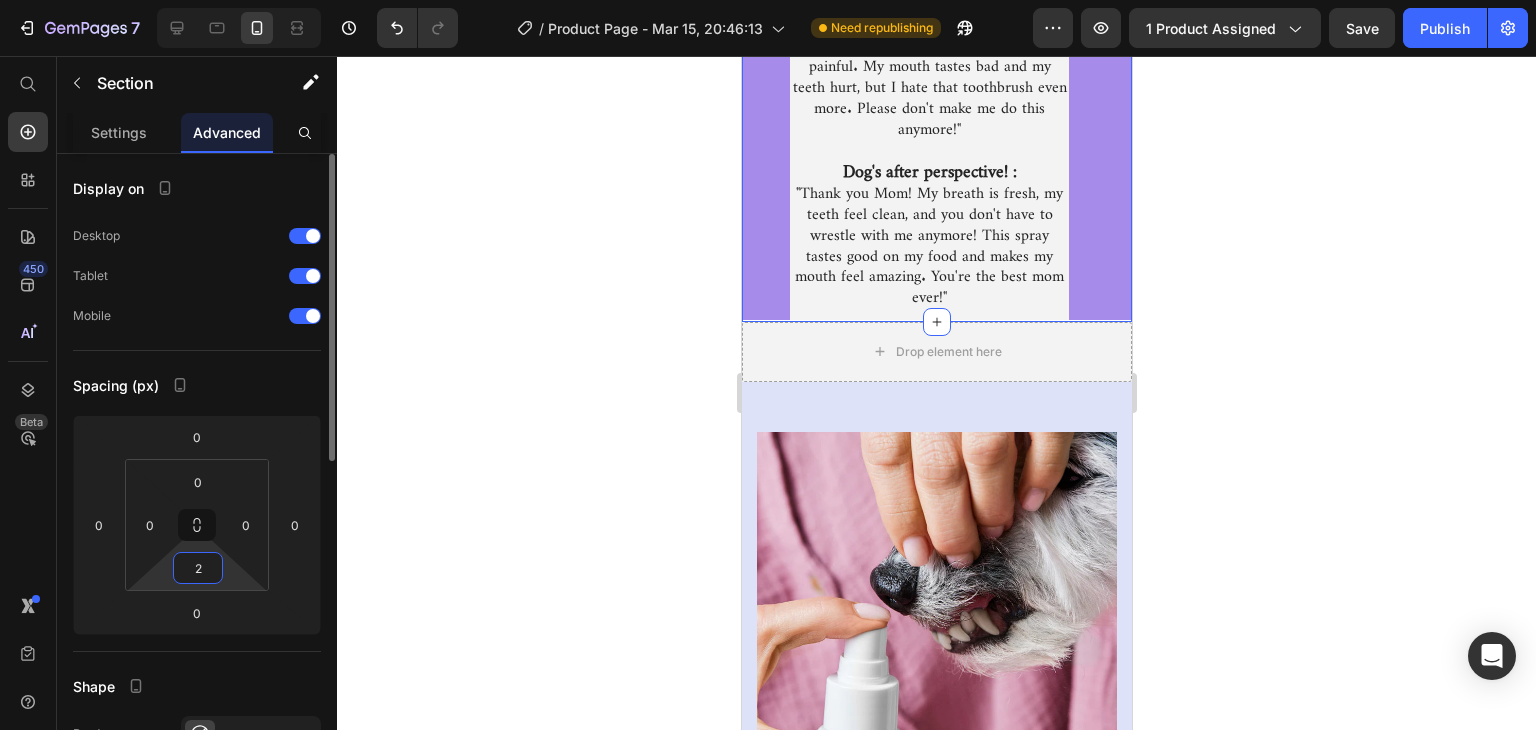 type on "0" 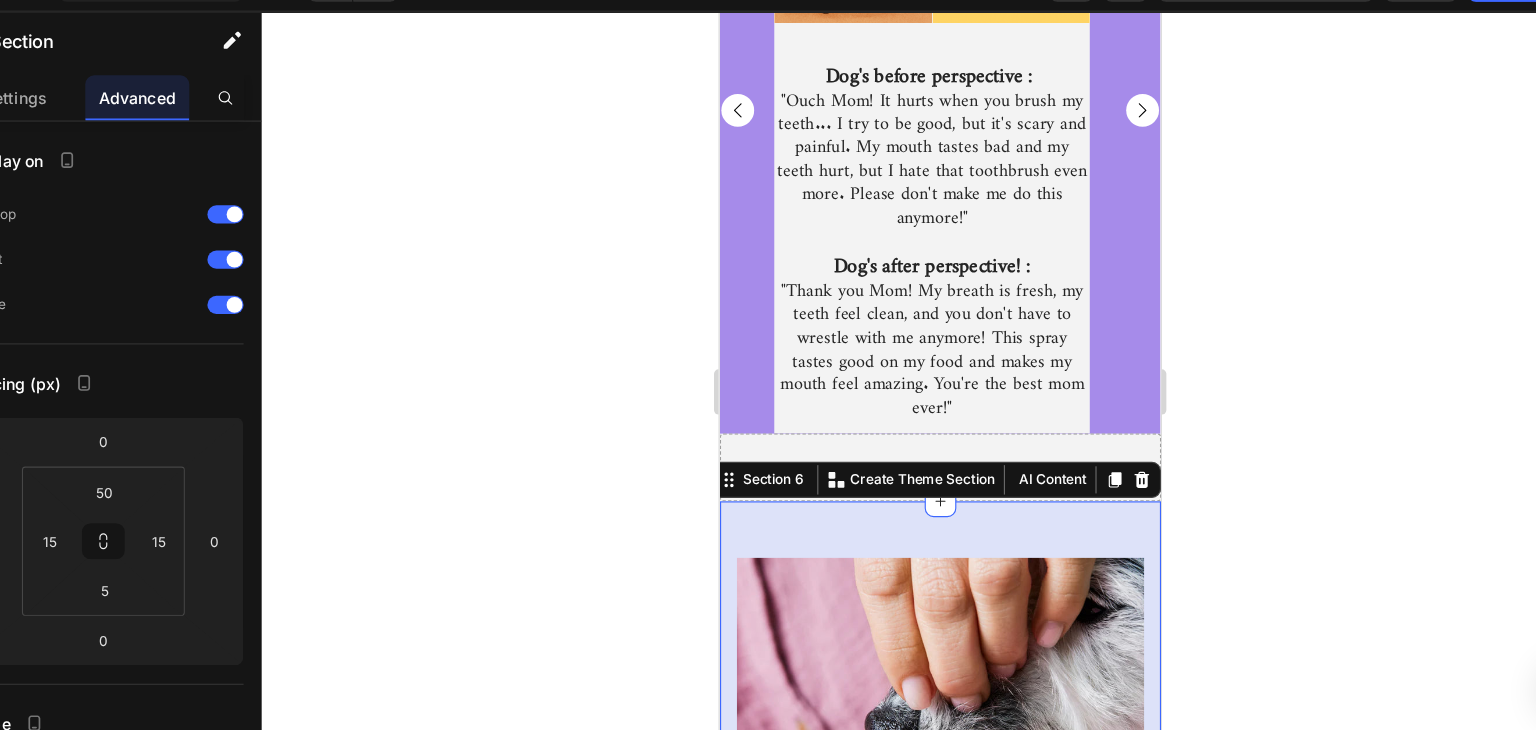 scroll, scrollTop: 3400, scrollLeft: 0, axis: vertical 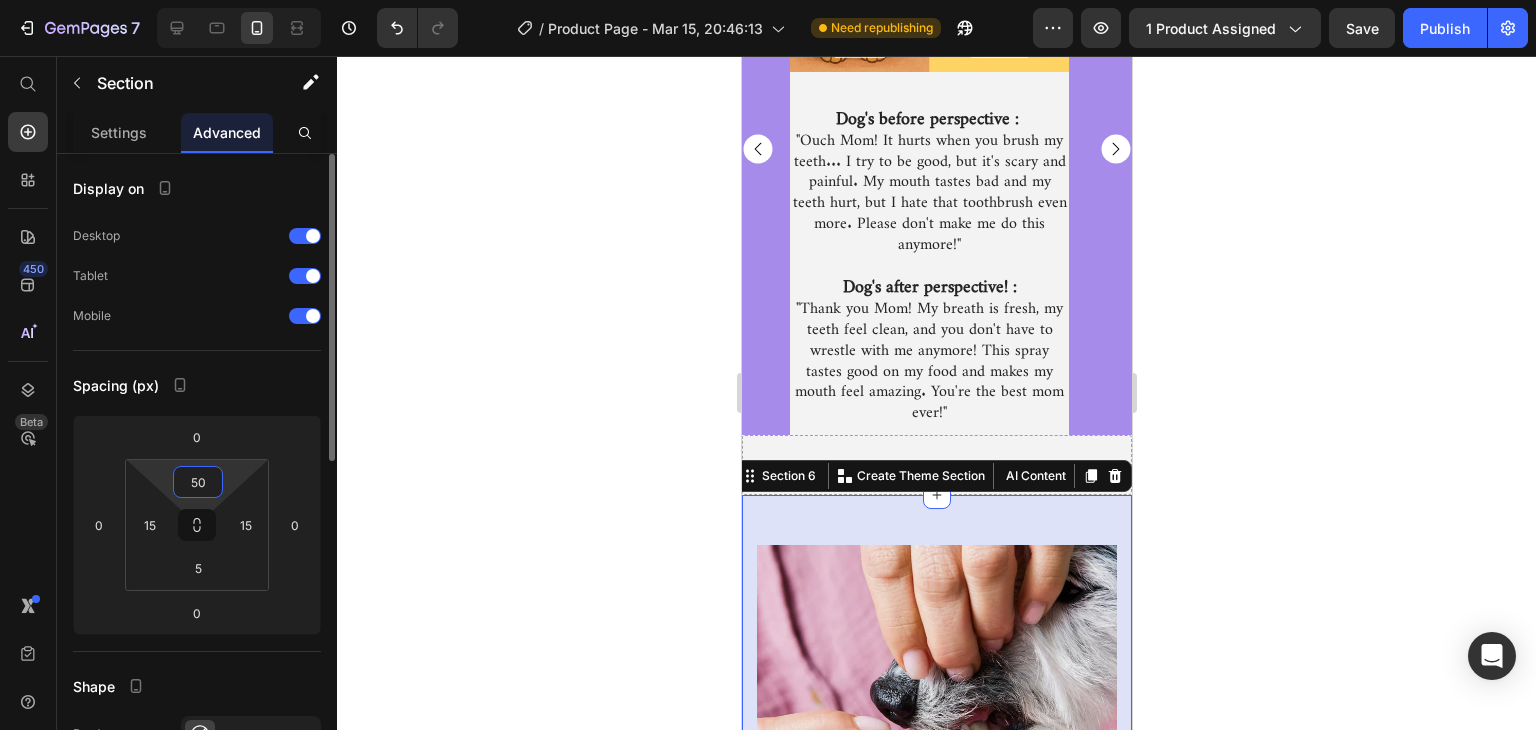 click on "50" at bounding box center (198, 482) 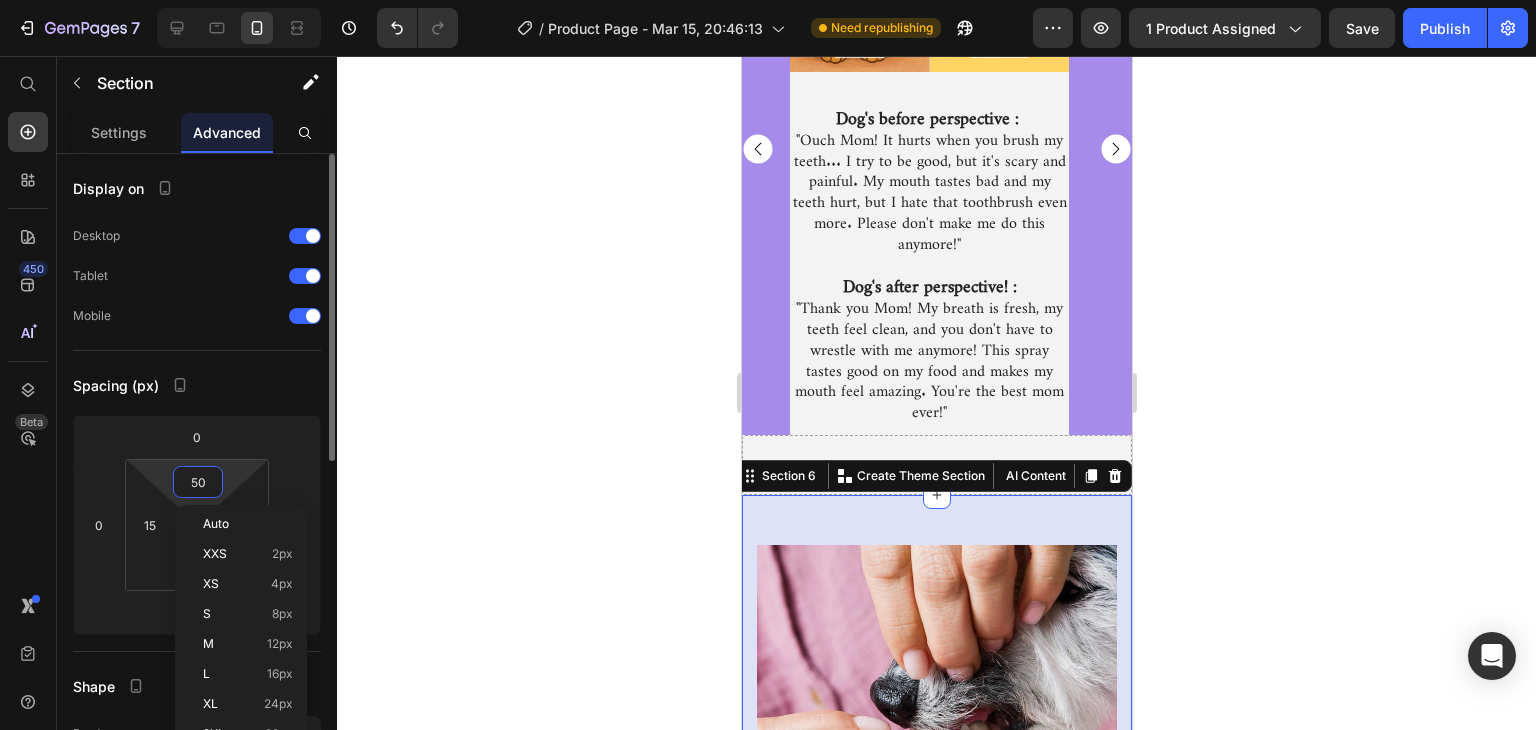 type on "0" 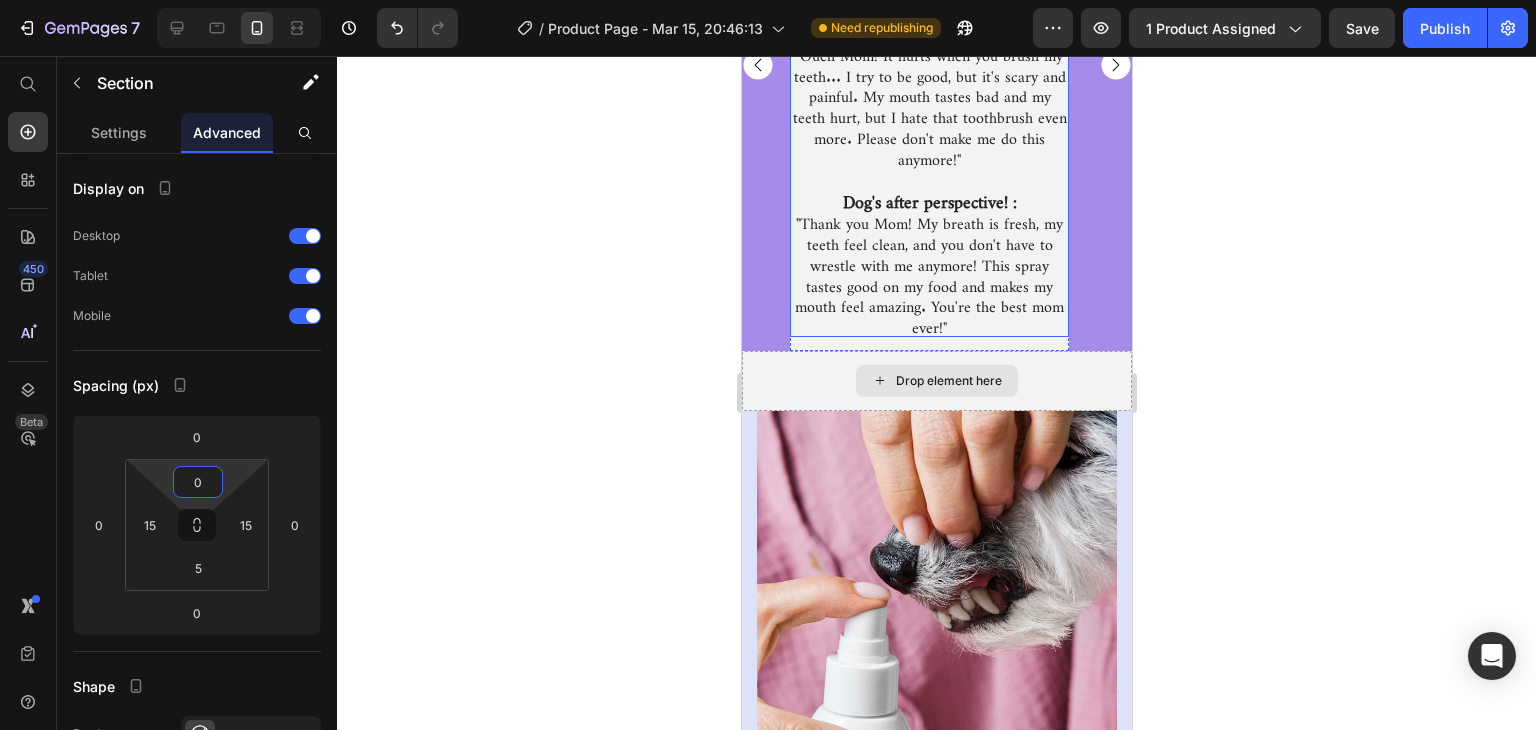 scroll, scrollTop: 3484, scrollLeft: 0, axis: vertical 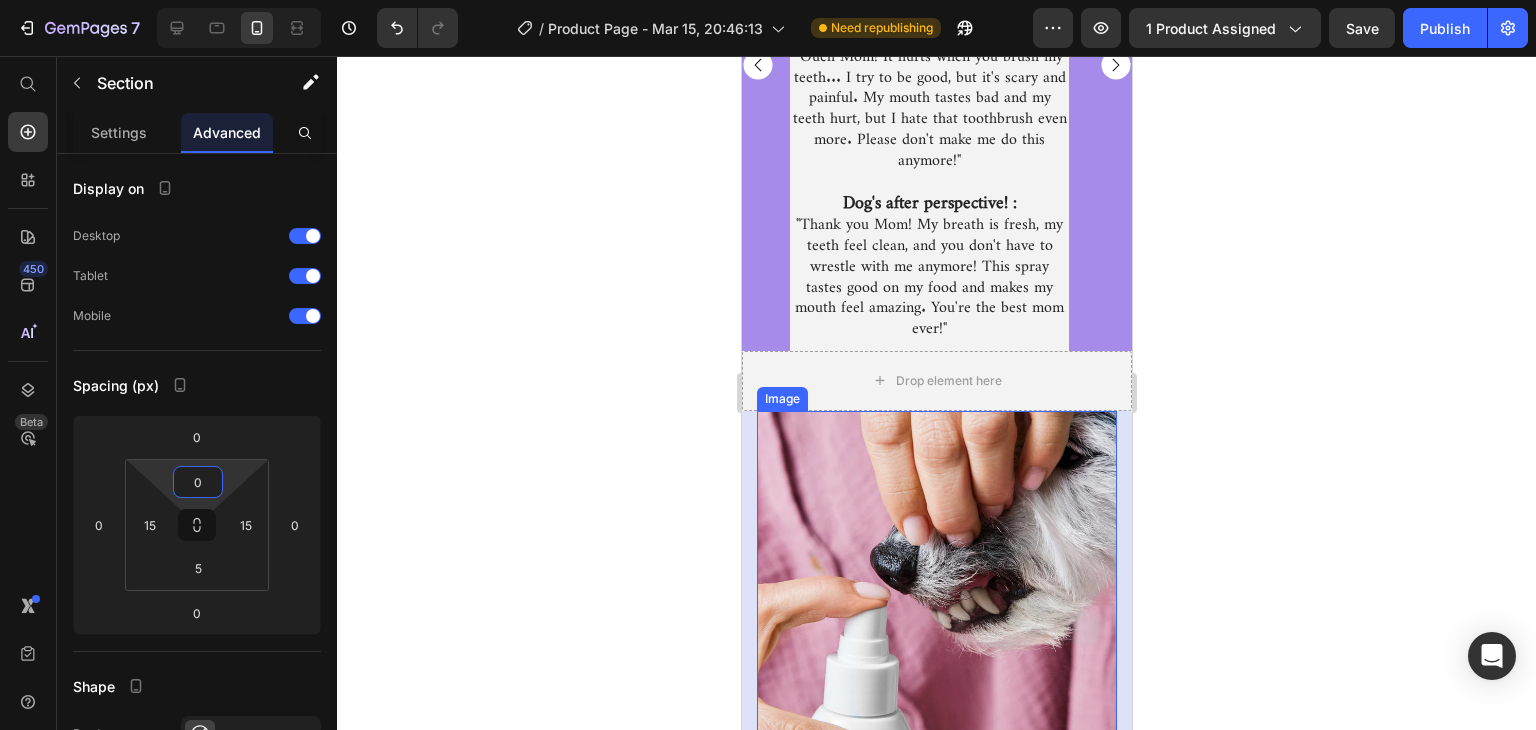 click at bounding box center [936, 591] 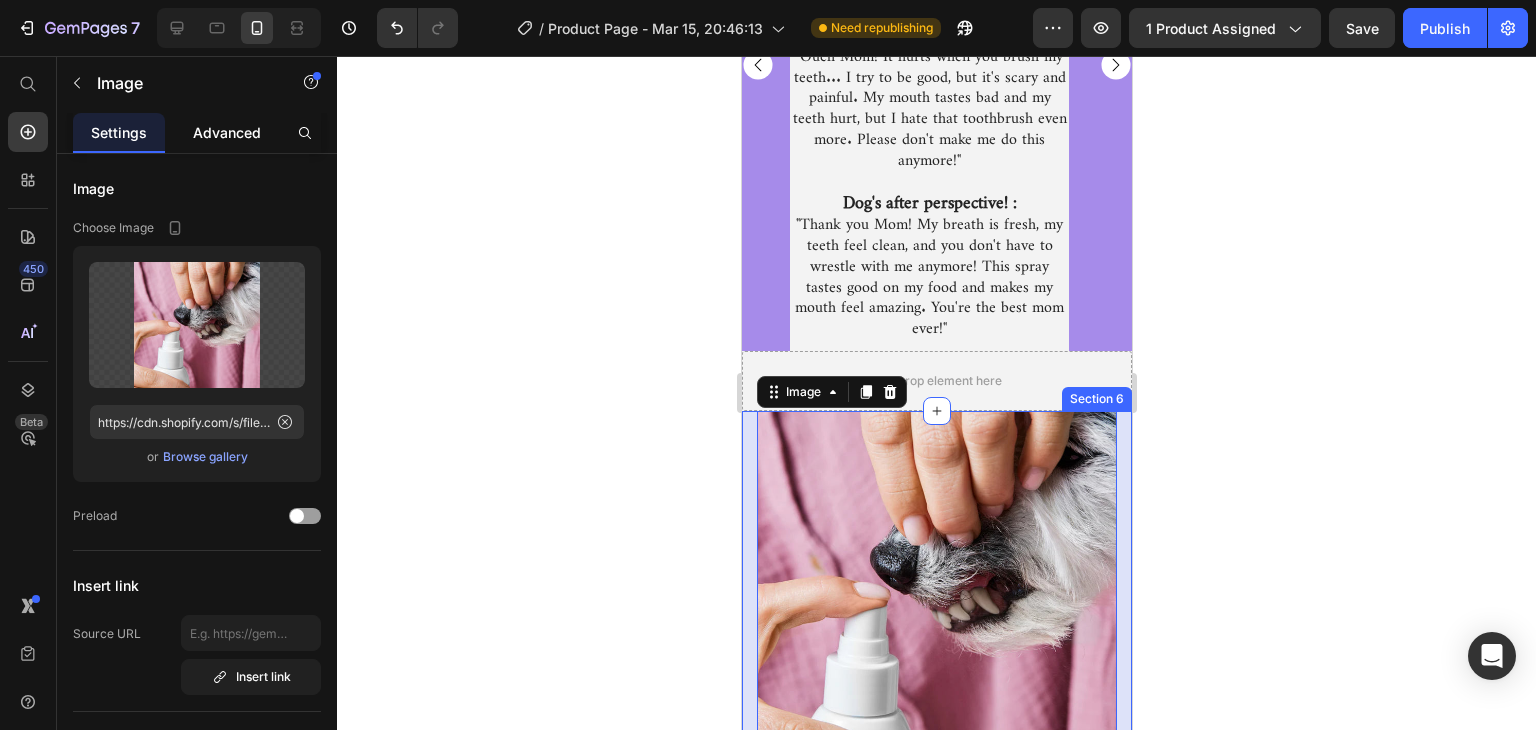 click on "Advanced" 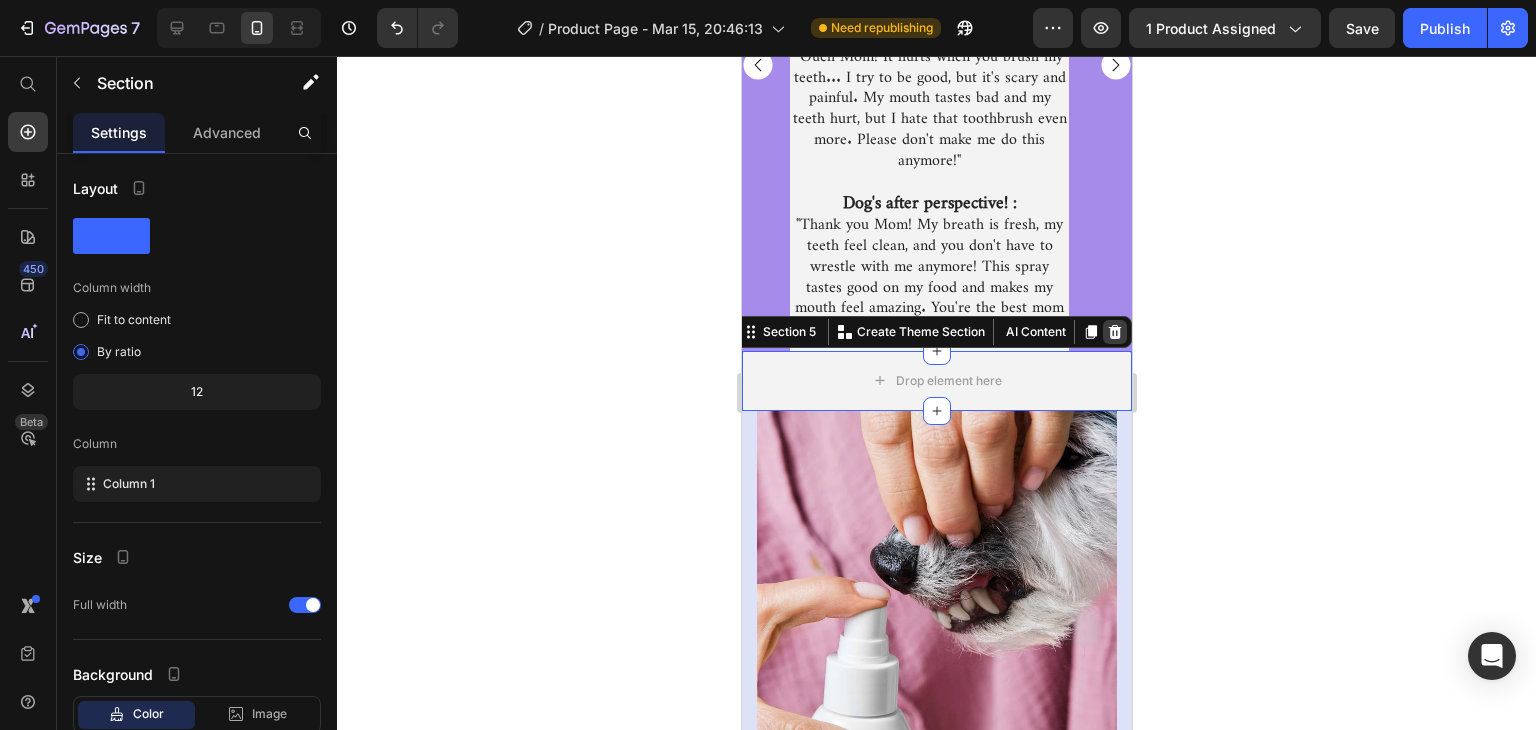 click 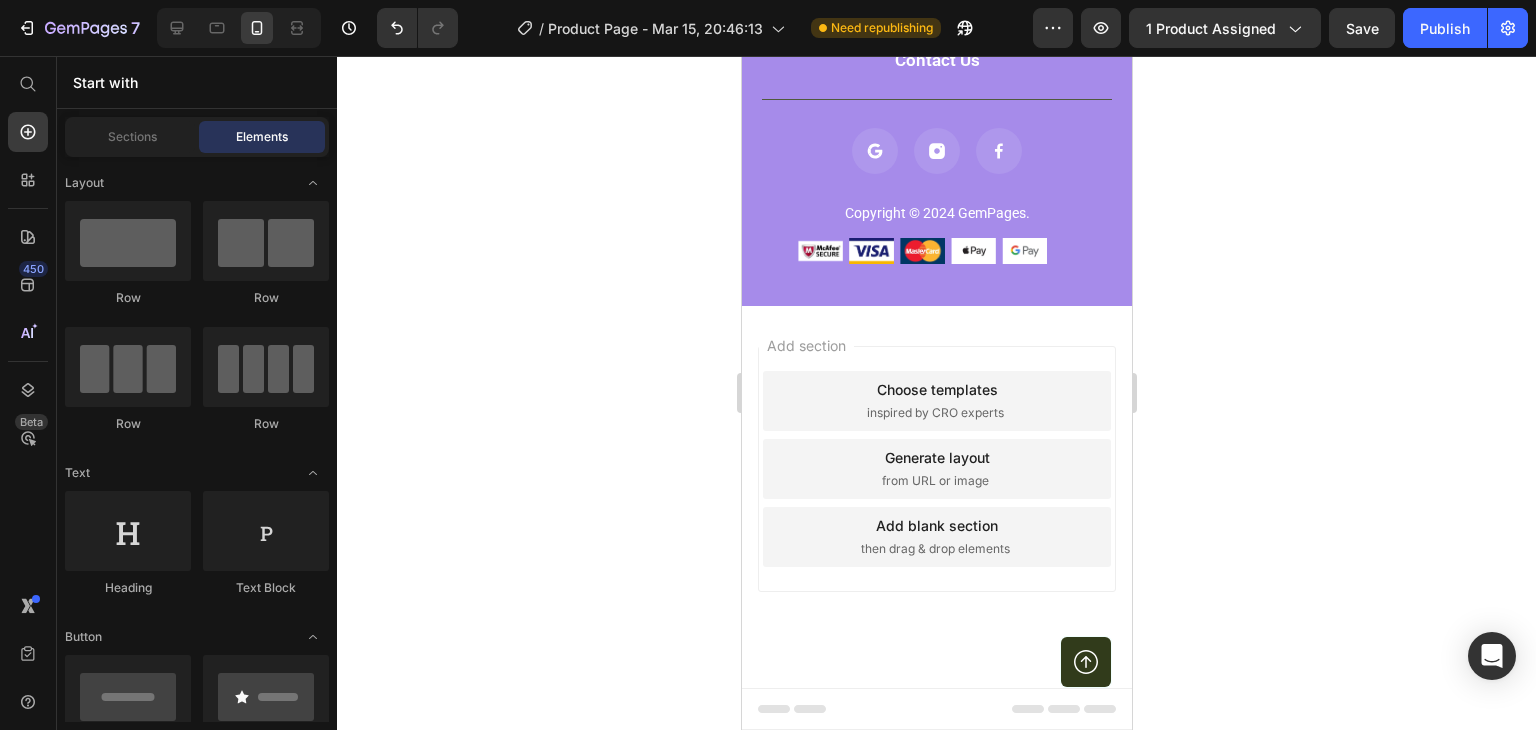 scroll, scrollTop: 8854, scrollLeft: 0, axis: vertical 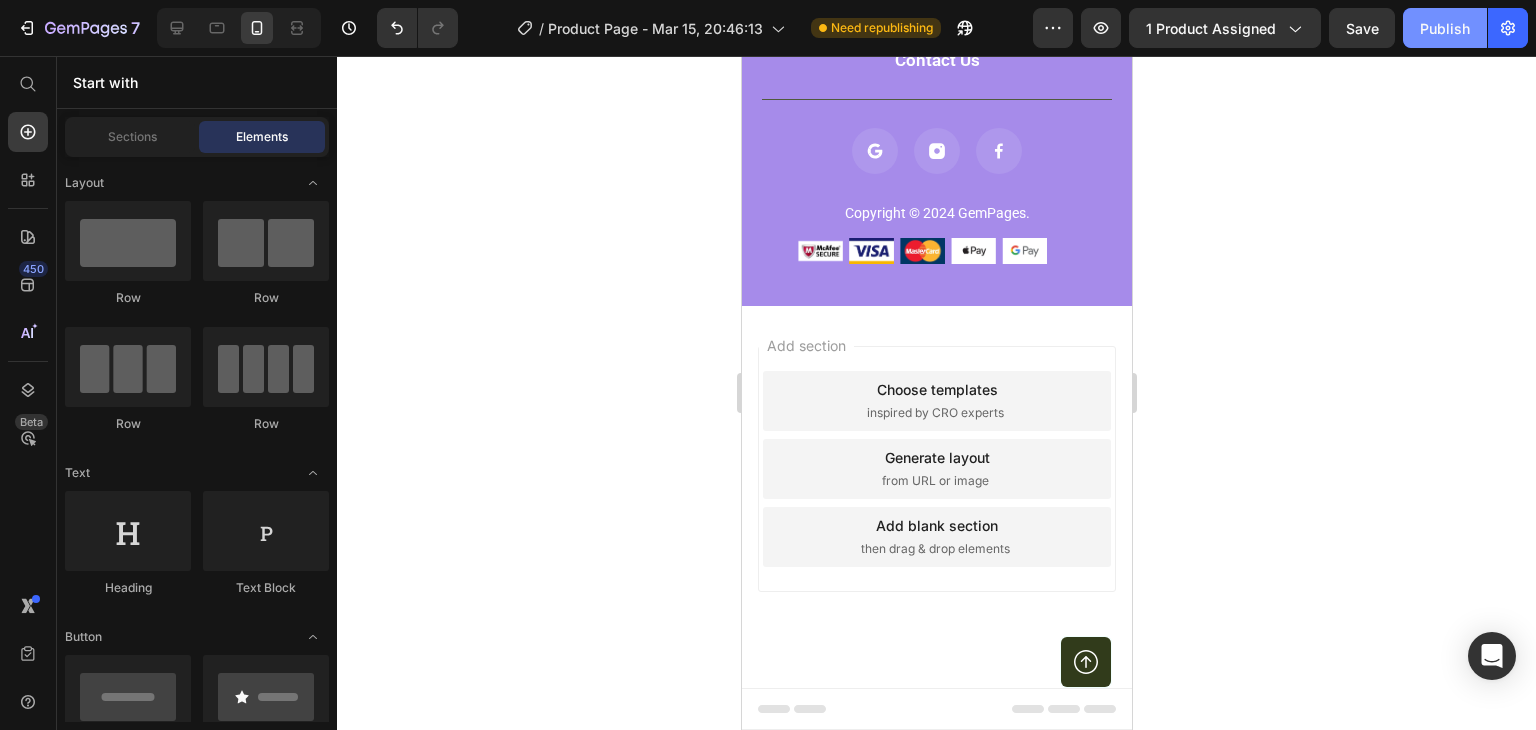 click on "Publish" at bounding box center (1445, 28) 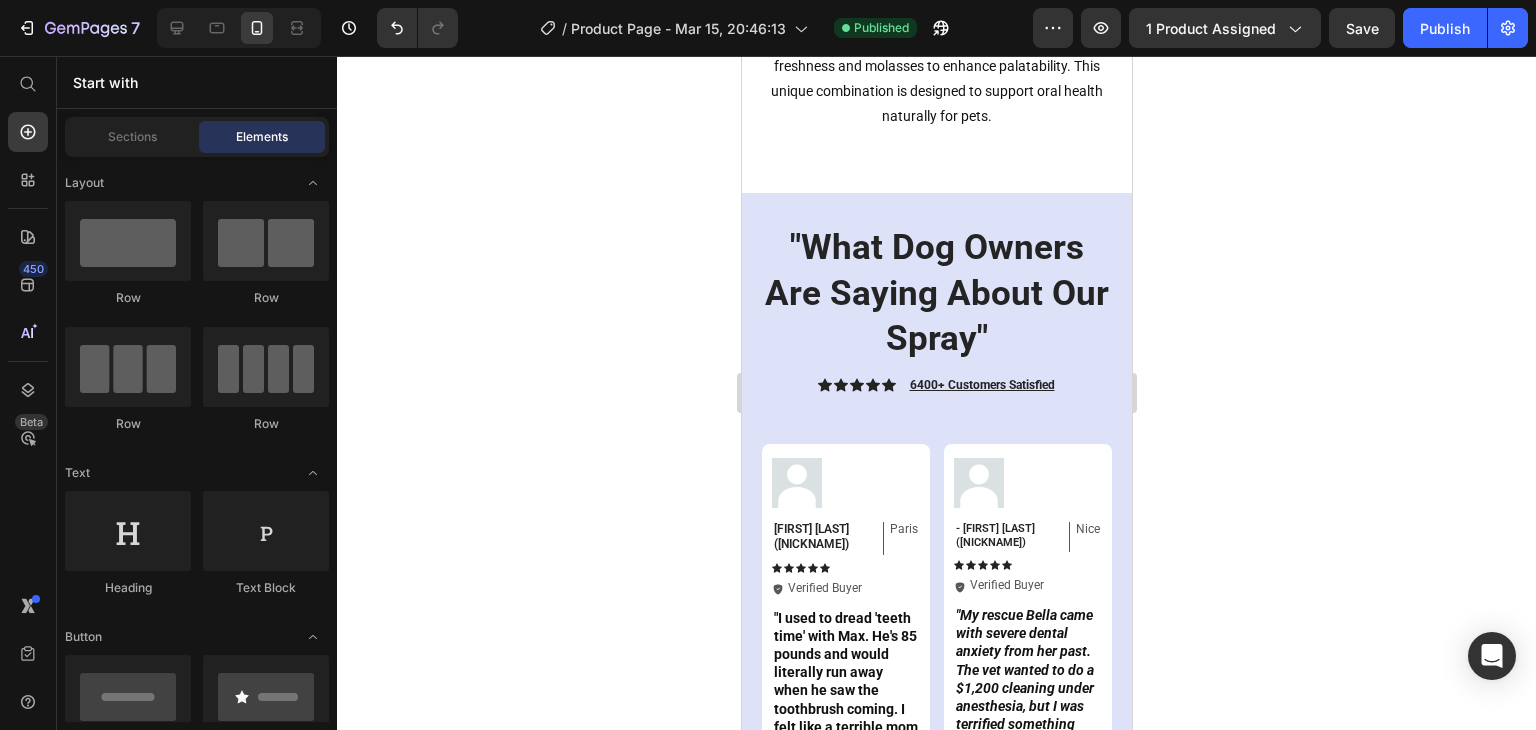 scroll, scrollTop: 6634, scrollLeft: 0, axis: vertical 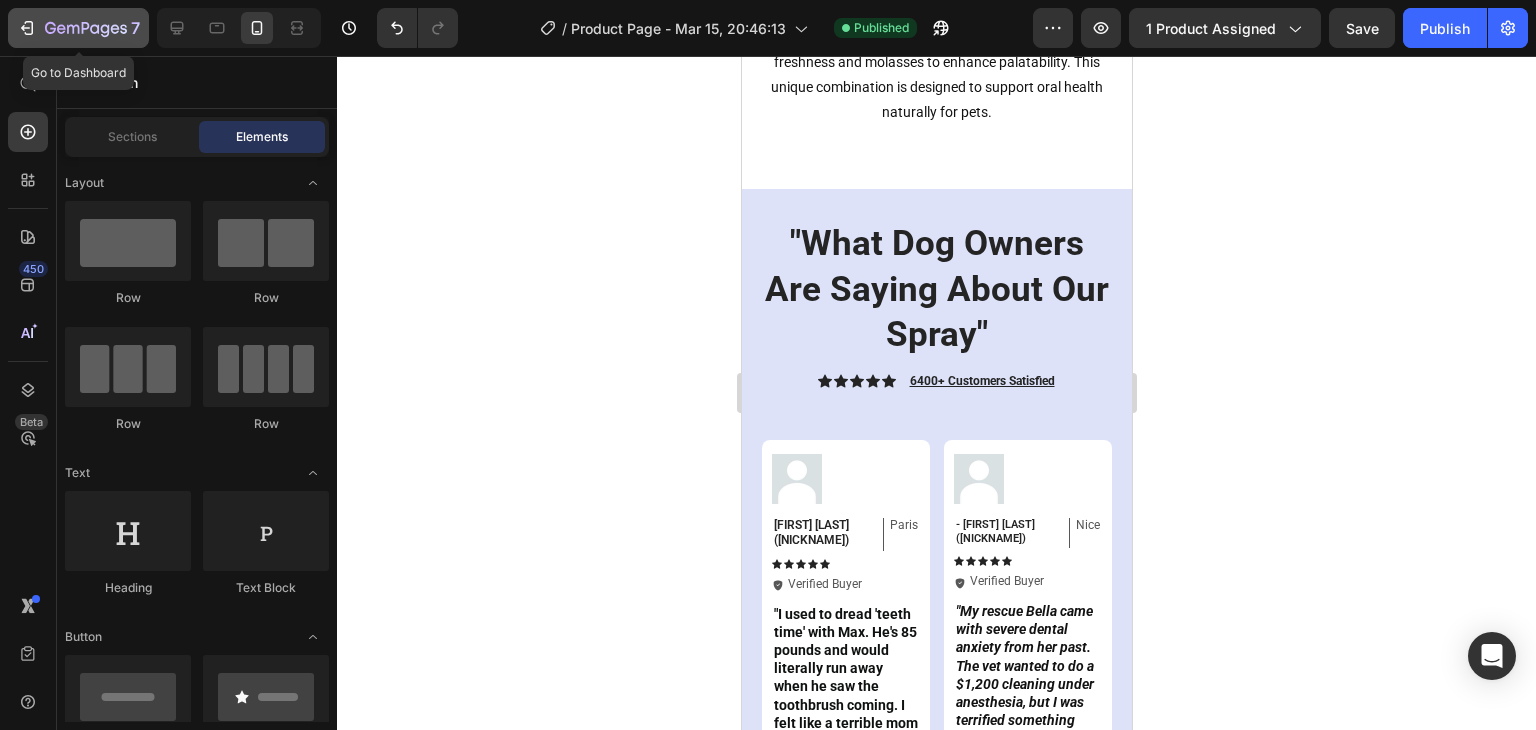 click 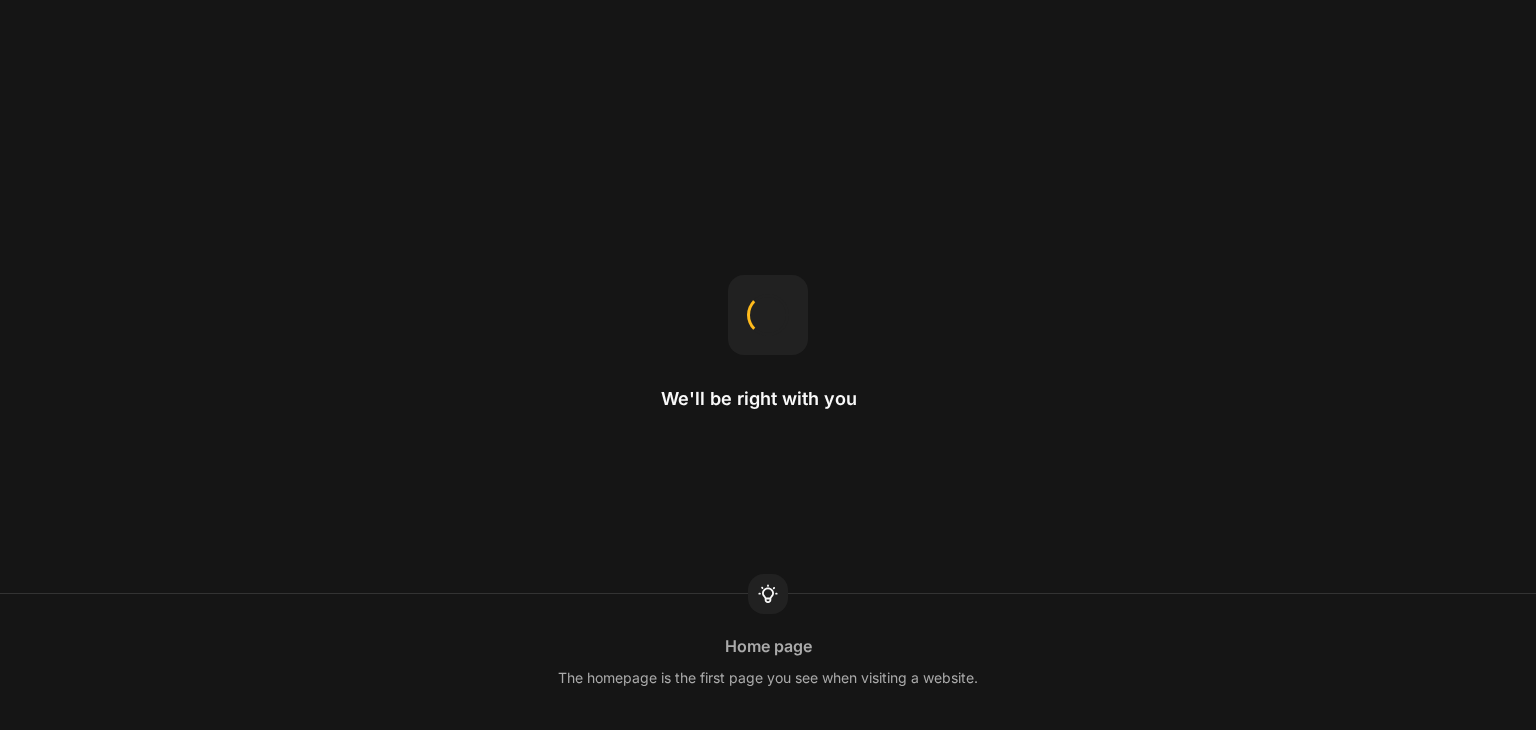 scroll, scrollTop: 0, scrollLeft: 0, axis: both 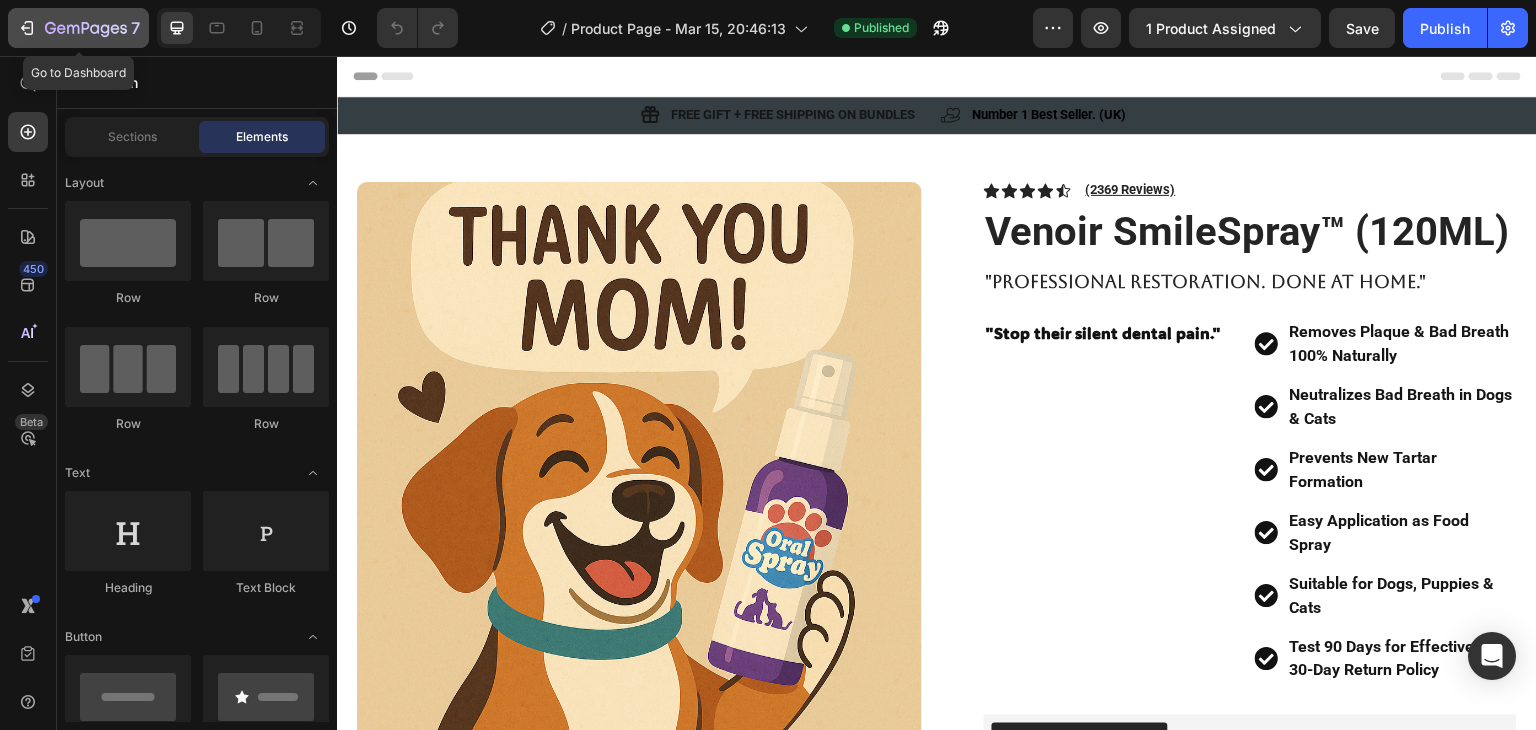 click on "7" at bounding box center [78, 28] 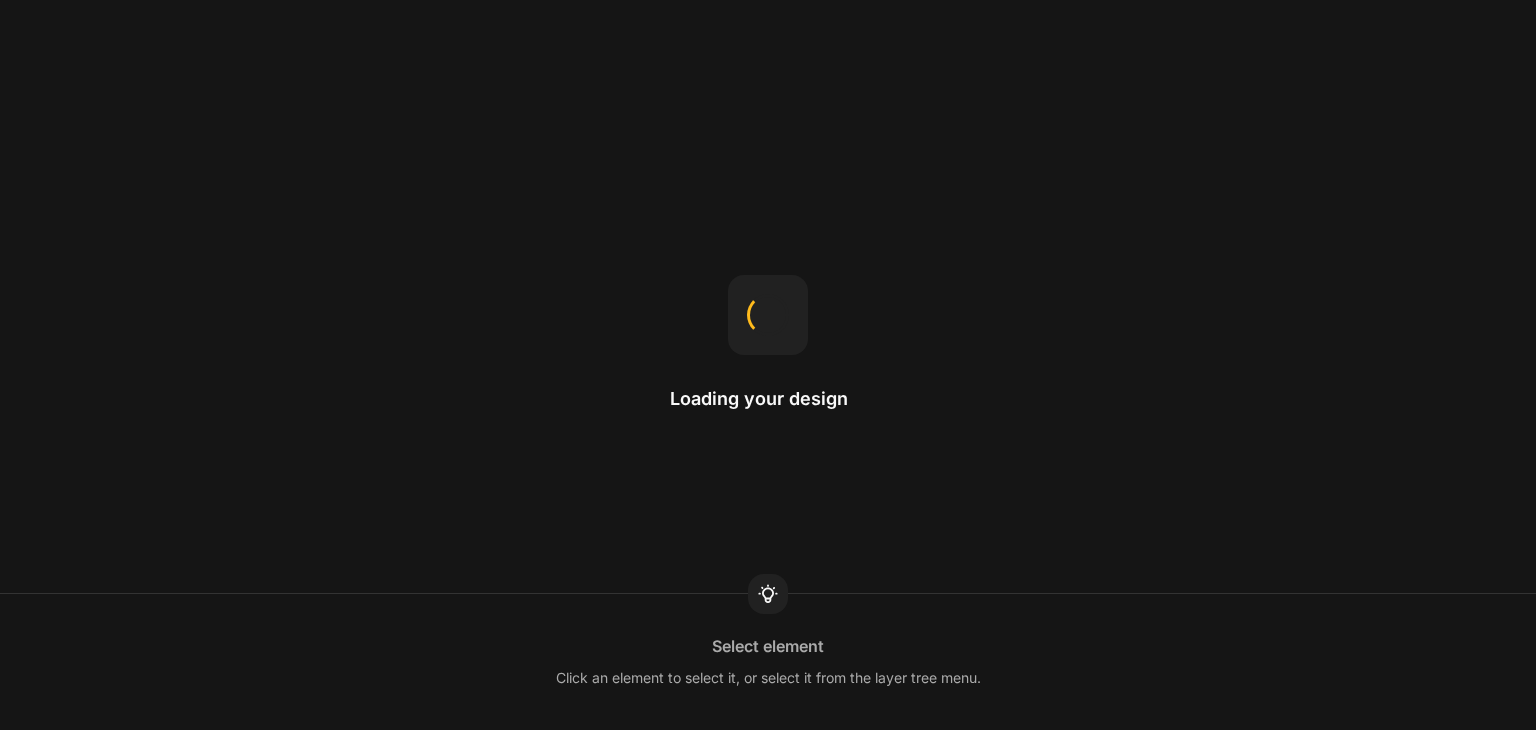 scroll, scrollTop: 0, scrollLeft: 0, axis: both 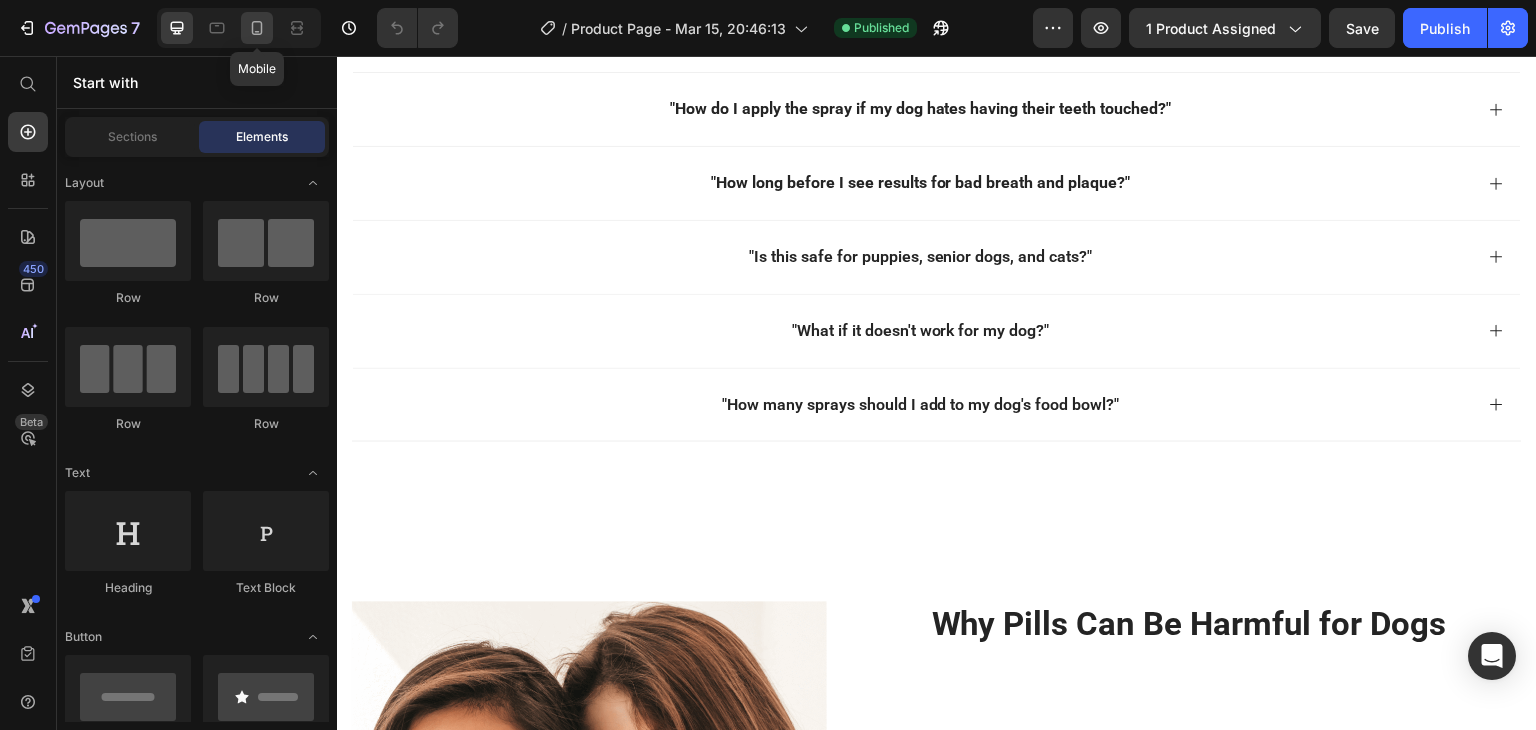 click 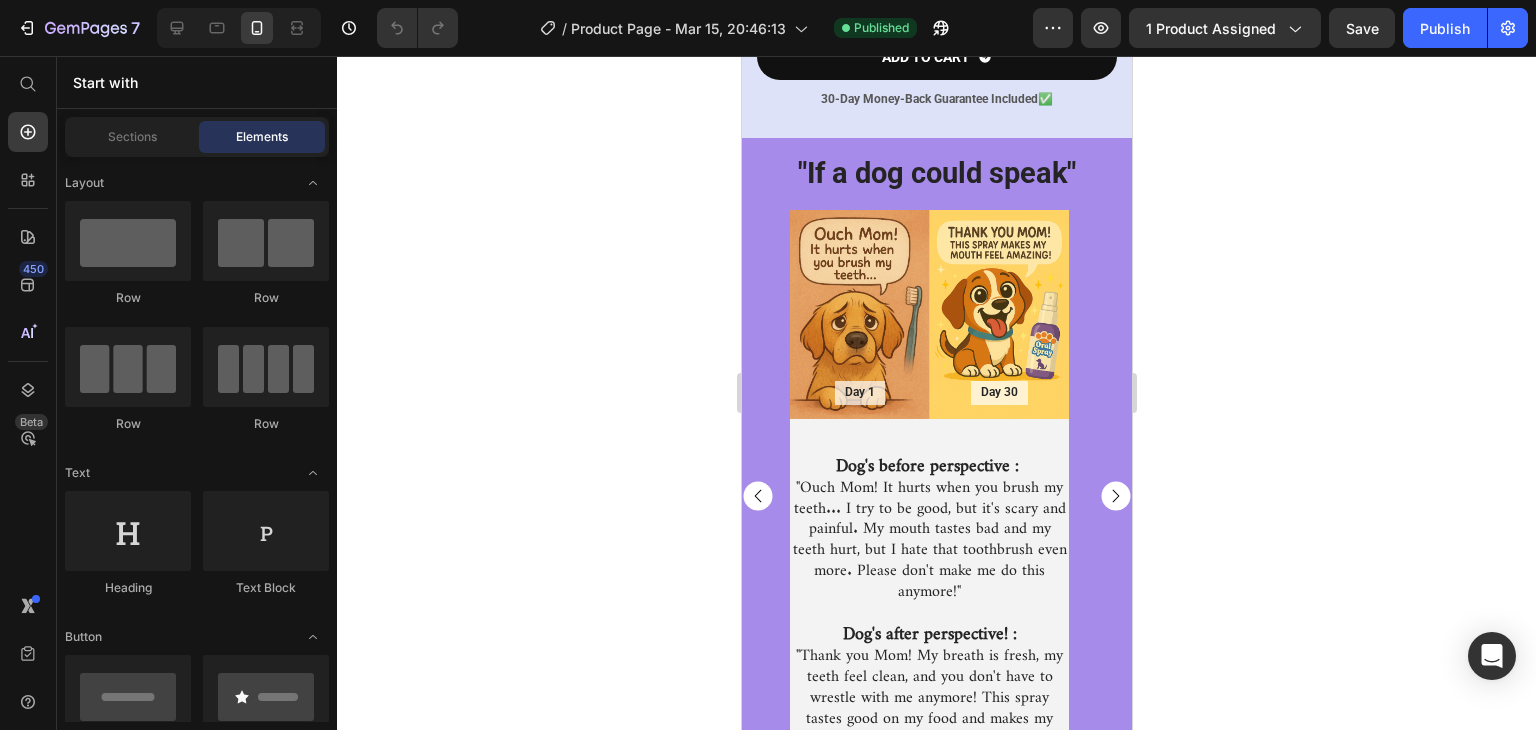 scroll, scrollTop: 2915, scrollLeft: 0, axis: vertical 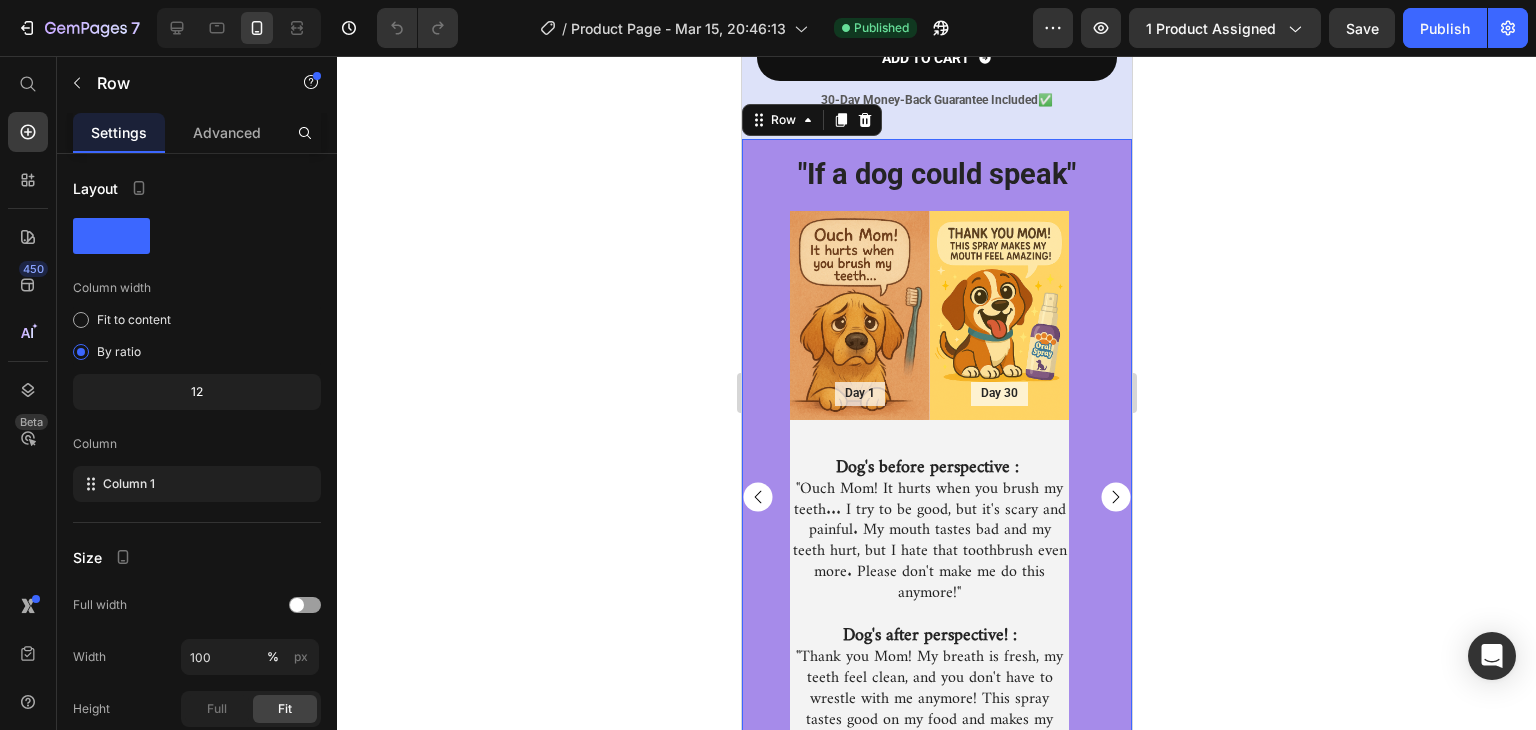 drag, startPoint x: 861, startPoint y: 257, endPoint x: 1473, endPoint y: 225, distance: 612.83606 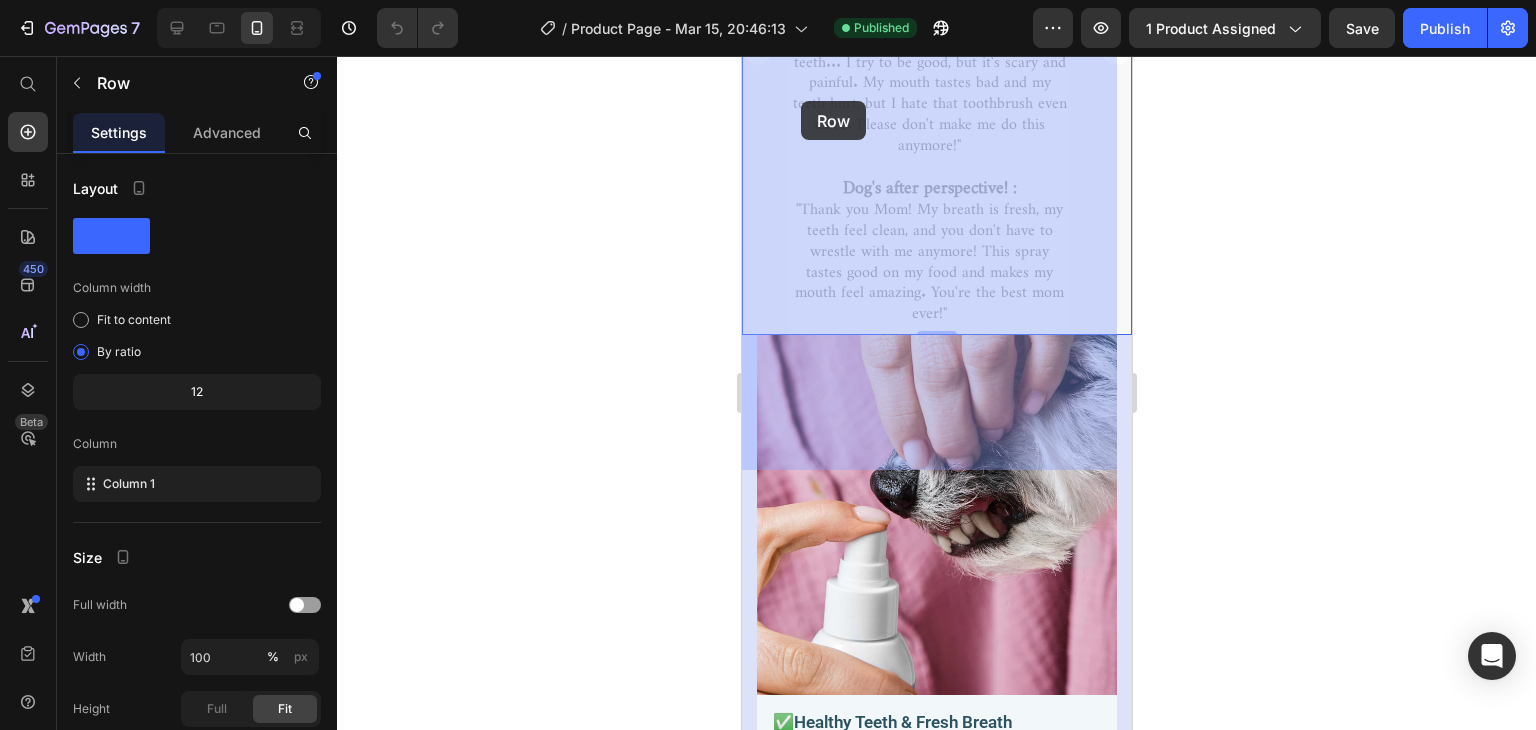 drag, startPoint x: 754, startPoint y: 255, endPoint x: 807, endPoint y: 42, distance: 219.49487 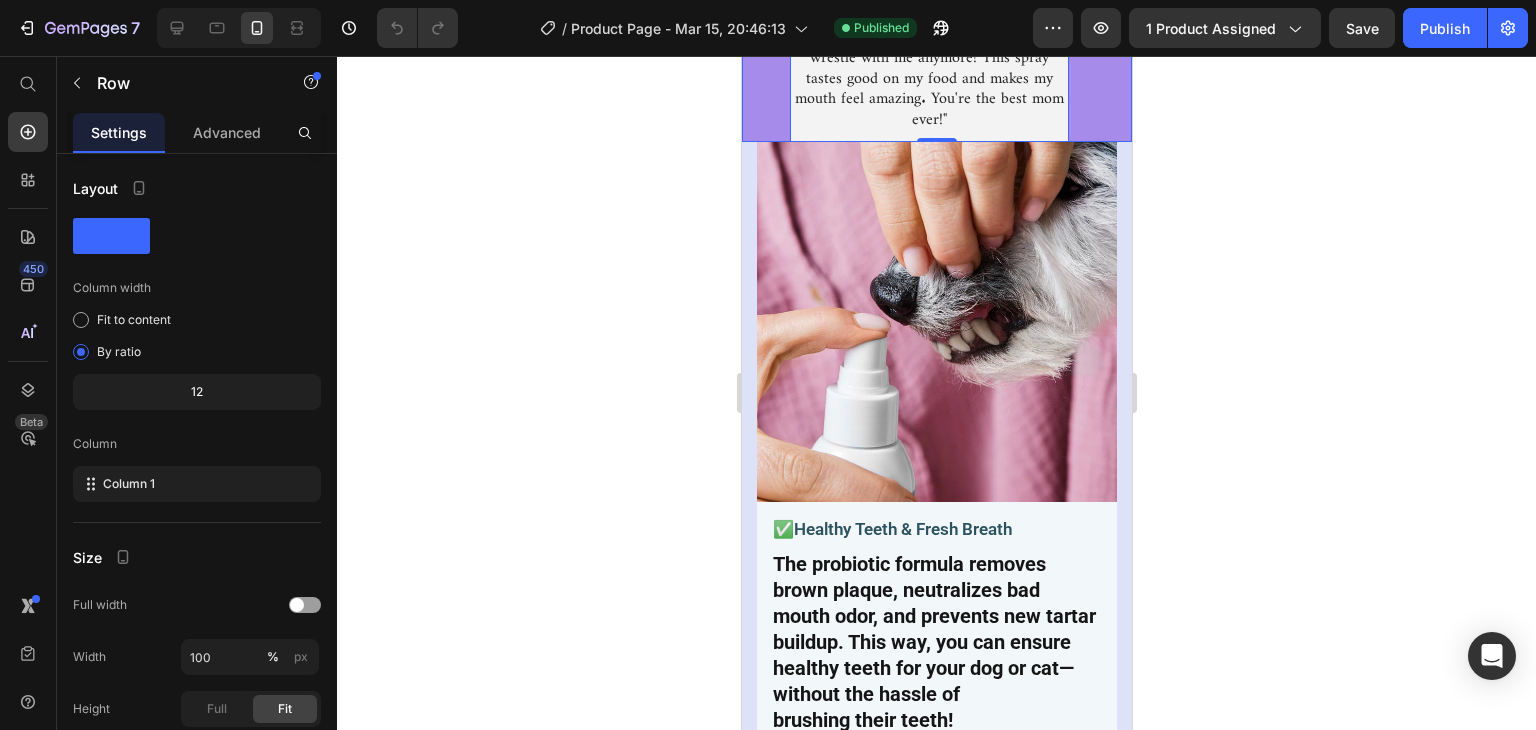 scroll, scrollTop: 3567, scrollLeft: 0, axis: vertical 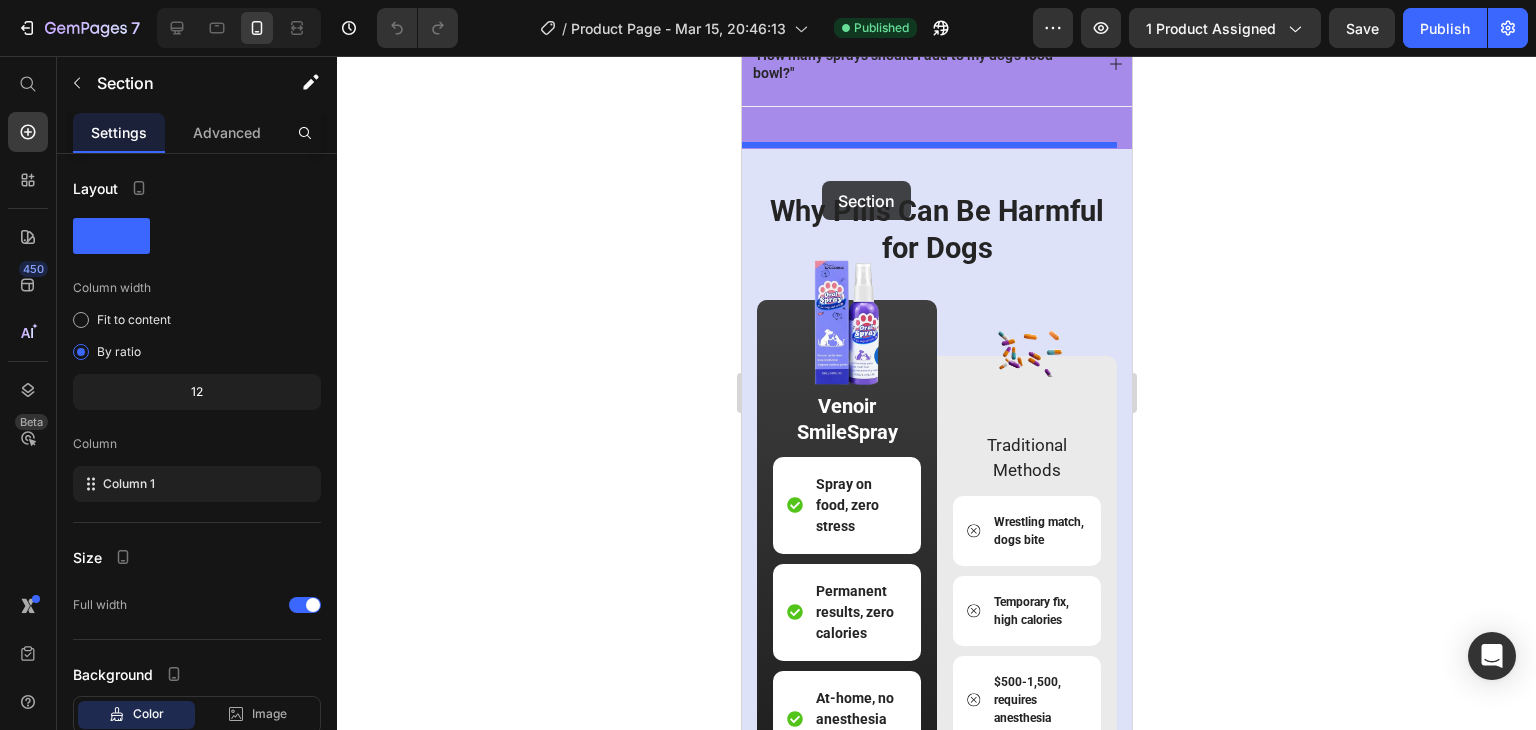 drag, startPoint x: 762, startPoint y: 242, endPoint x: 821, endPoint y: 182, distance: 84.14868 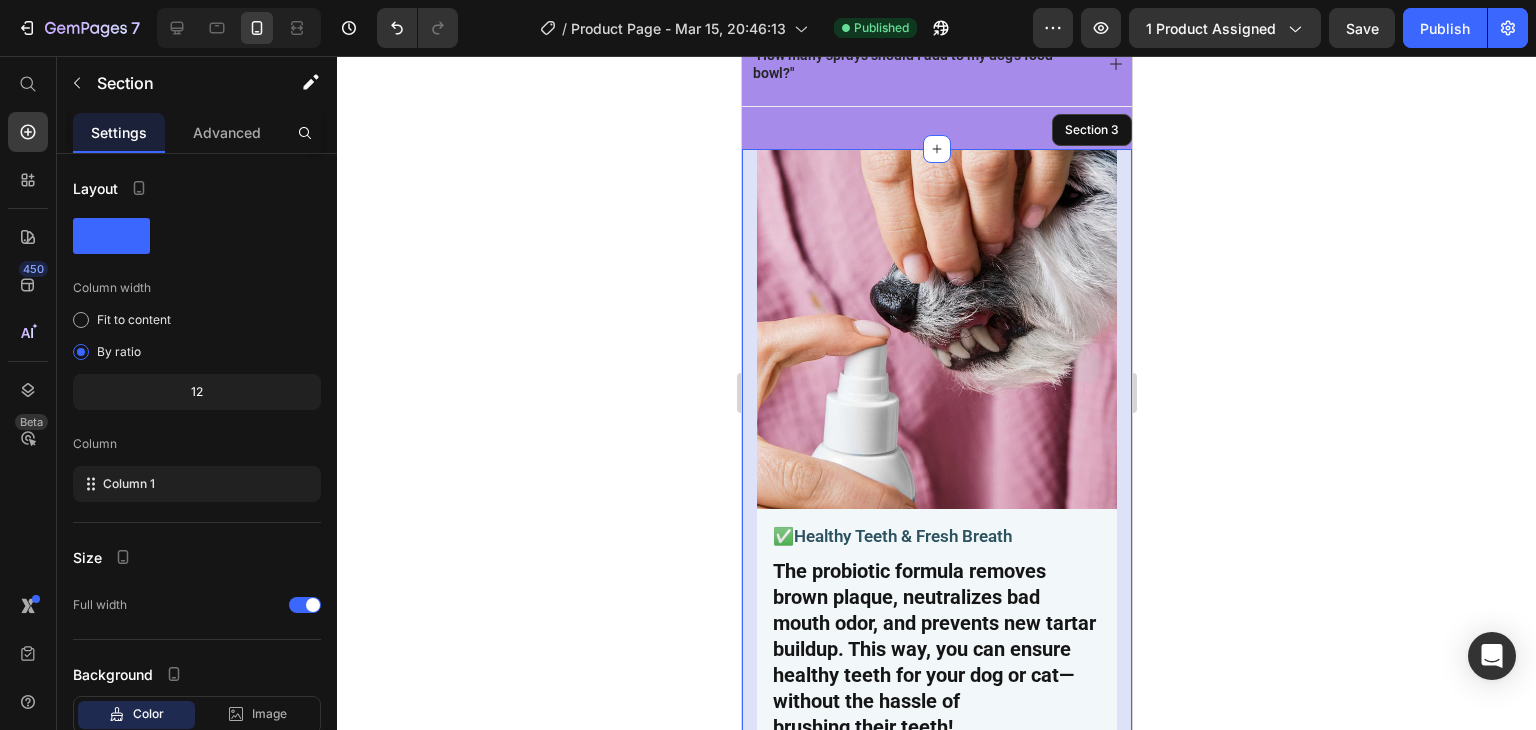click 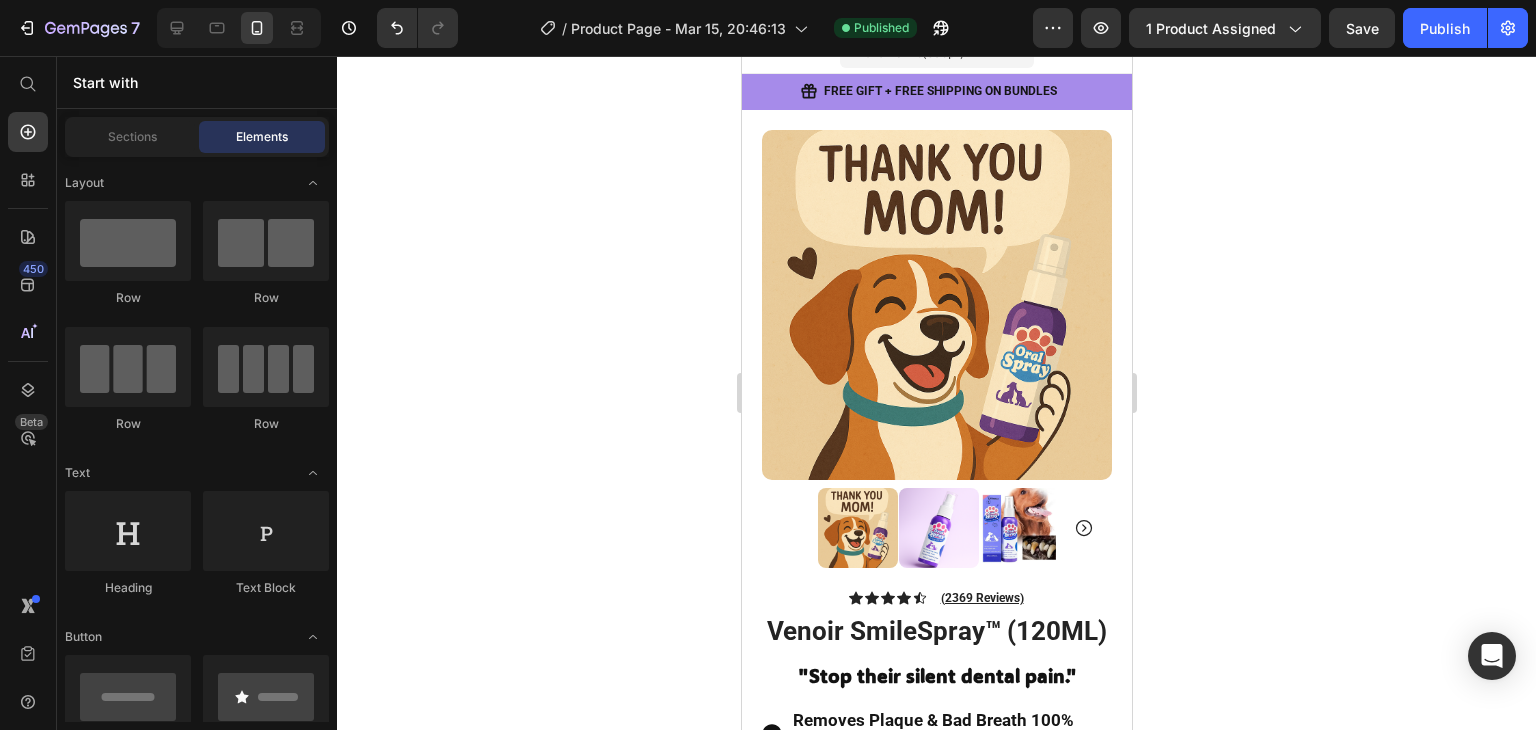 scroll, scrollTop: 0, scrollLeft: 0, axis: both 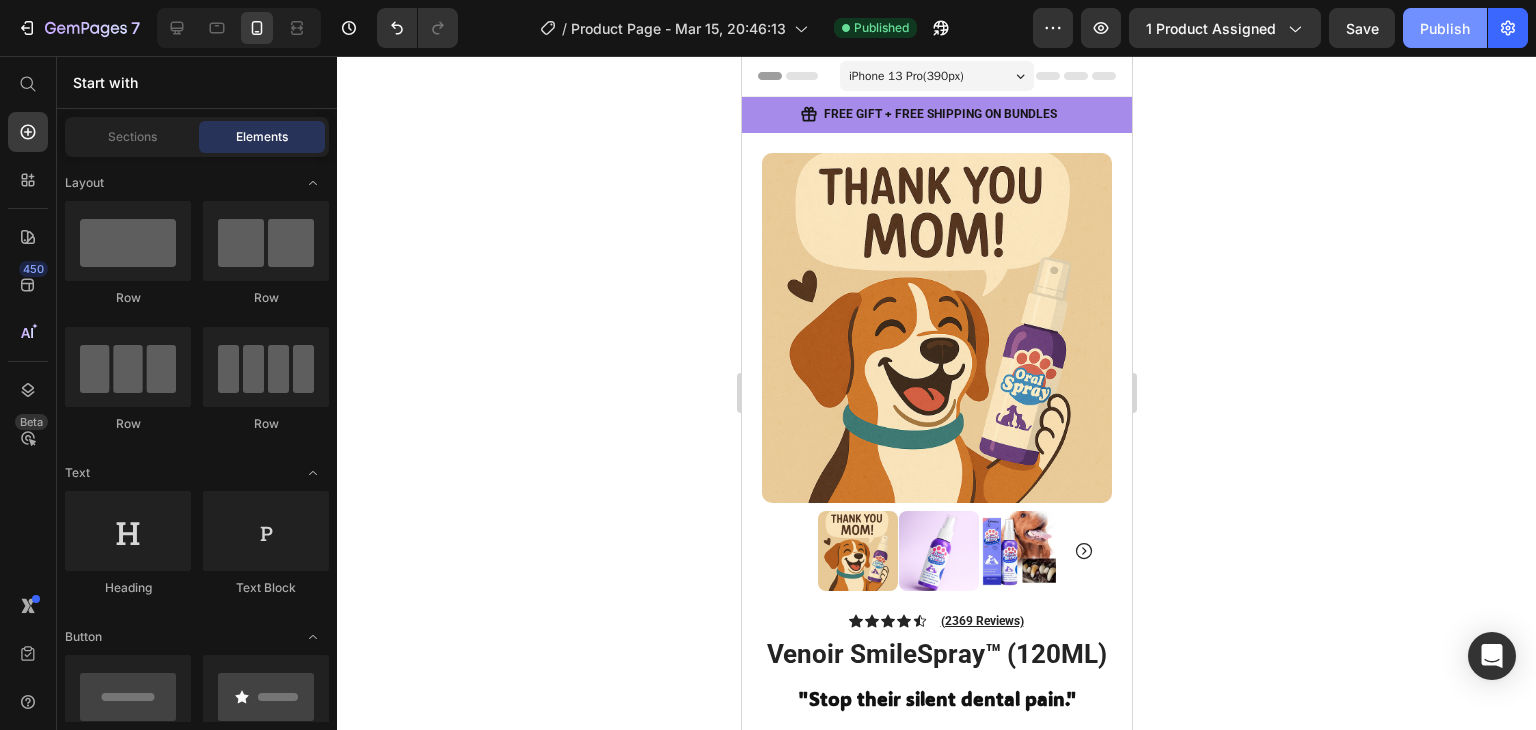 click on "Publish" at bounding box center [1445, 28] 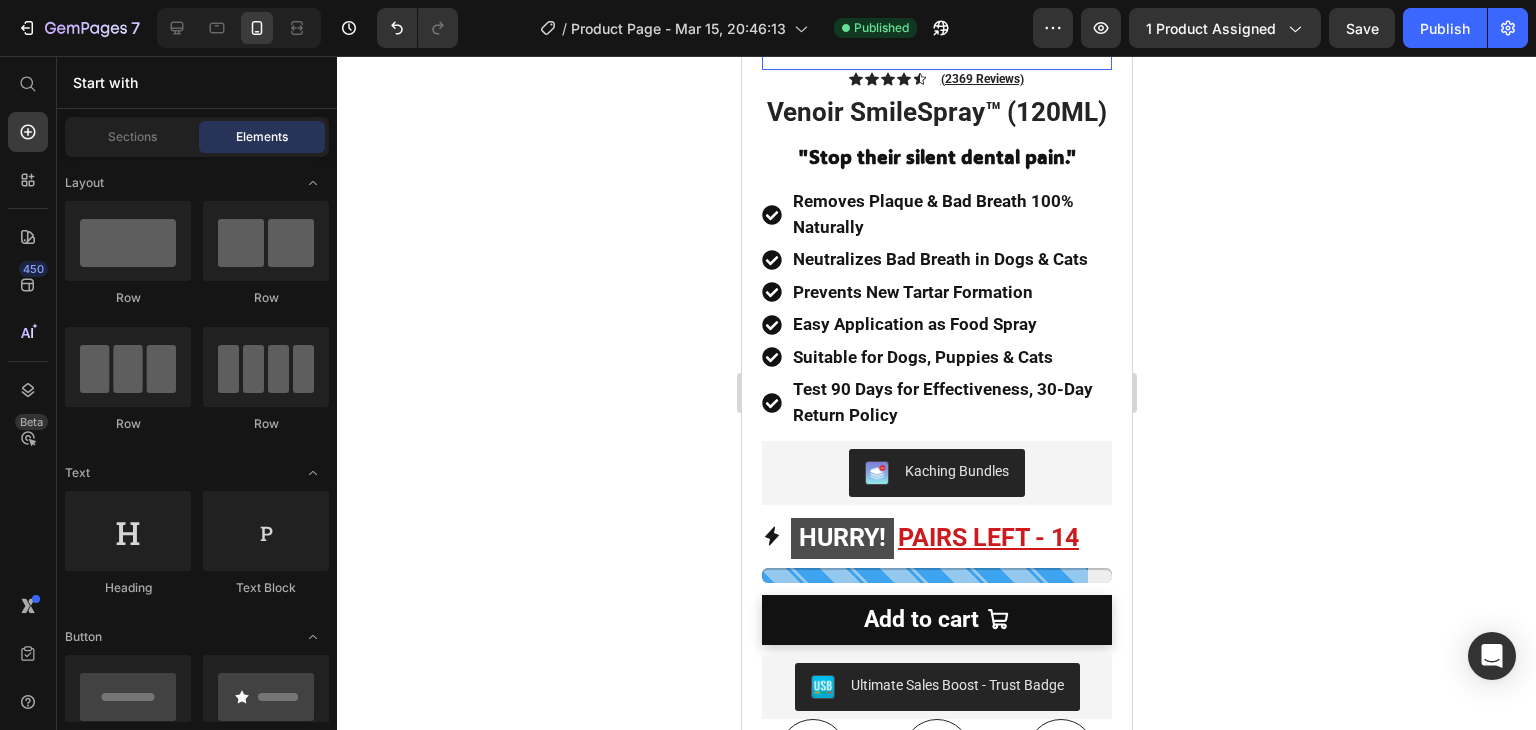 scroll, scrollTop: 543, scrollLeft: 0, axis: vertical 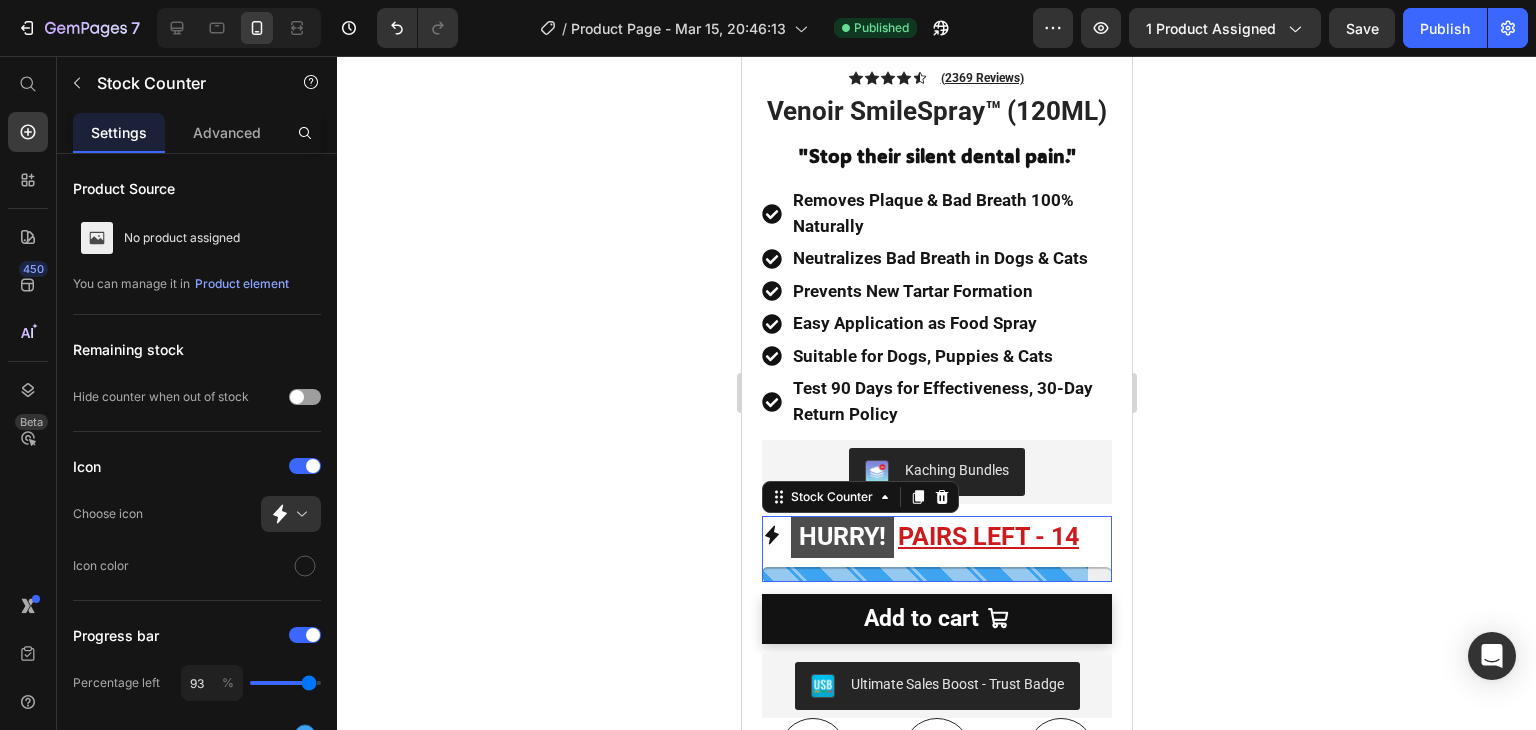 click on "HURRY!" at bounding box center (841, 537) 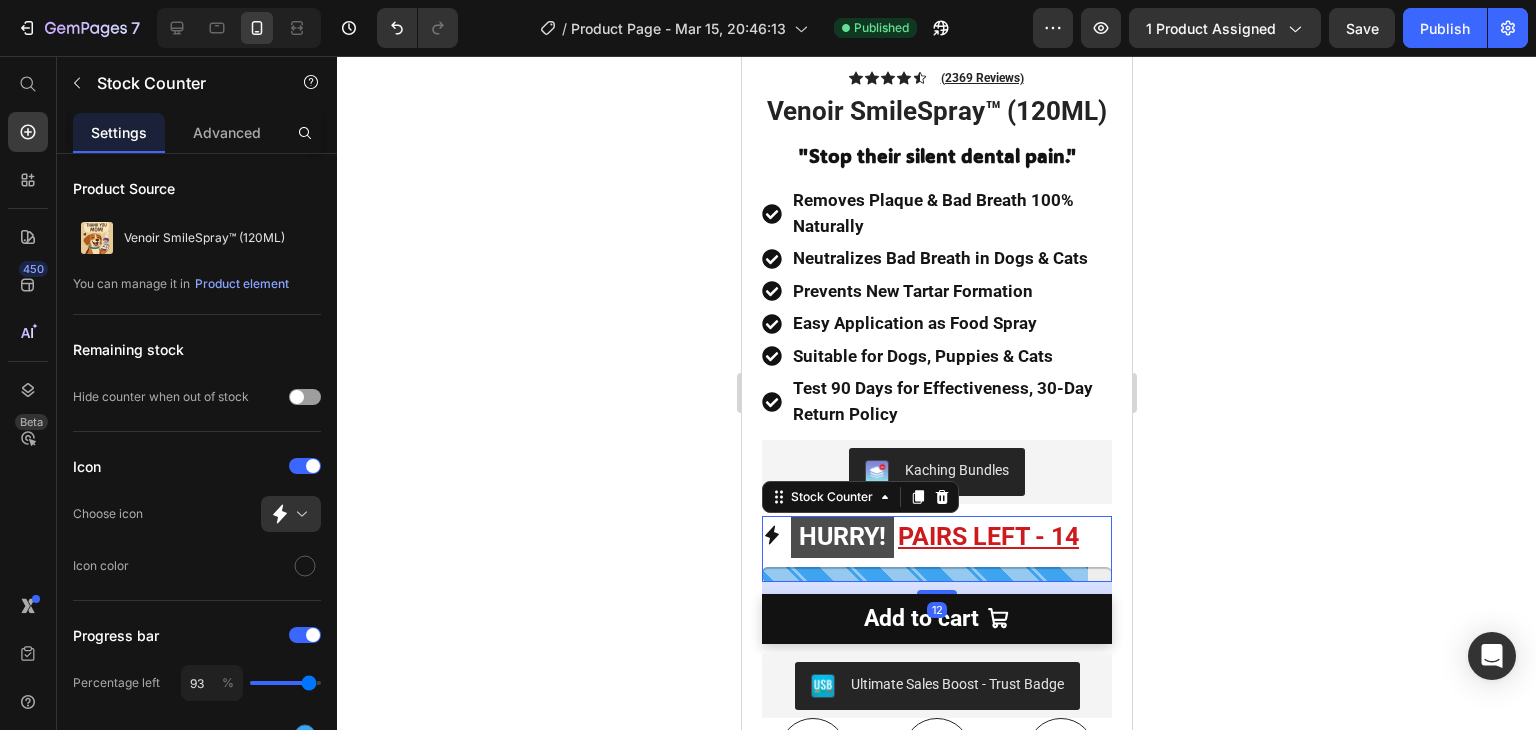 click on "HURRY!" at bounding box center [841, 537] 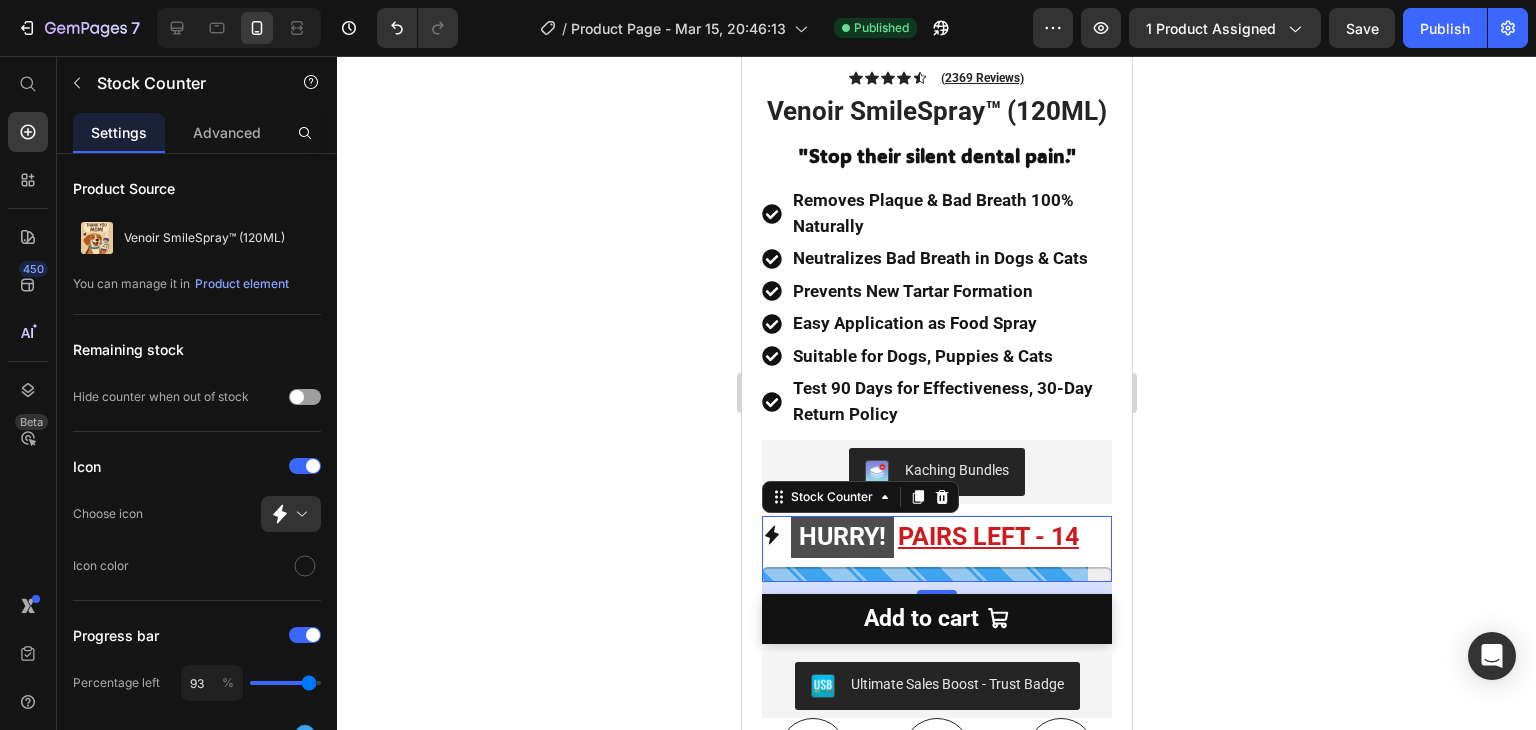 click on "HURRY!" at bounding box center [841, 537] 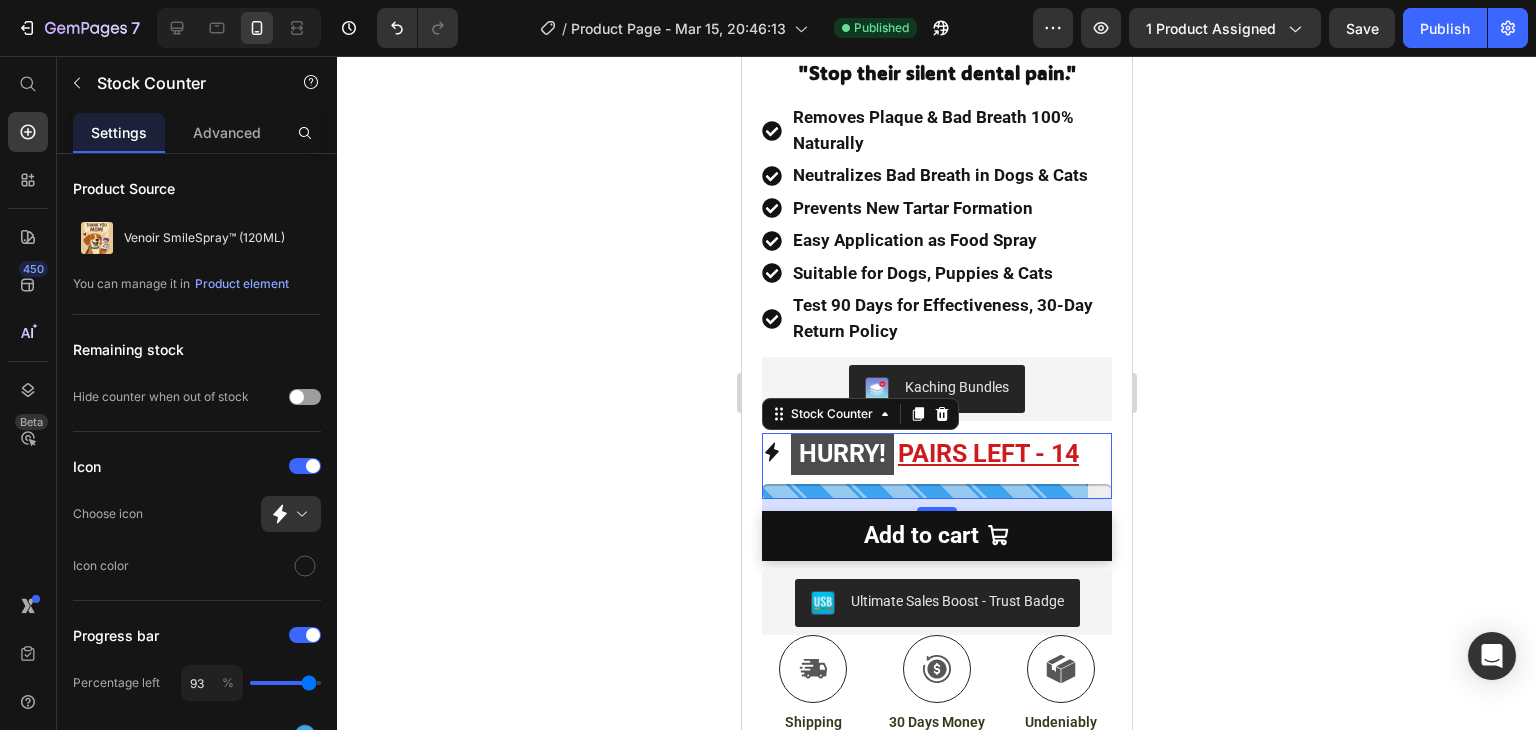 scroll, scrollTop: 627, scrollLeft: 0, axis: vertical 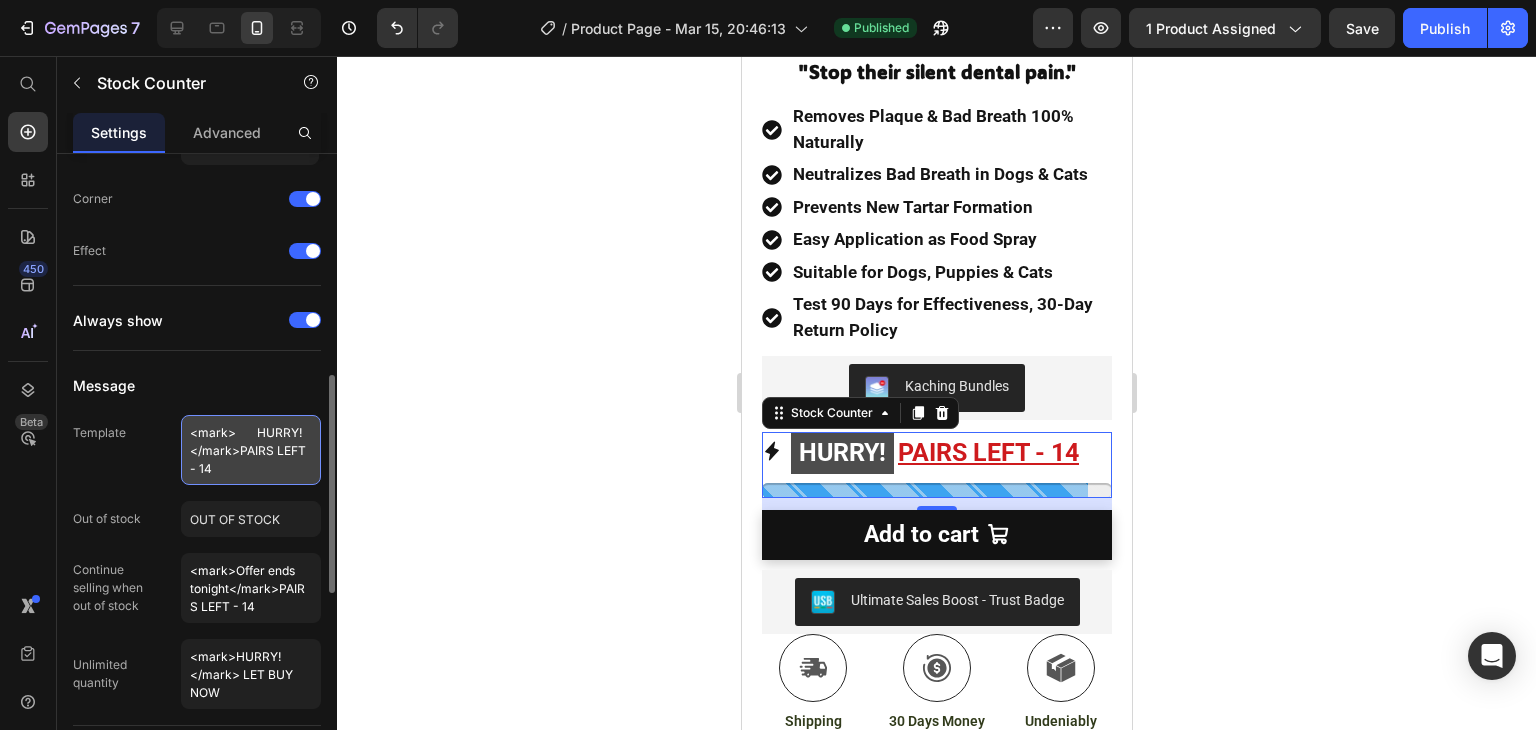 click on "<mark>       HURRY!</mark>PAIRS LEFT - 14" at bounding box center (251, 450) 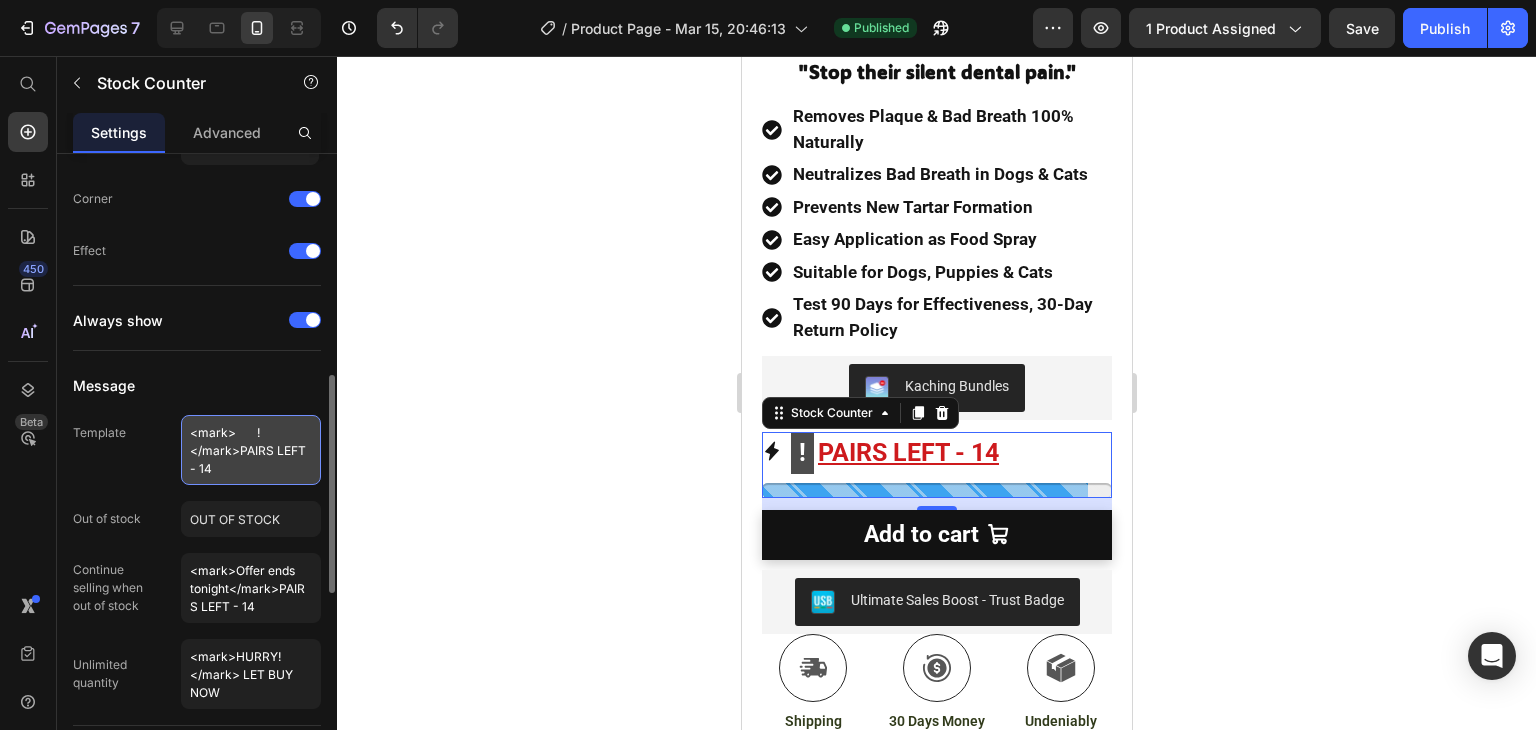 type on "<mark>       </mark>PAIRS LEFT - 14" 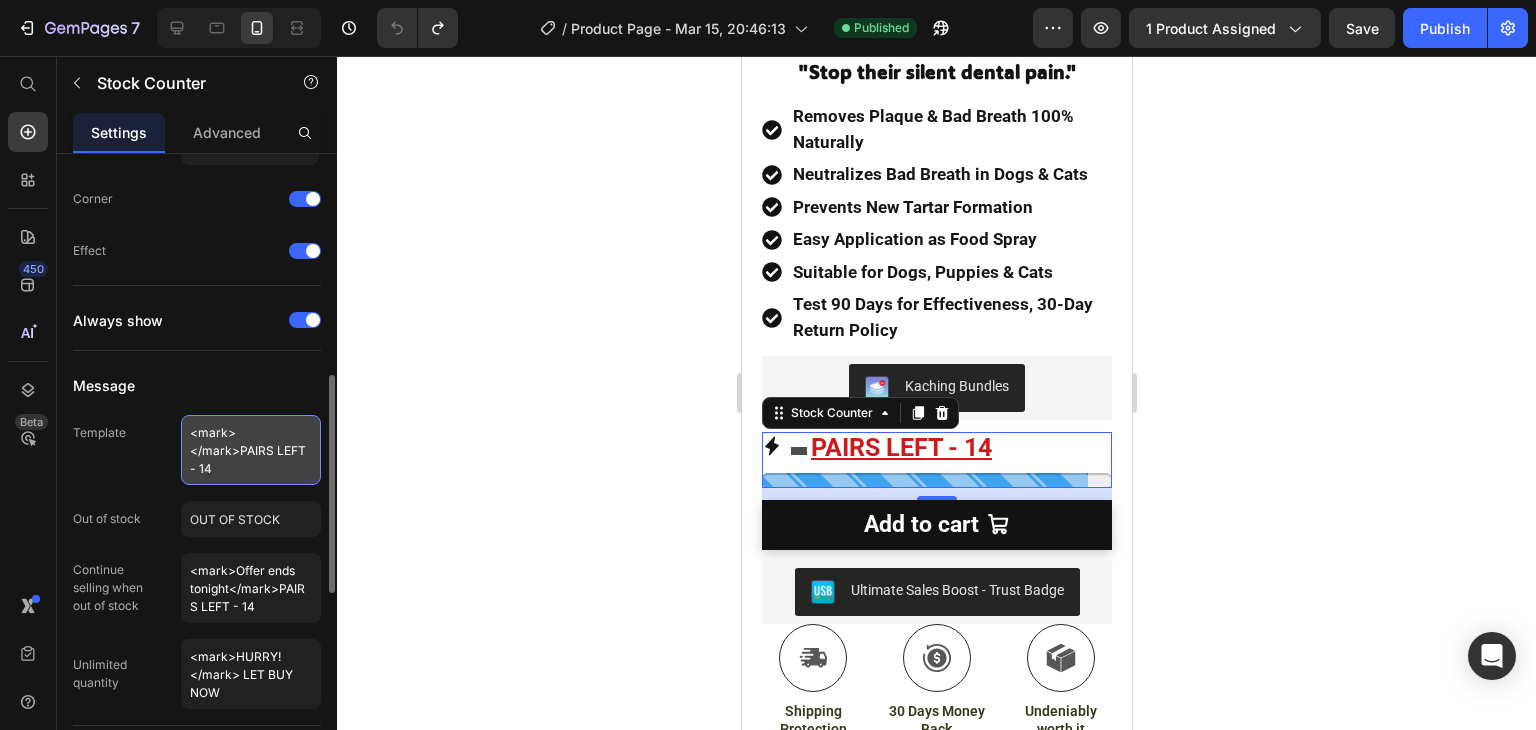click on "<mark>       </mark>PAIRS LEFT - 14" at bounding box center [251, 450] 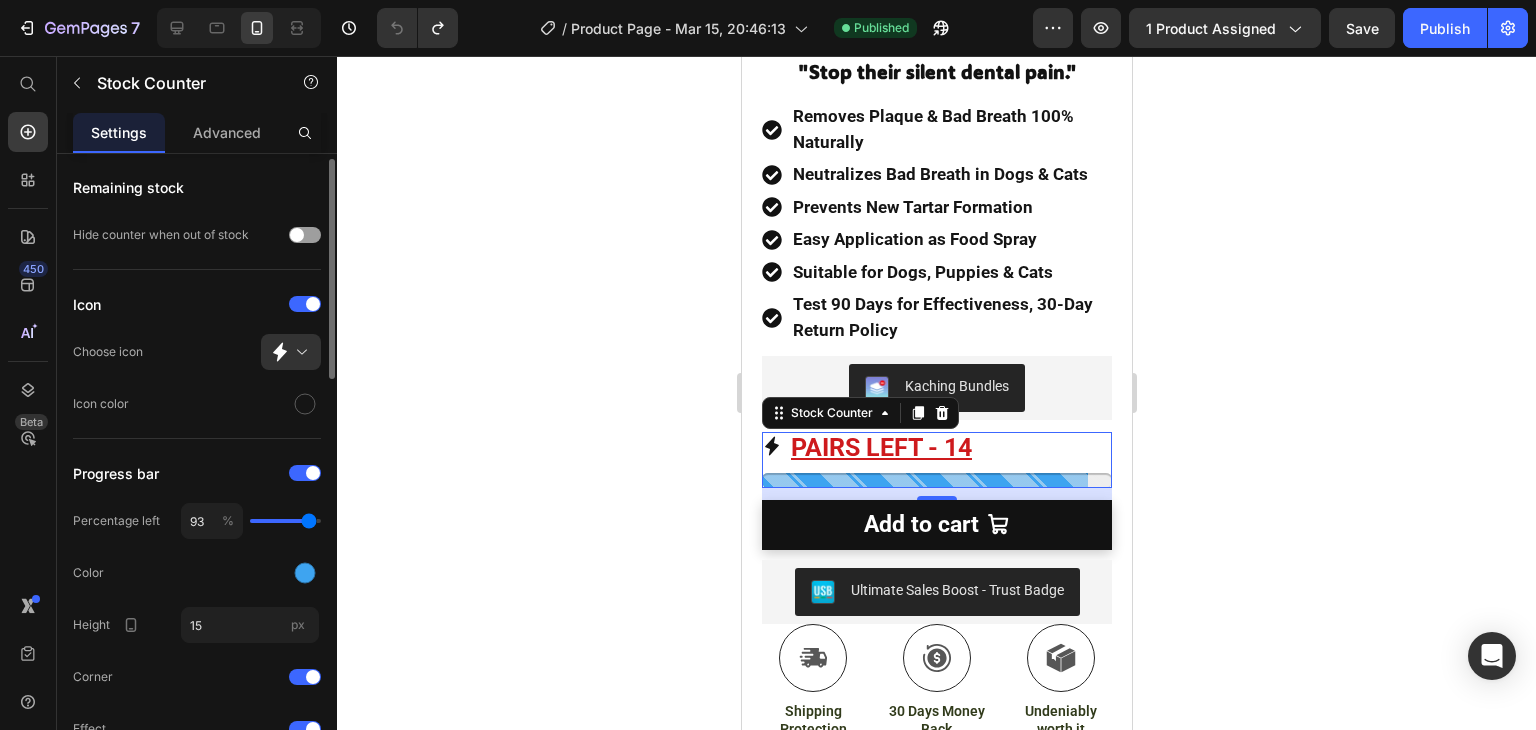 scroll, scrollTop: 97, scrollLeft: 0, axis: vertical 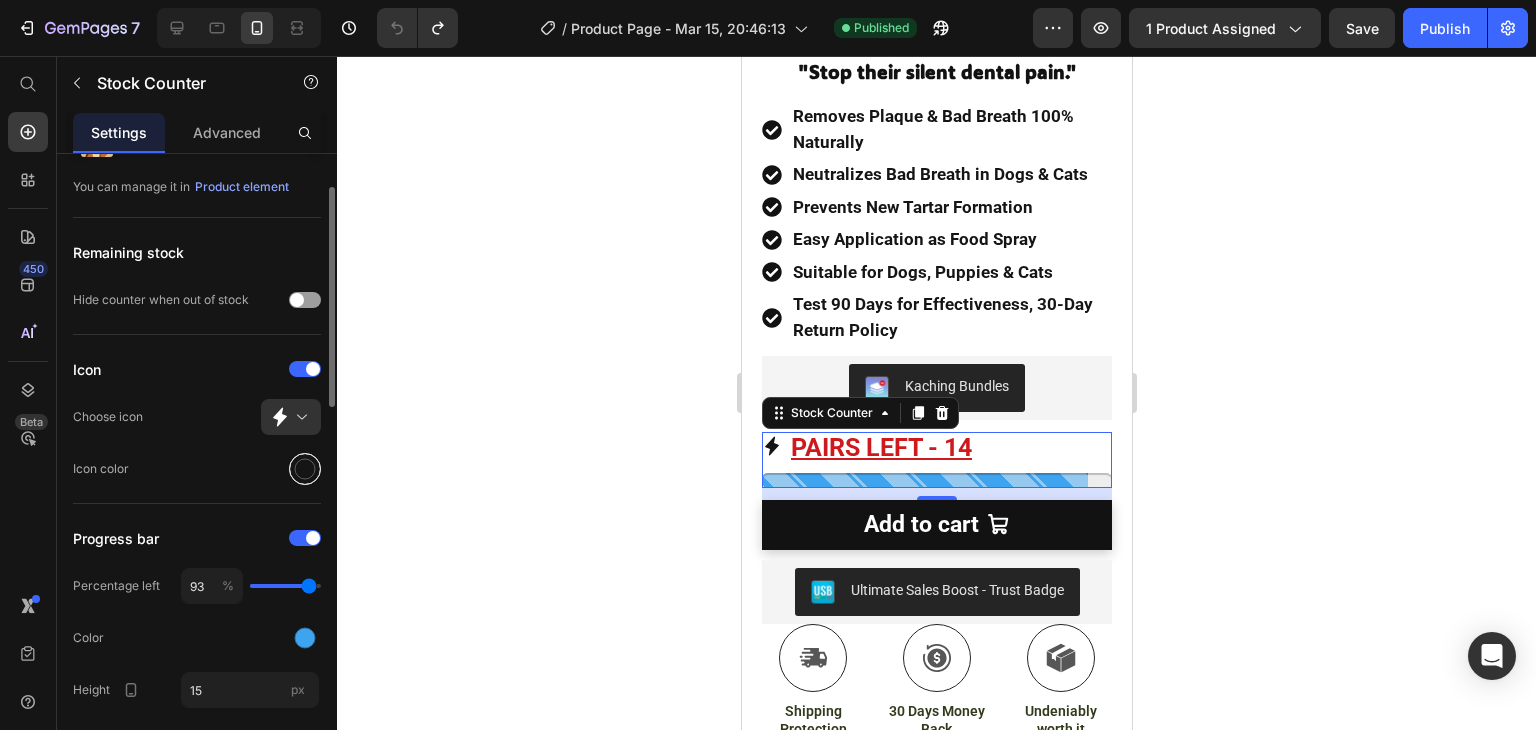 click at bounding box center (305, 469) 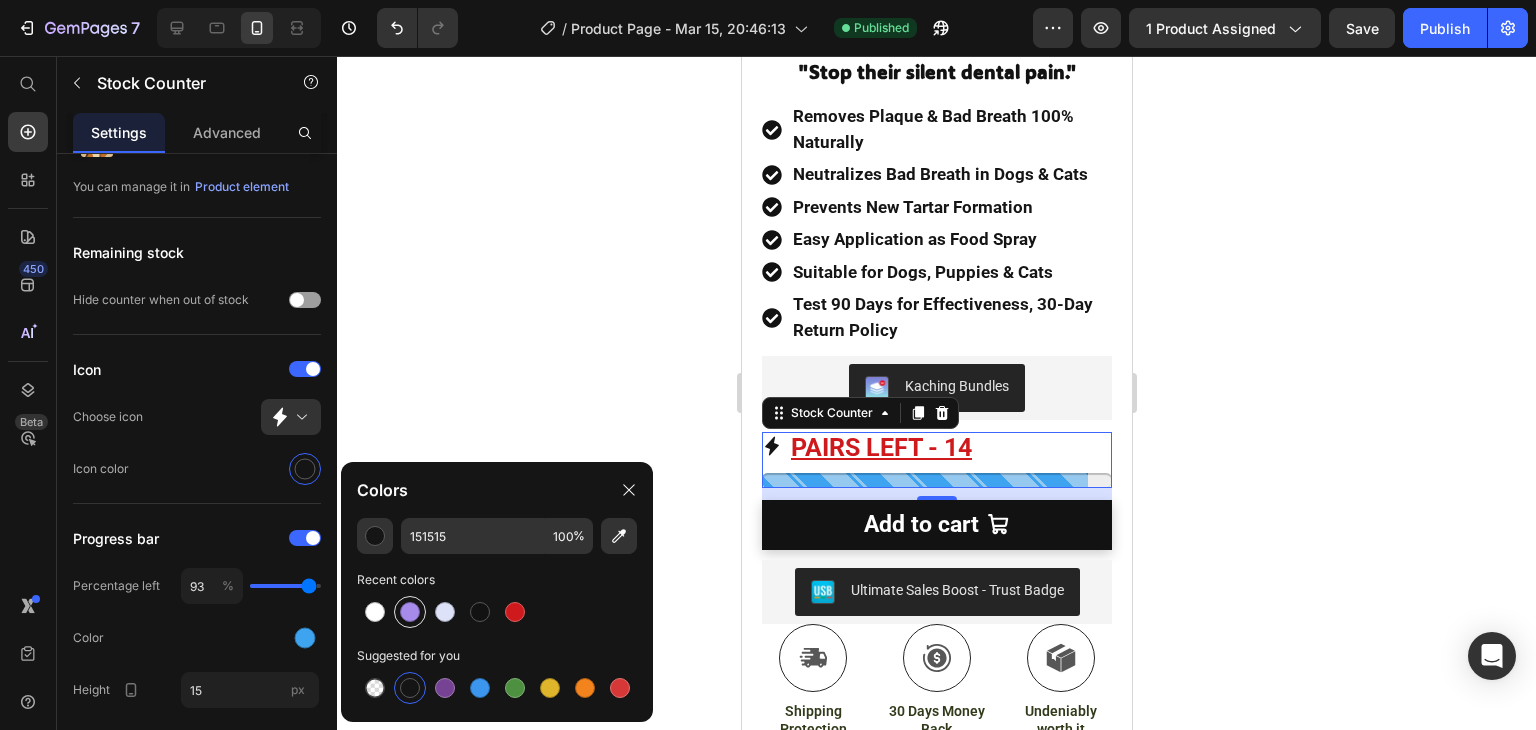 click at bounding box center (410, 612) 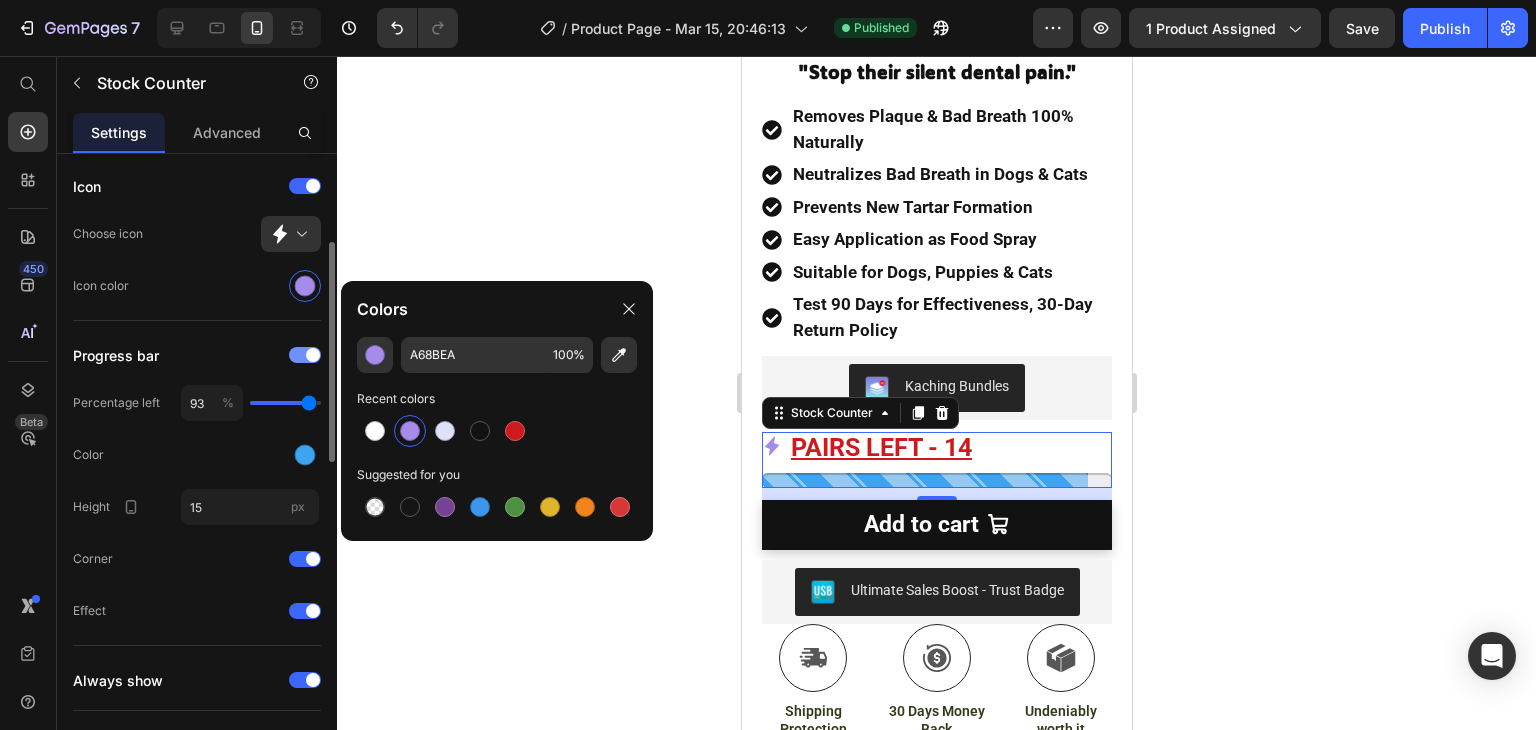 scroll, scrollTop: 273, scrollLeft: 0, axis: vertical 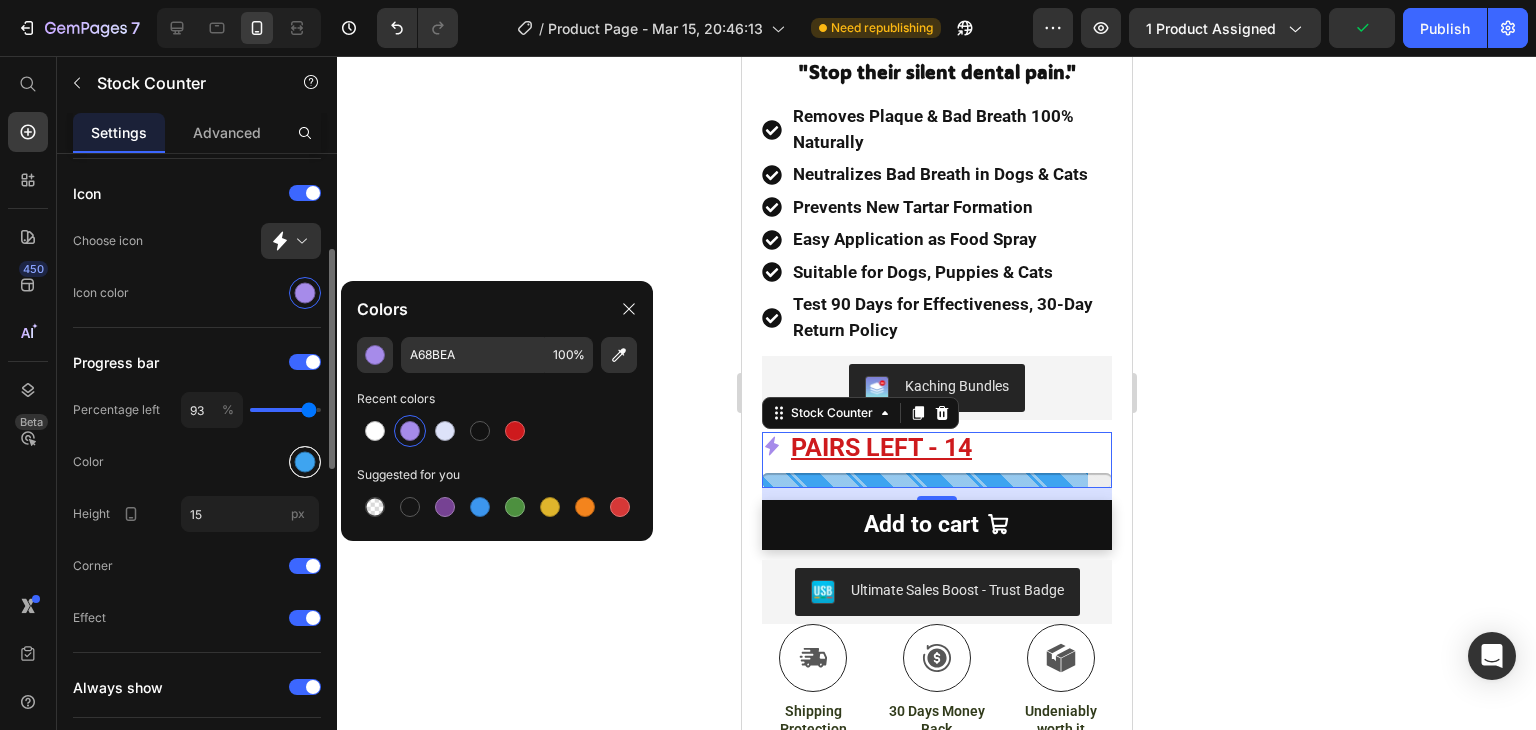 click at bounding box center [305, 462] 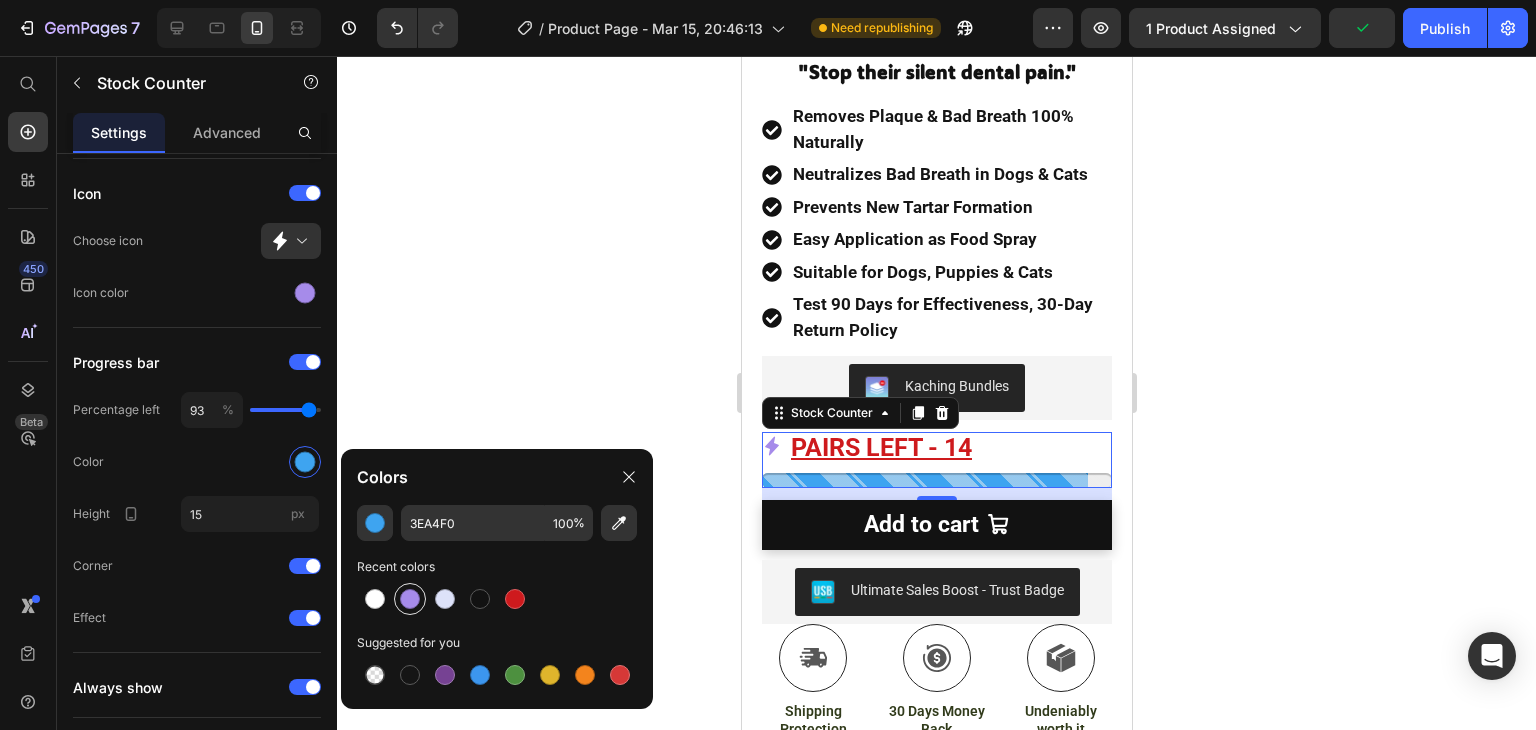 click at bounding box center (410, 599) 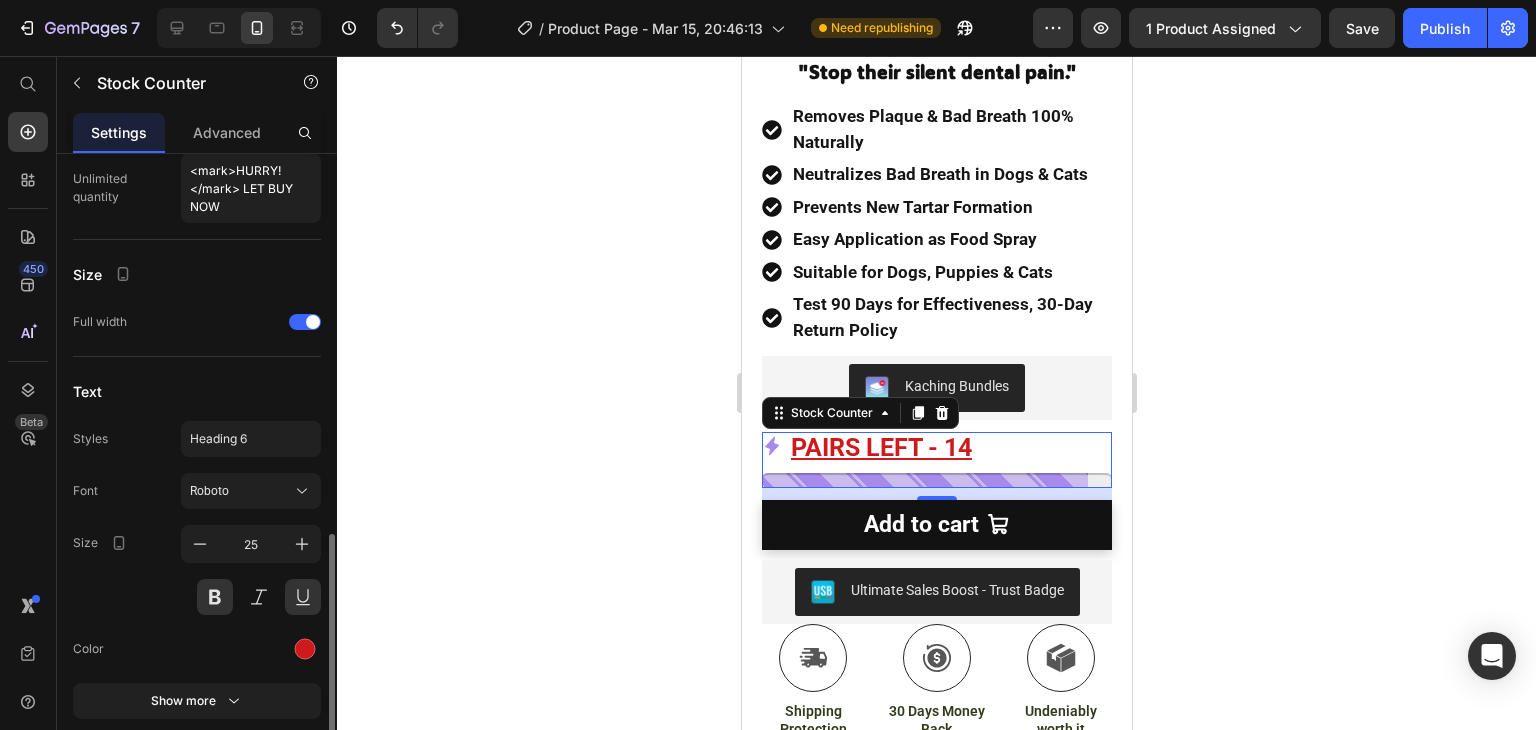 scroll, scrollTop: 1116, scrollLeft: 0, axis: vertical 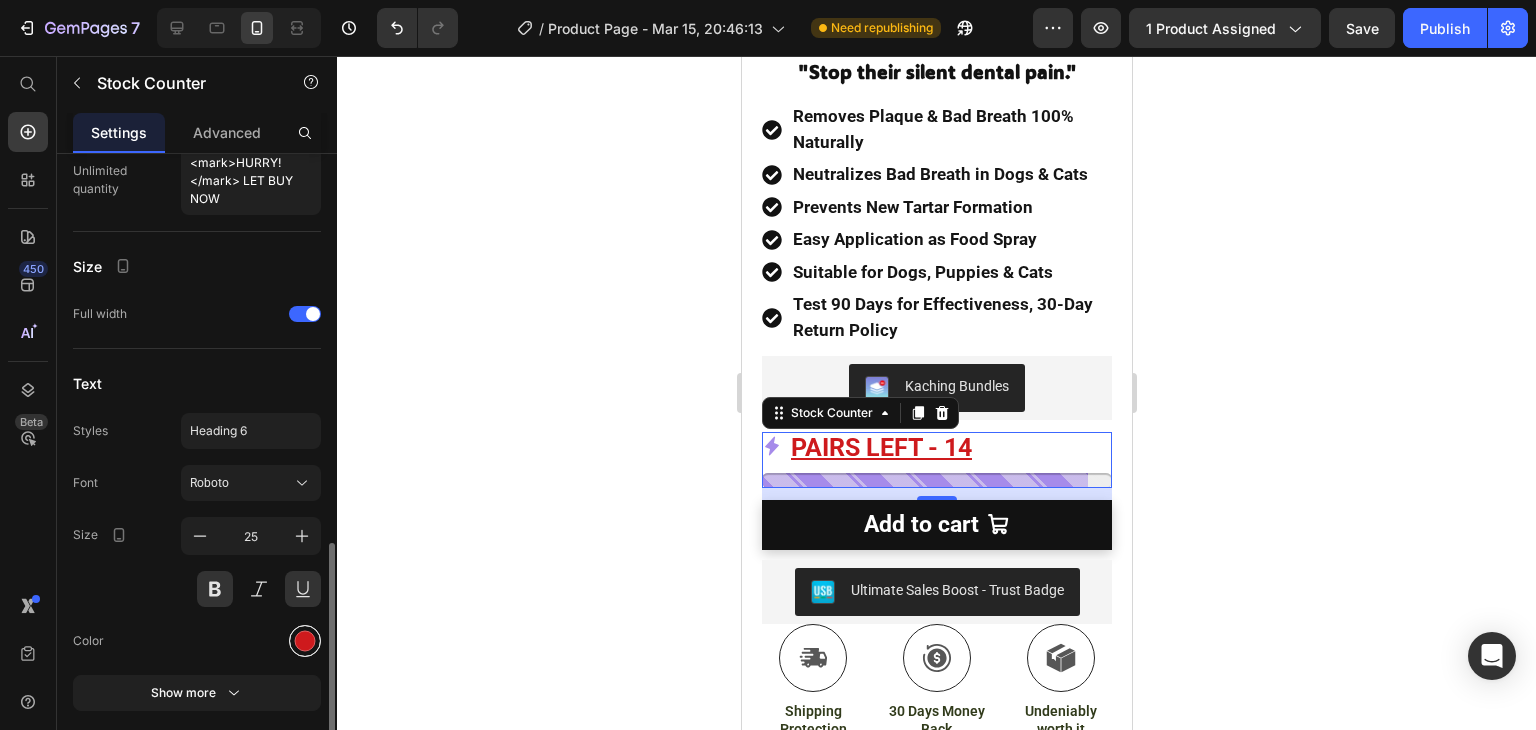 click at bounding box center (305, 641) 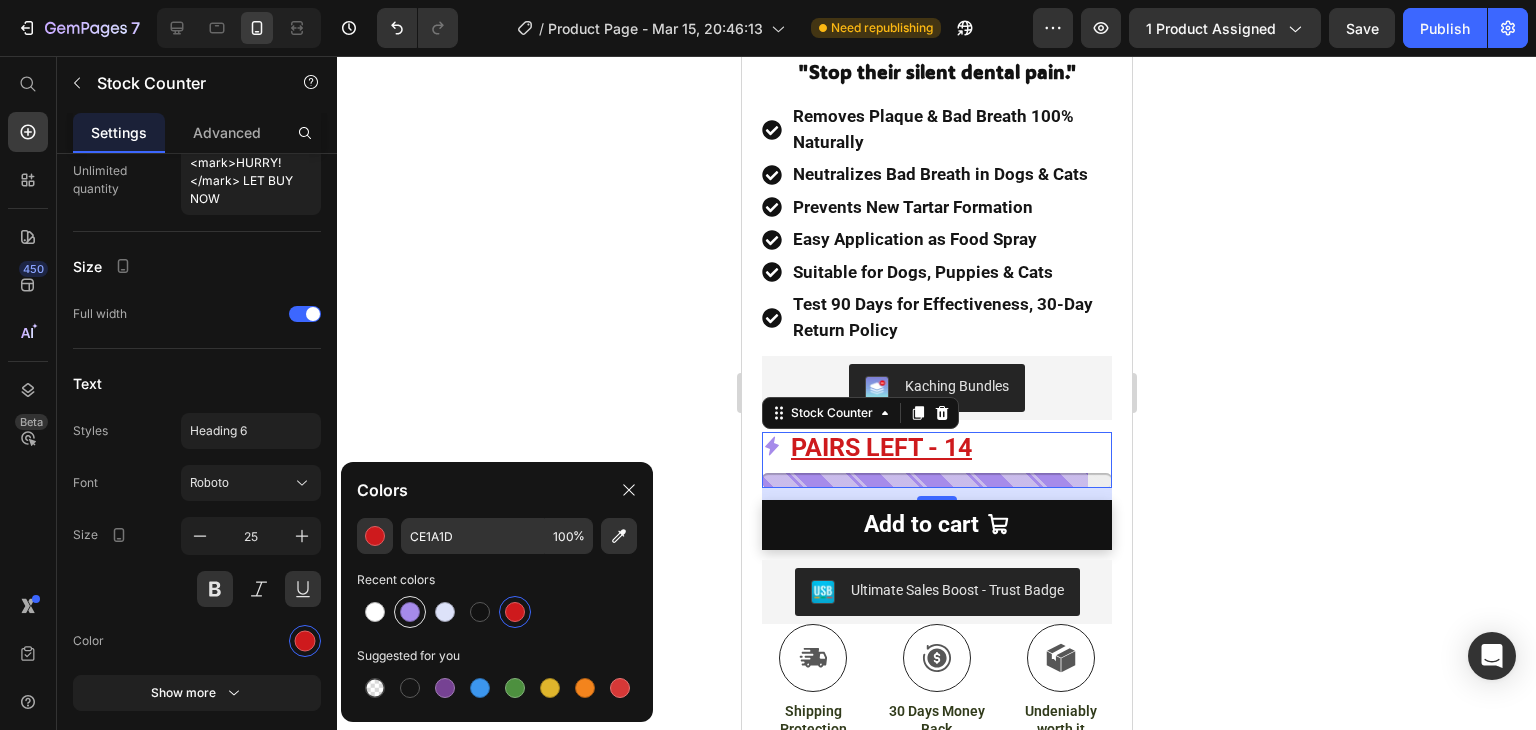 click at bounding box center (410, 612) 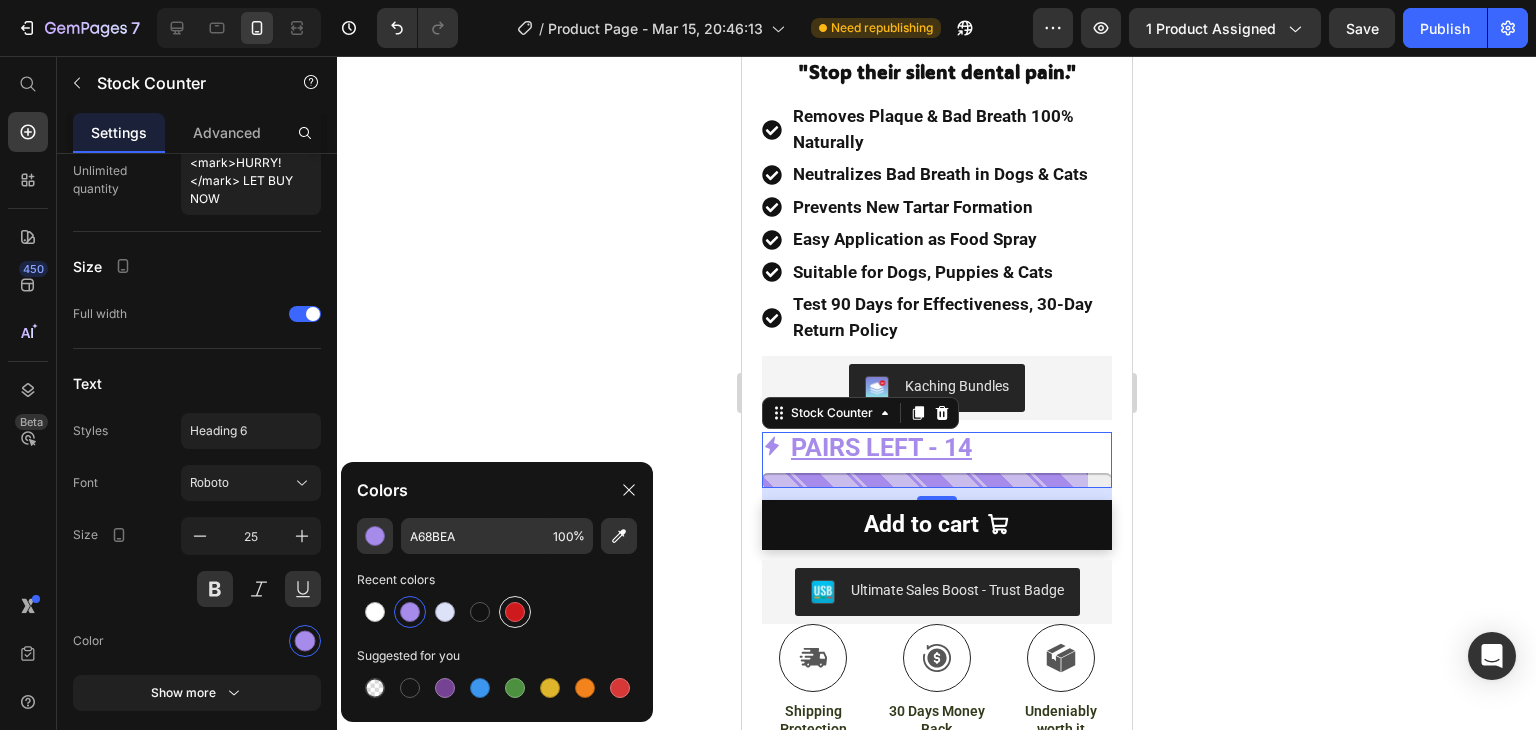 click at bounding box center (515, 612) 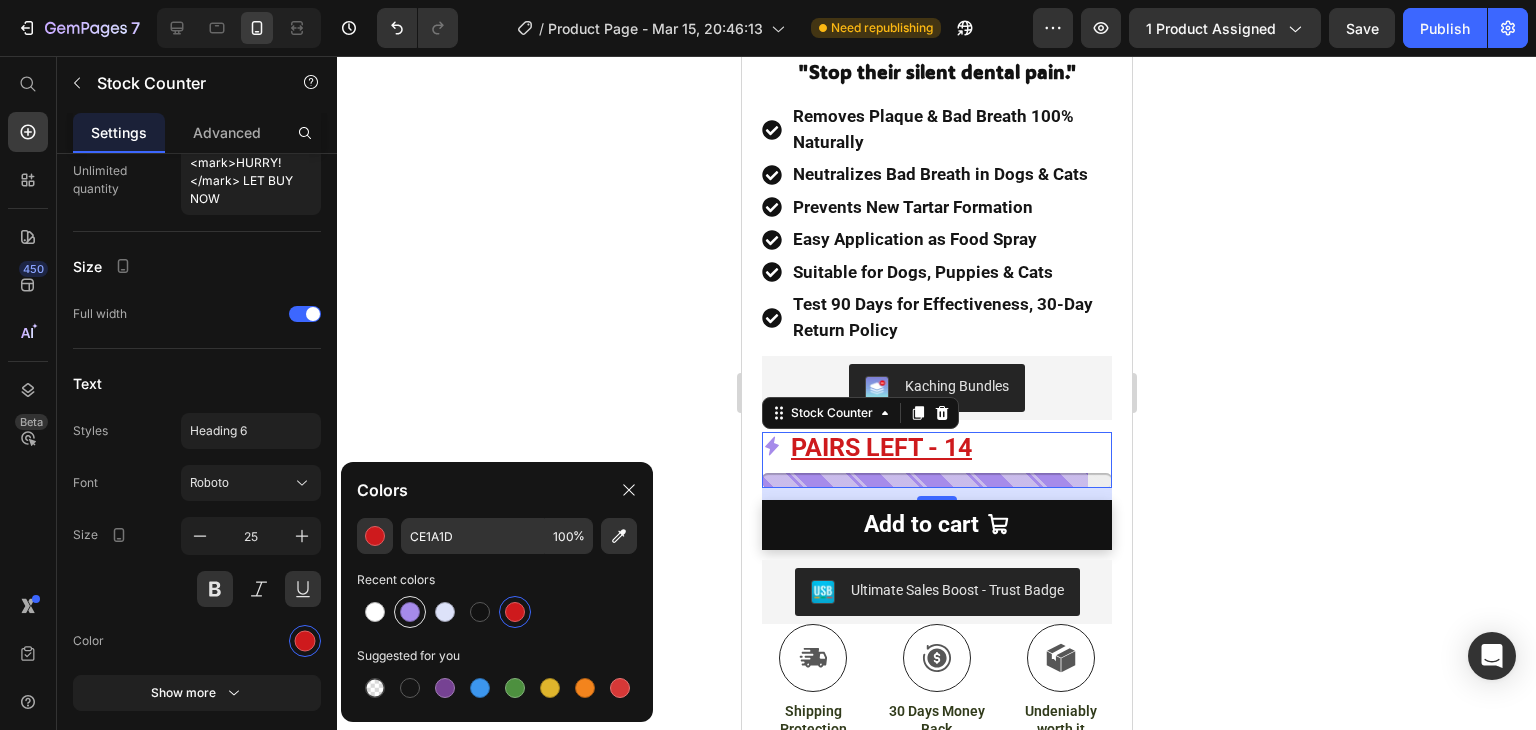 click at bounding box center (410, 612) 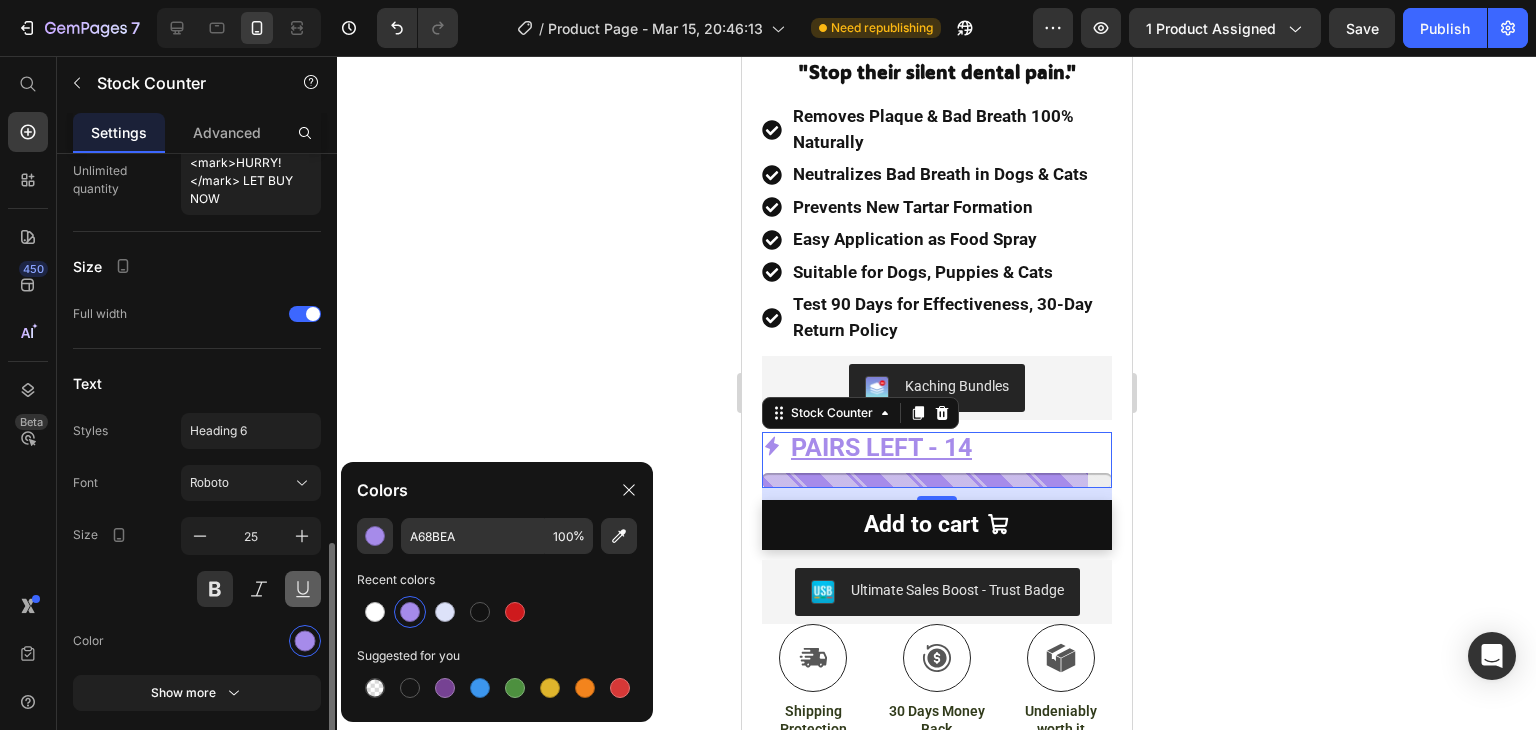 click at bounding box center (303, 589) 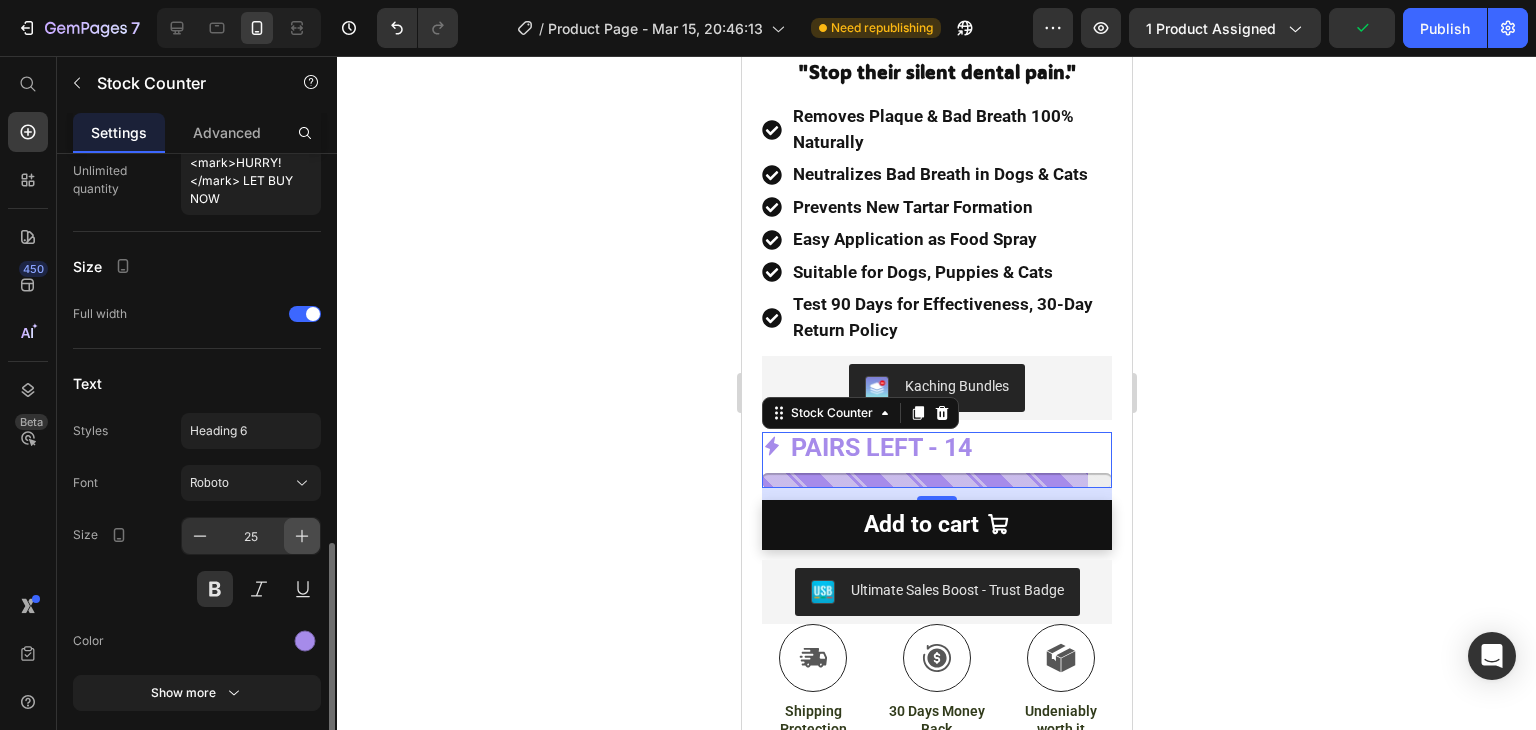 click 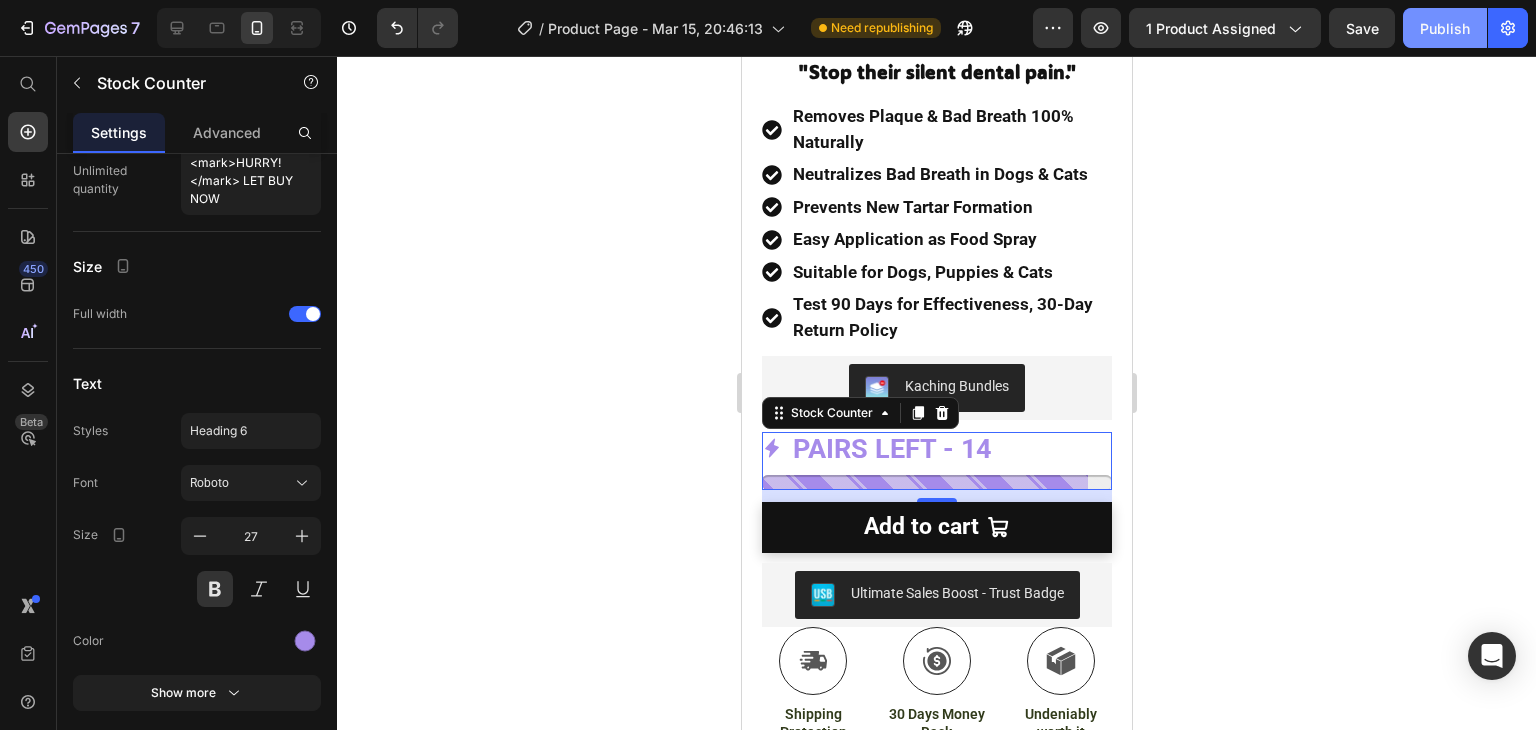 click on "Publish" at bounding box center [1445, 28] 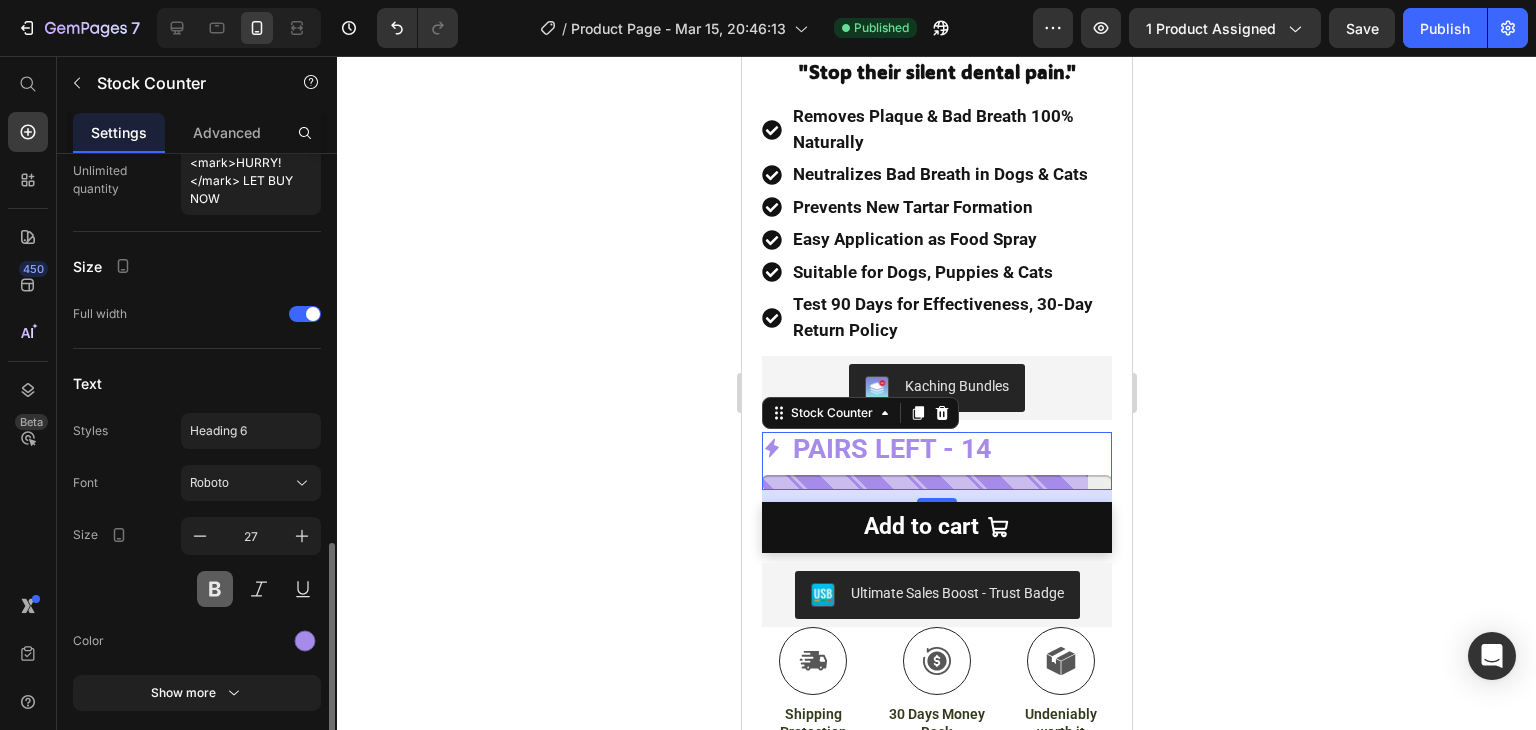 click at bounding box center [215, 589] 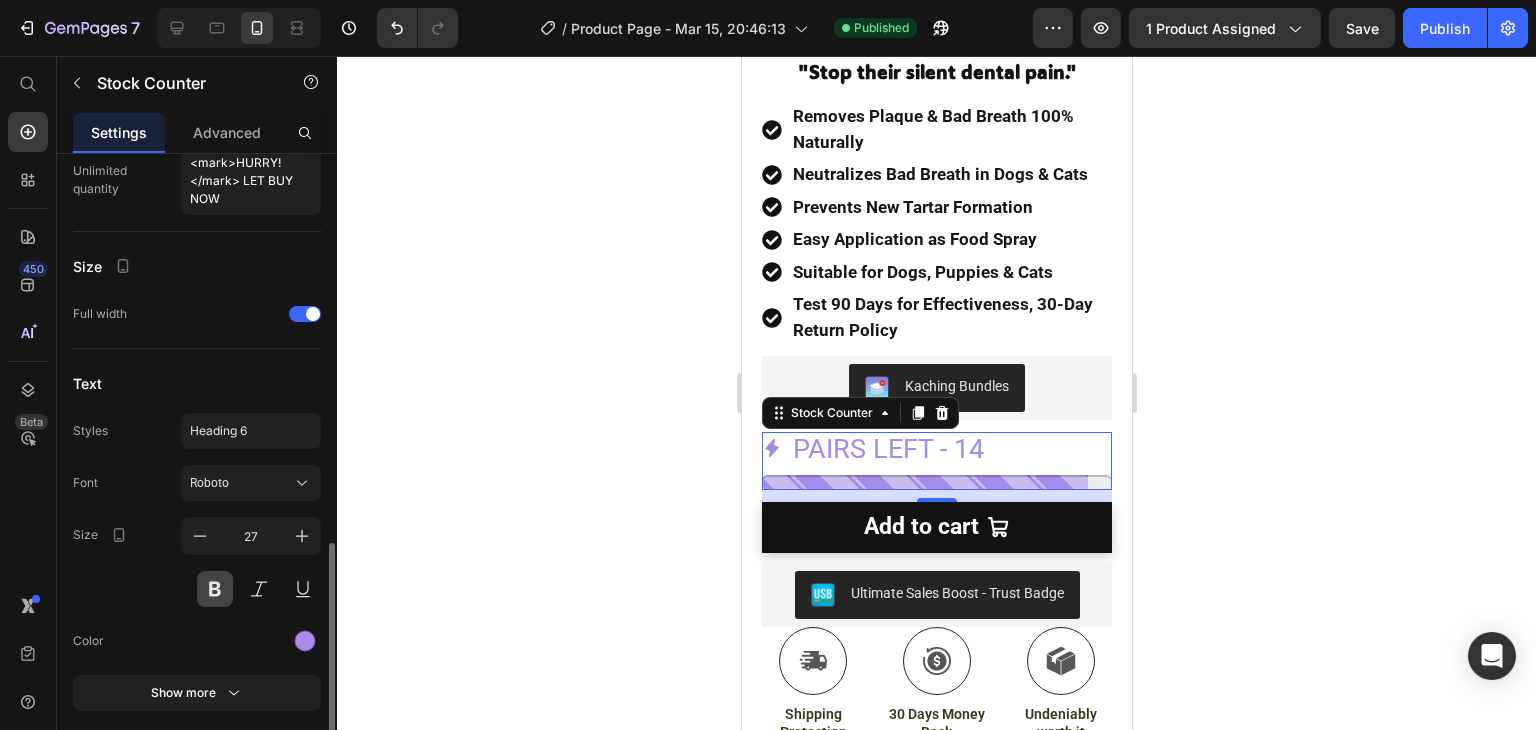 click at bounding box center [215, 589] 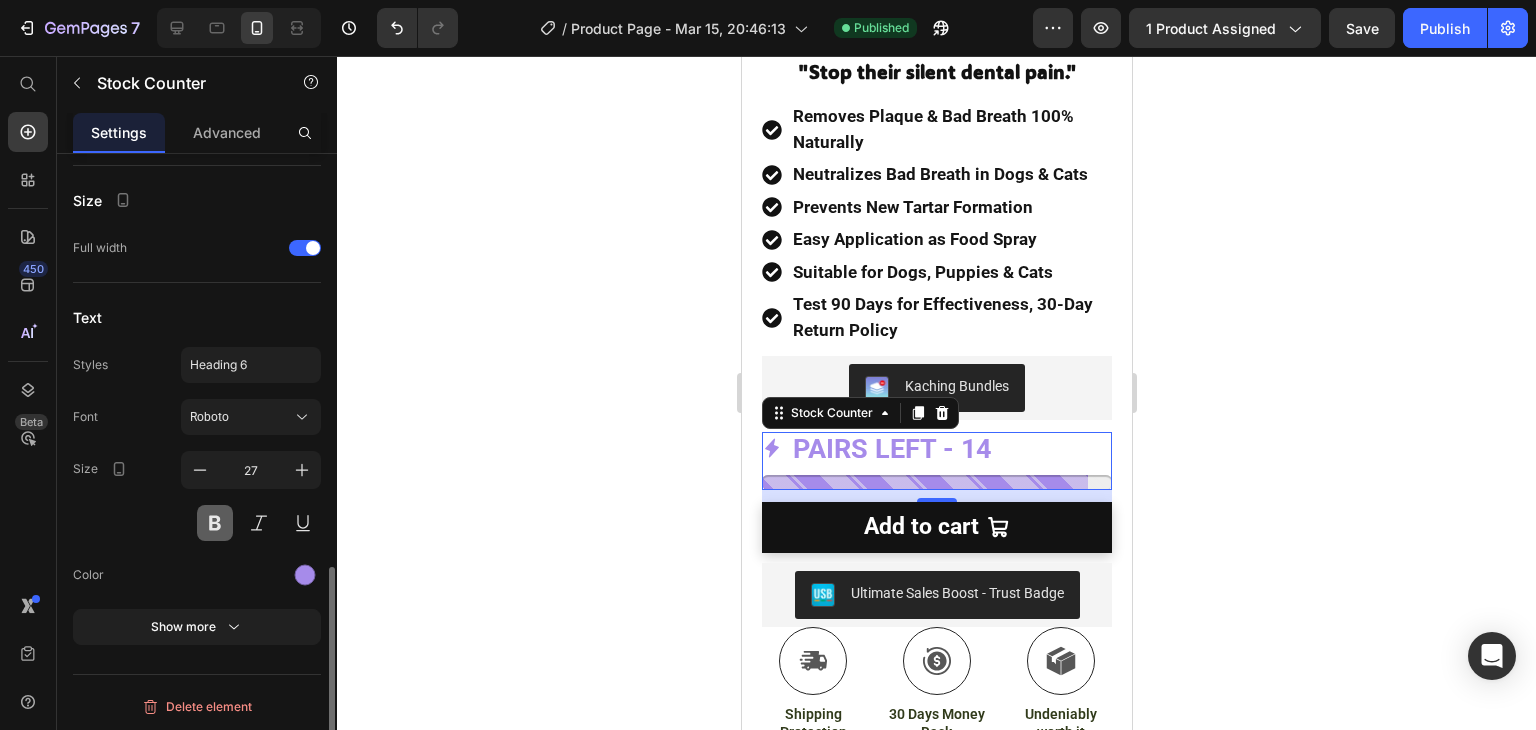 scroll, scrollTop: 1172, scrollLeft: 0, axis: vertical 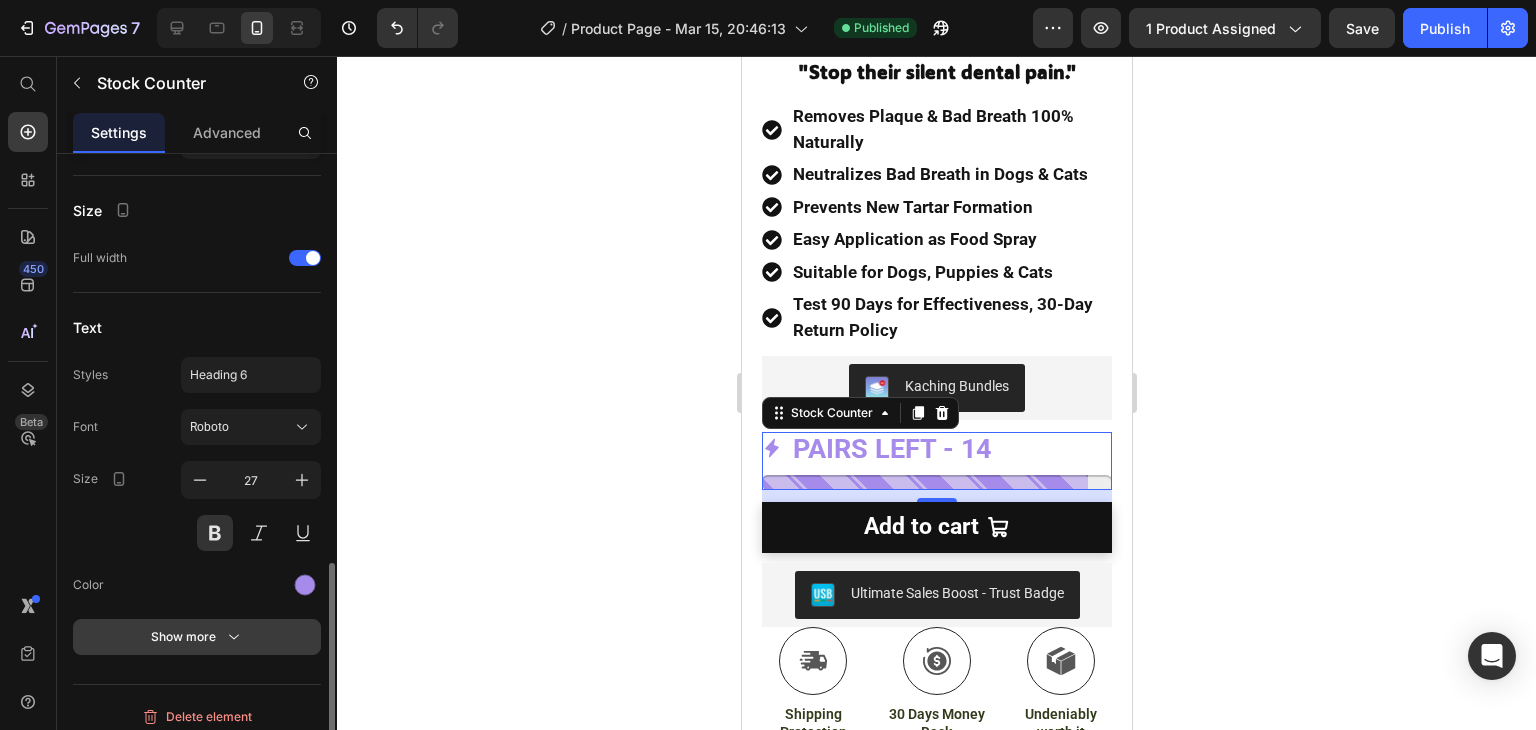 click on "Show more" at bounding box center [197, 637] 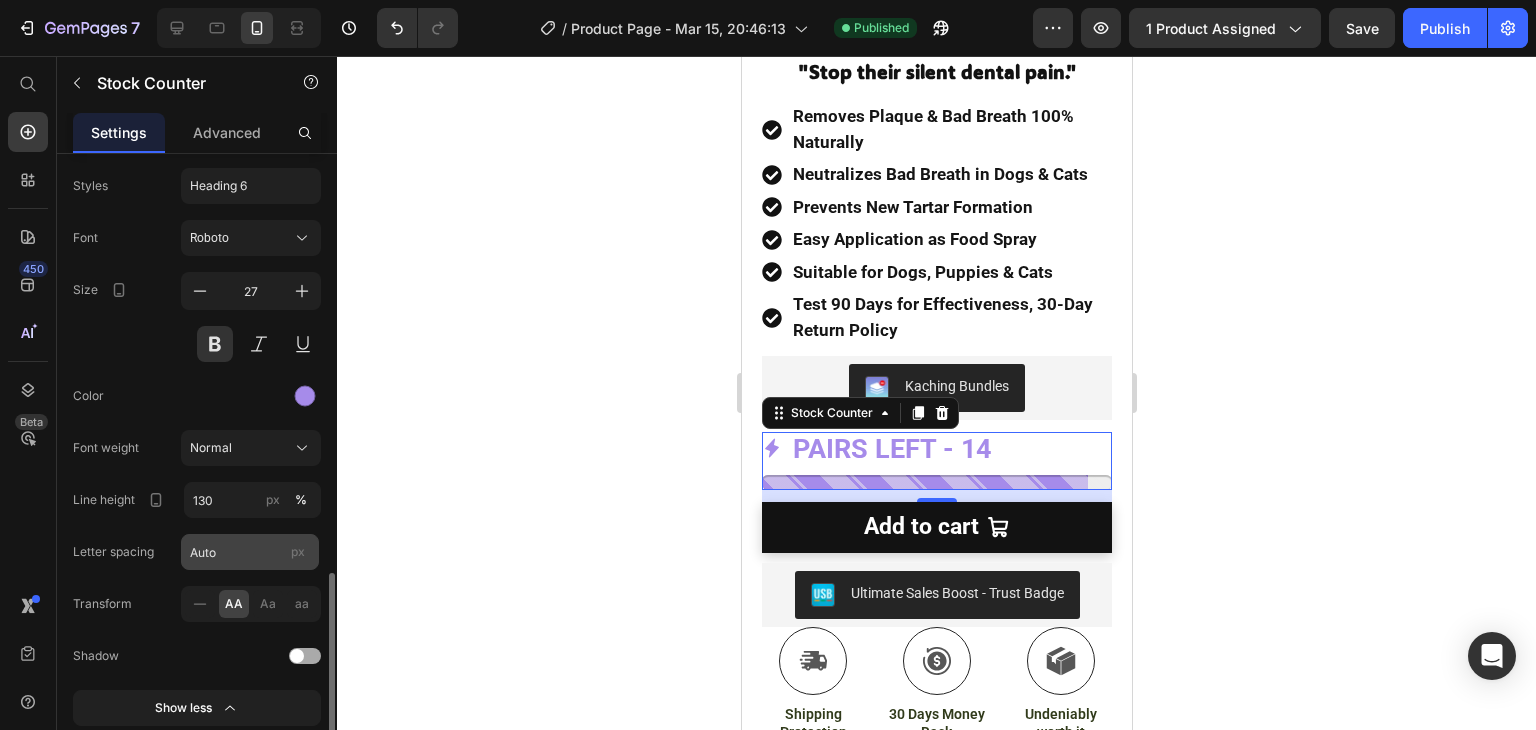 scroll, scrollTop: 1364, scrollLeft: 0, axis: vertical 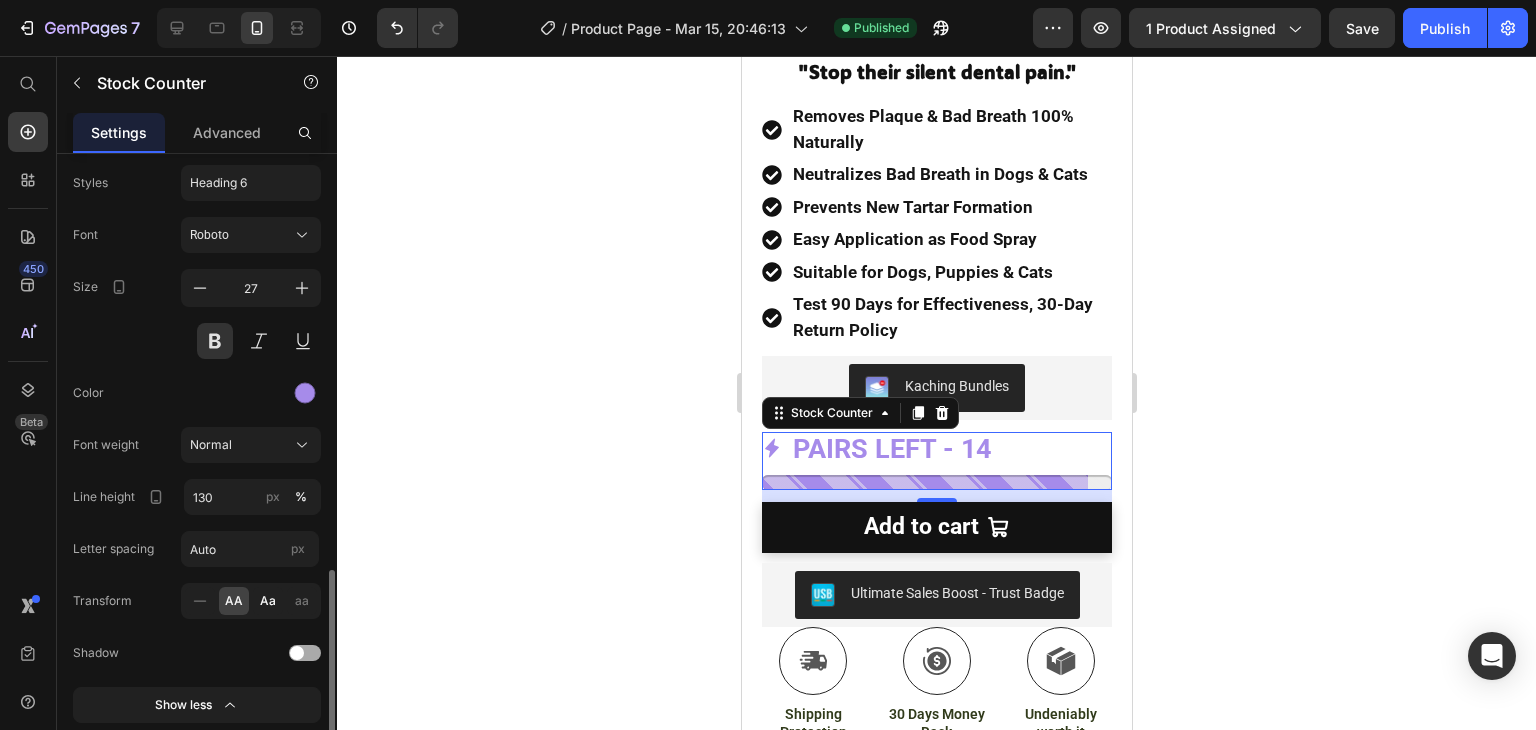 click on "Aa" 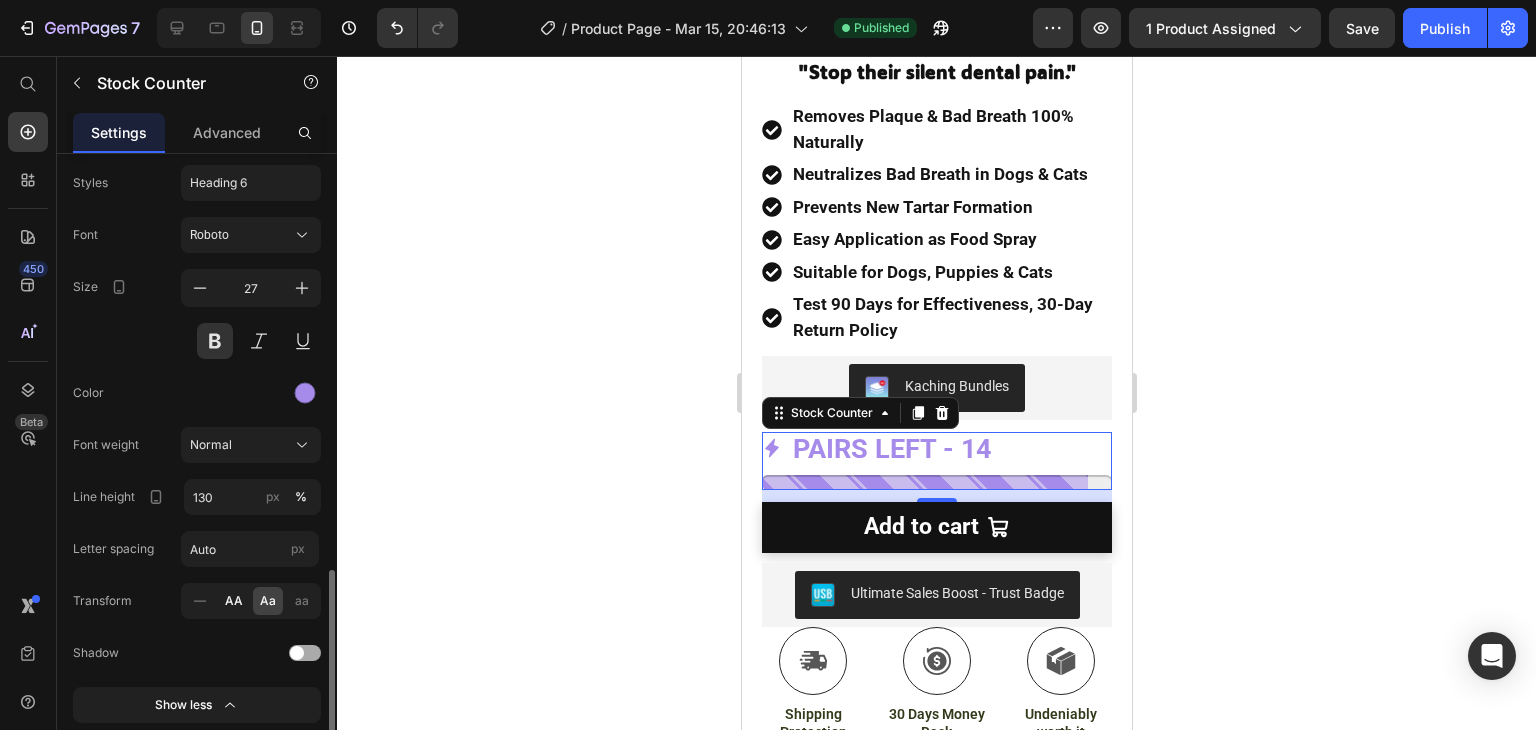 click on "AA" 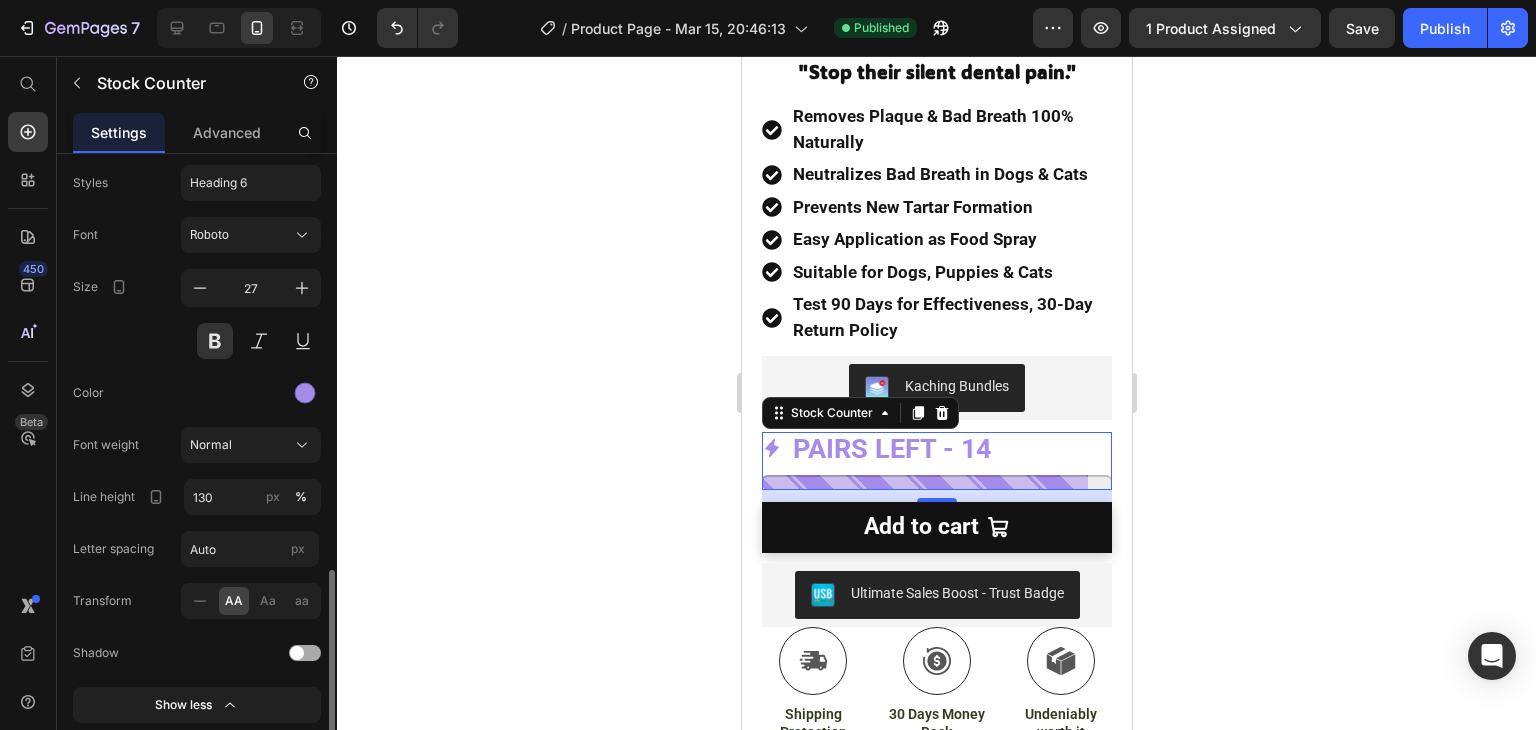 scroll, scrollTop: 1395, scrollLeft: 0, axis: vertical 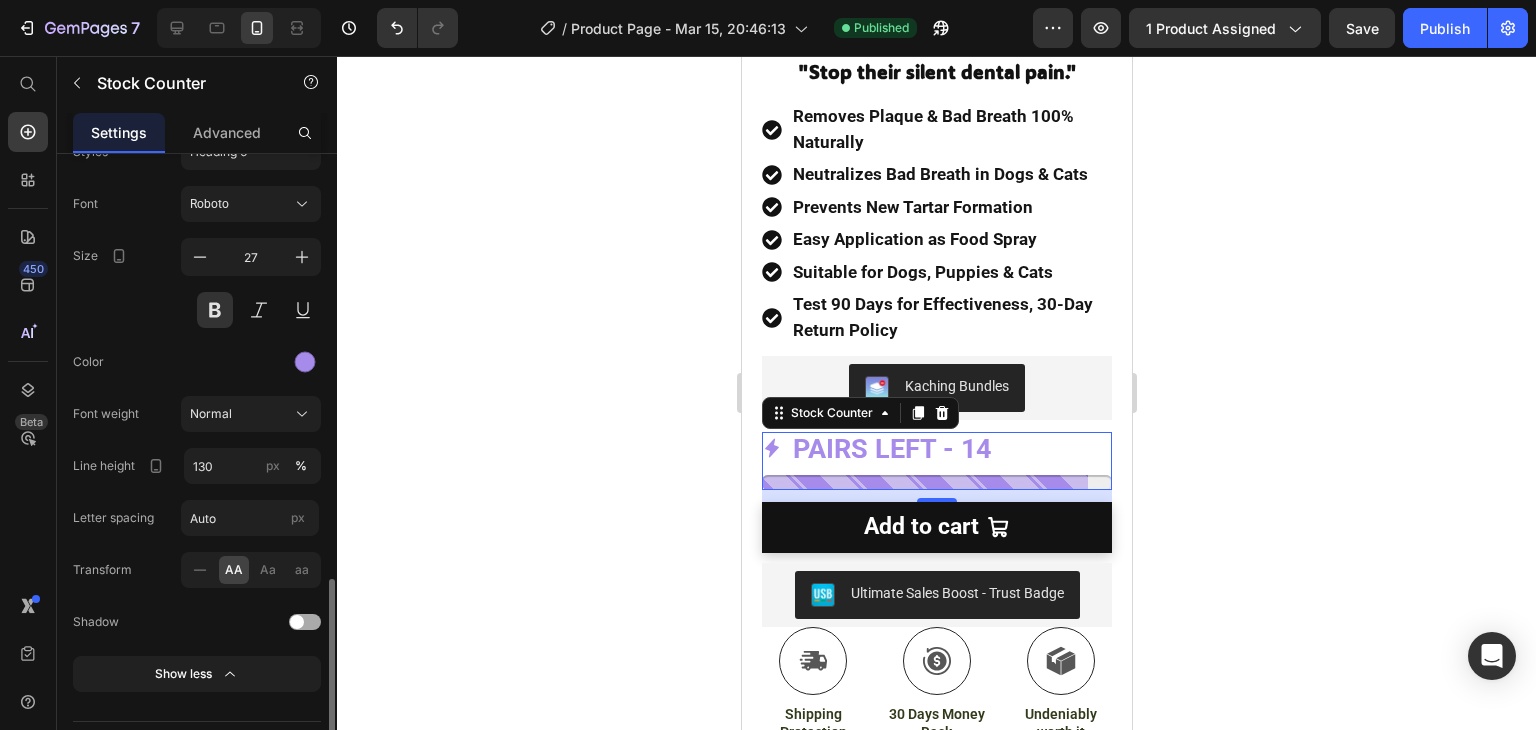 click at bounding box center (305, 622) 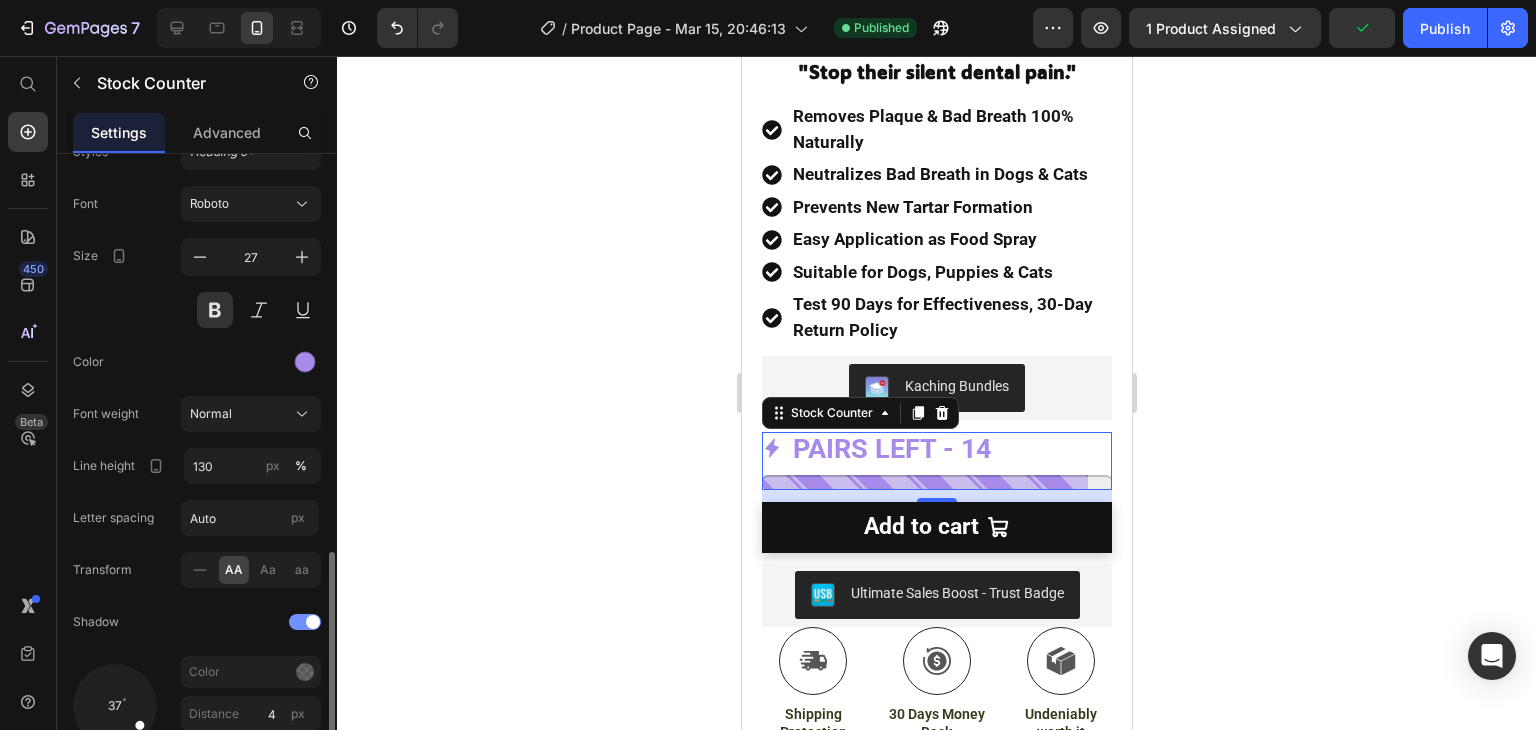 click at bounding box center (313, 622) 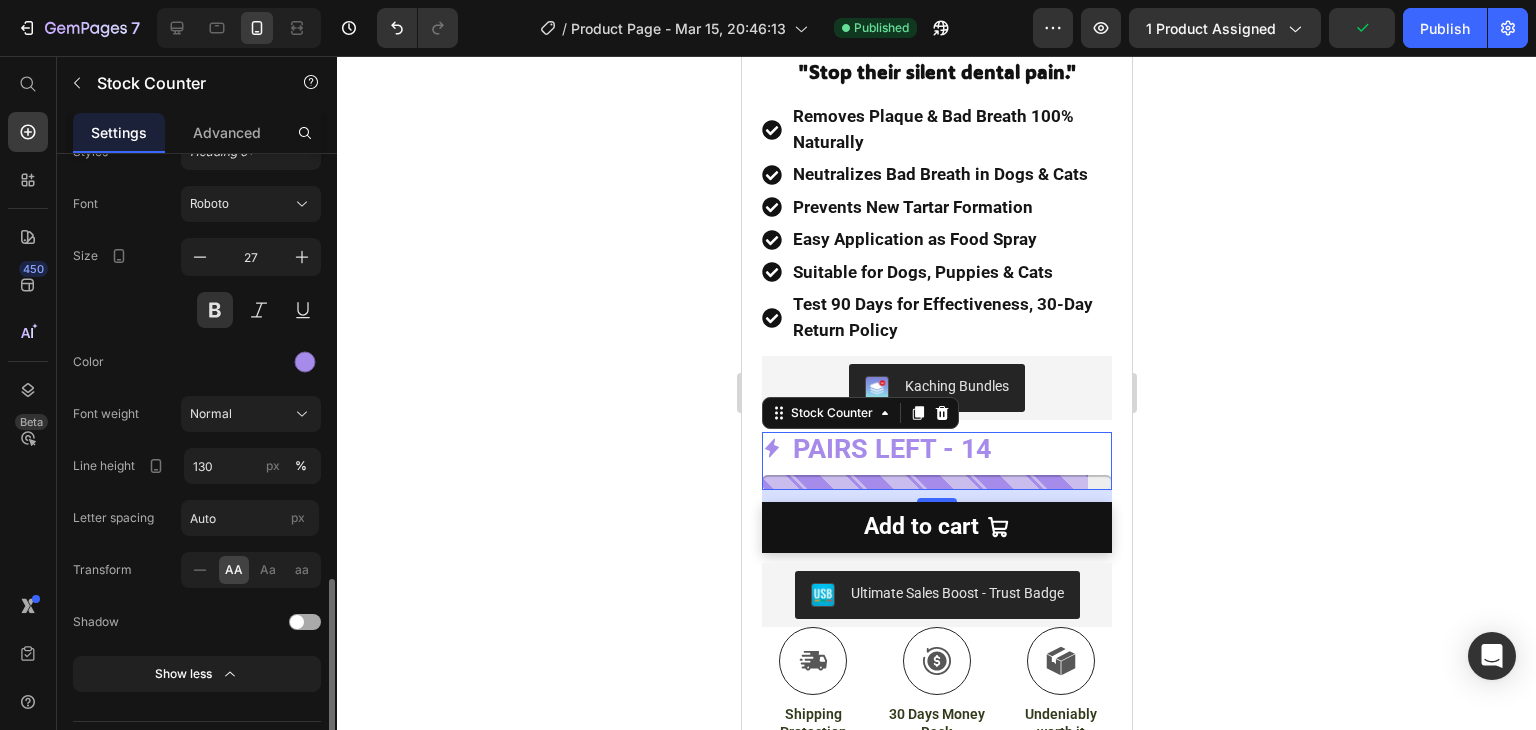 click at bounding box center [305, 622] 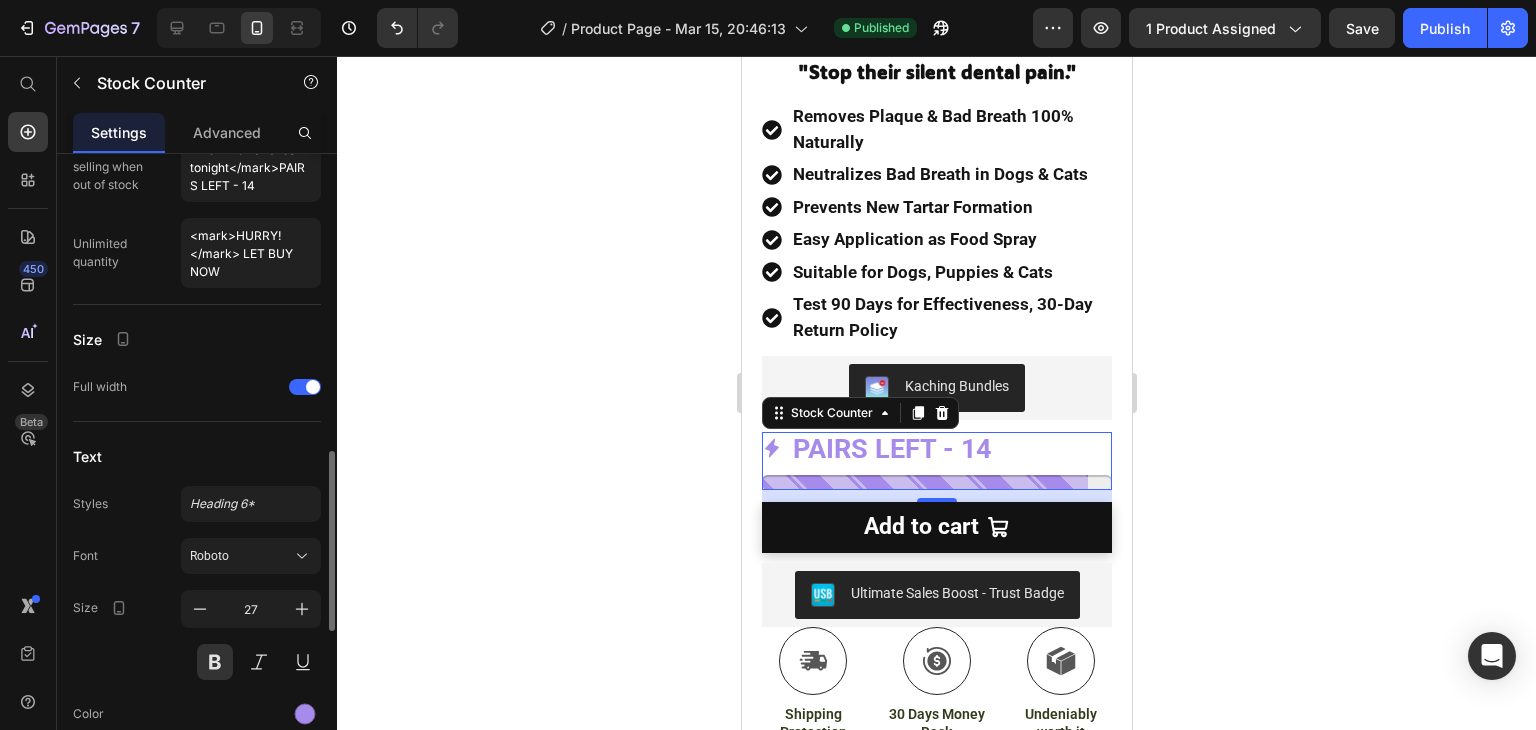 scroll, scrollTop: 1041, scrollLeft: 0, axis: vertical 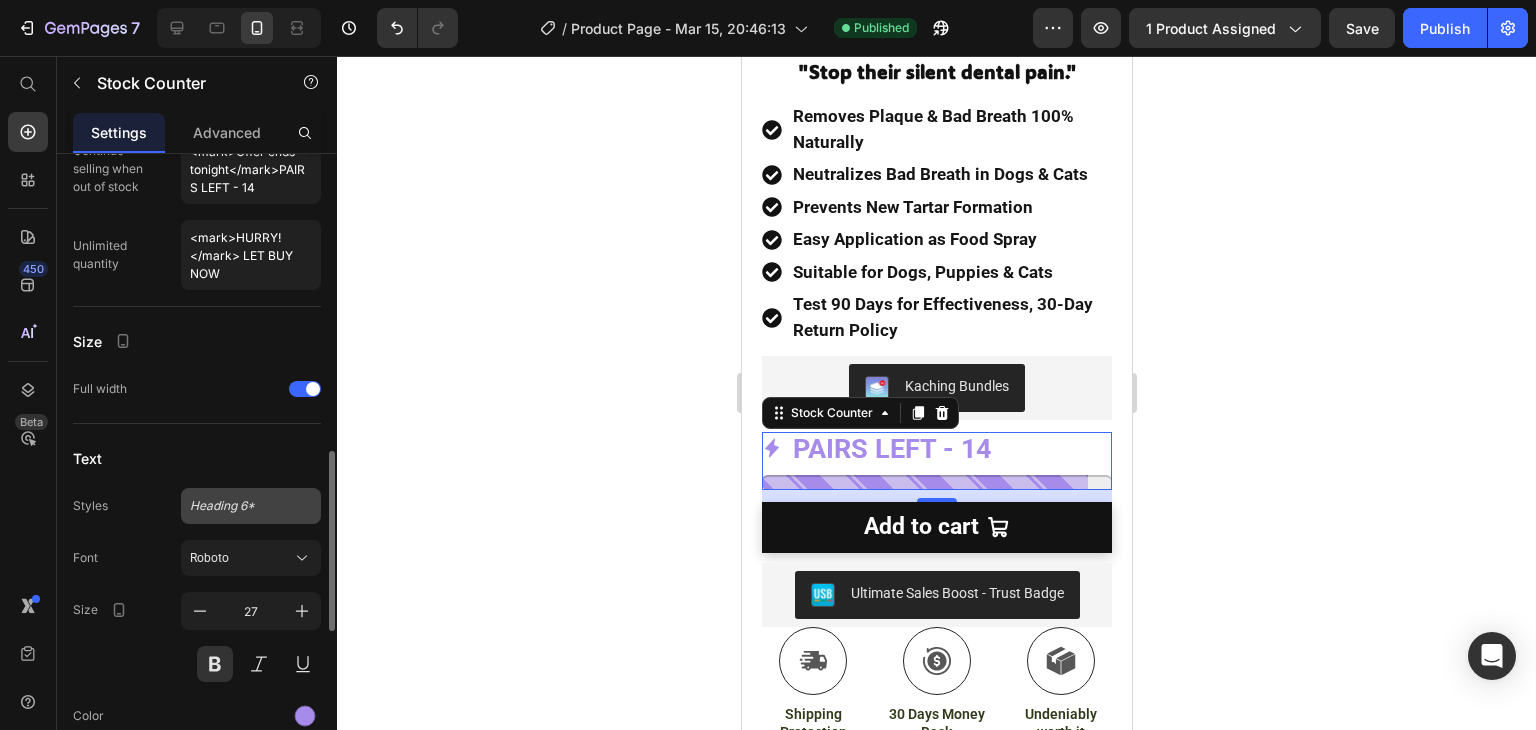 click on "Heading 6*" at bounding box center (251, 506) 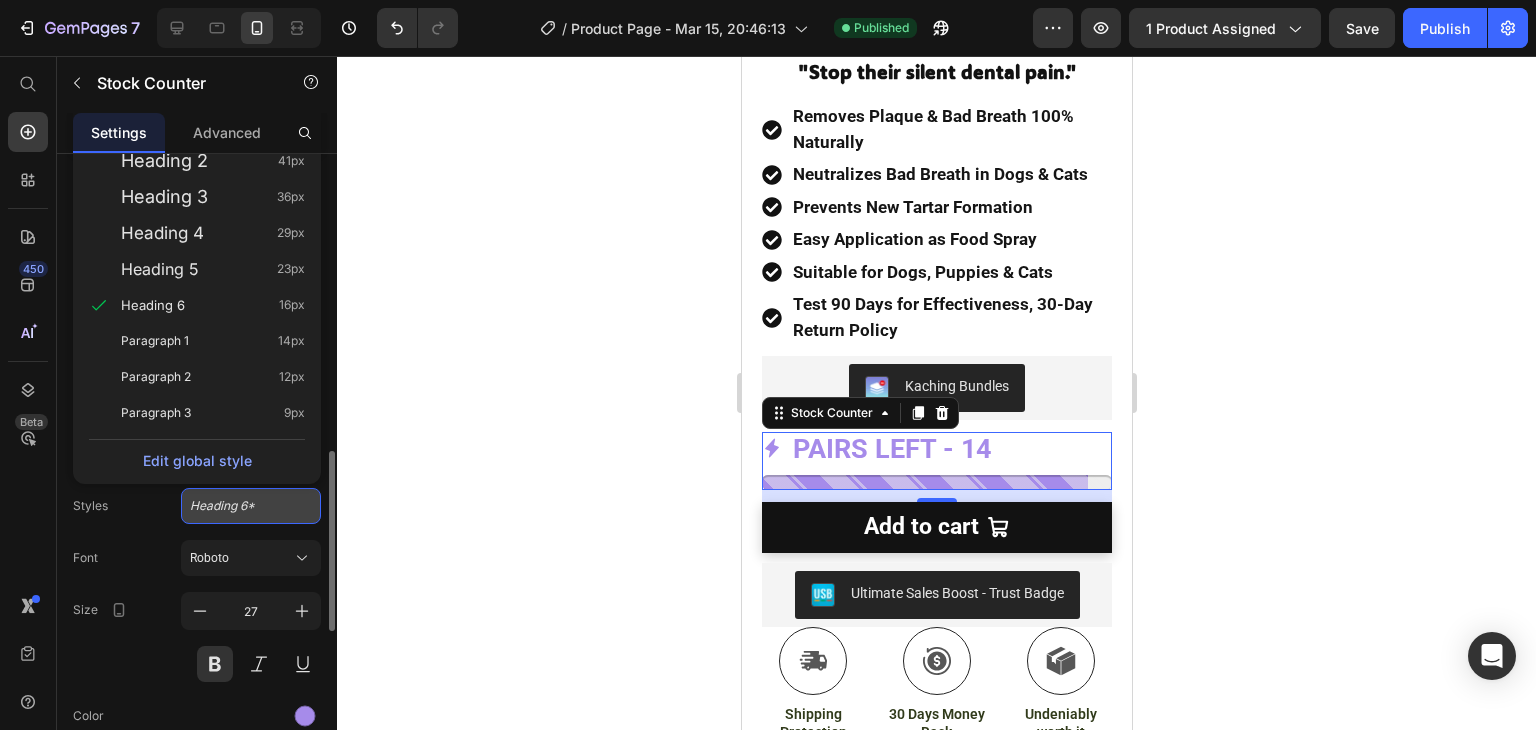 click on "Heading 6*" at bounding box center [251, 506] 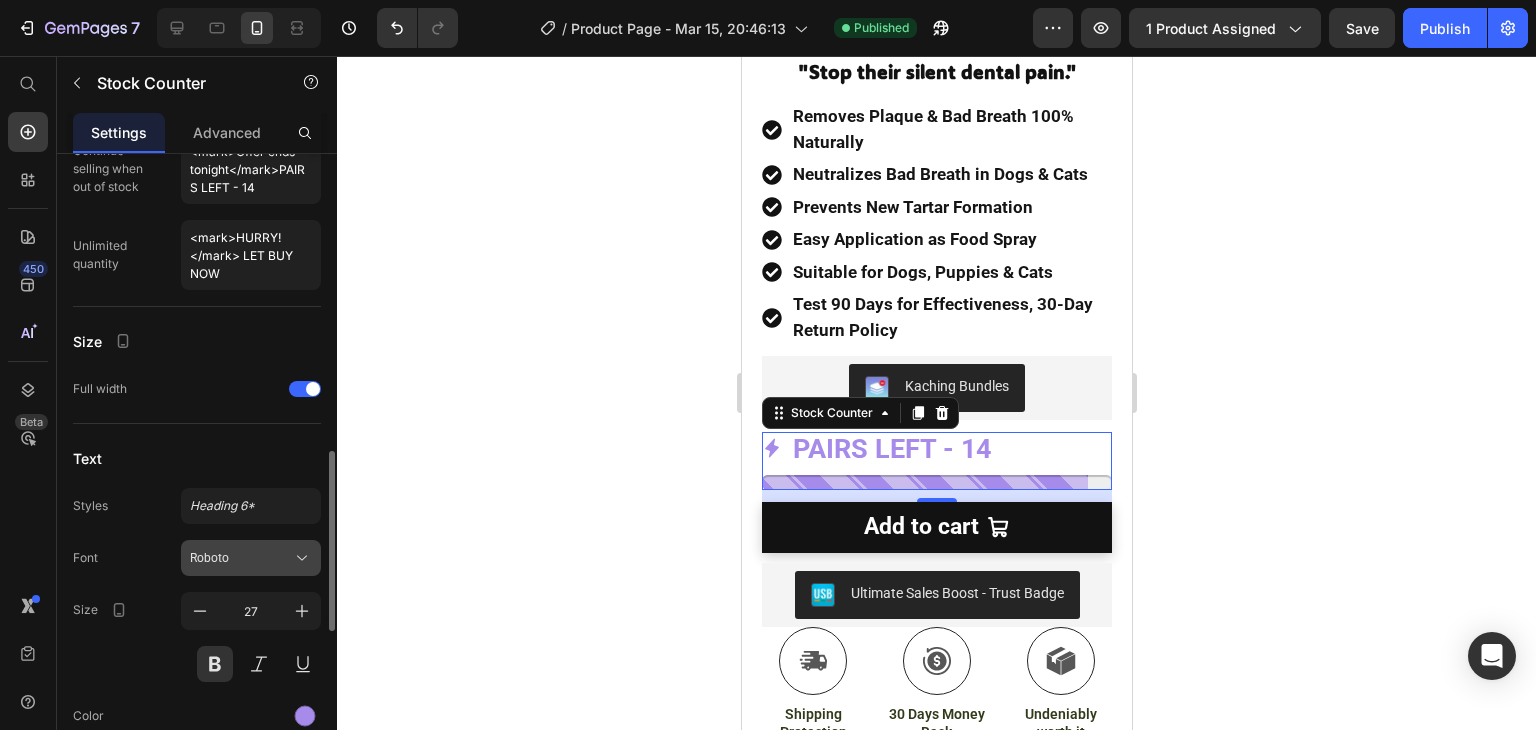 click on "Roboto" at bounding box center (241, 558) 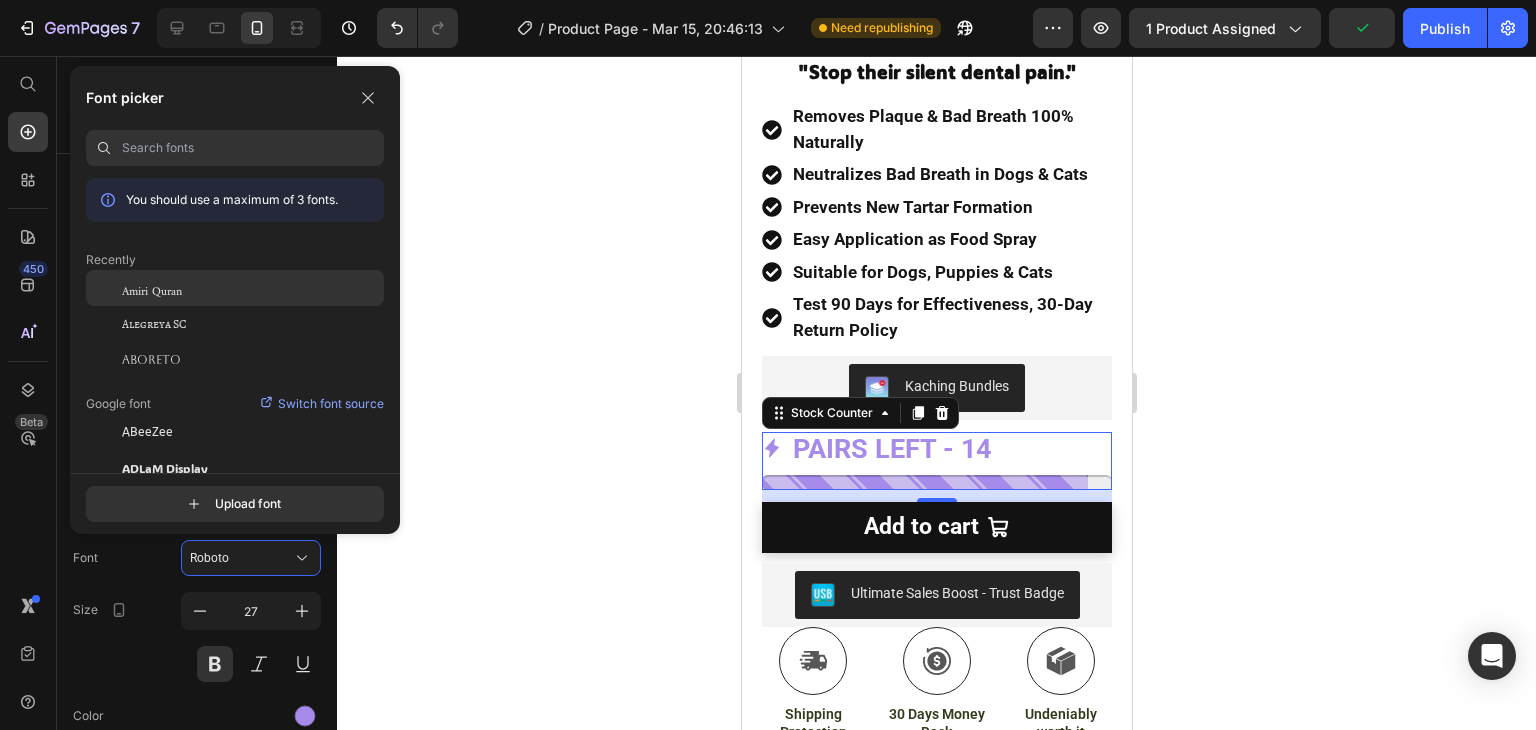 click on "Amiri Quran" 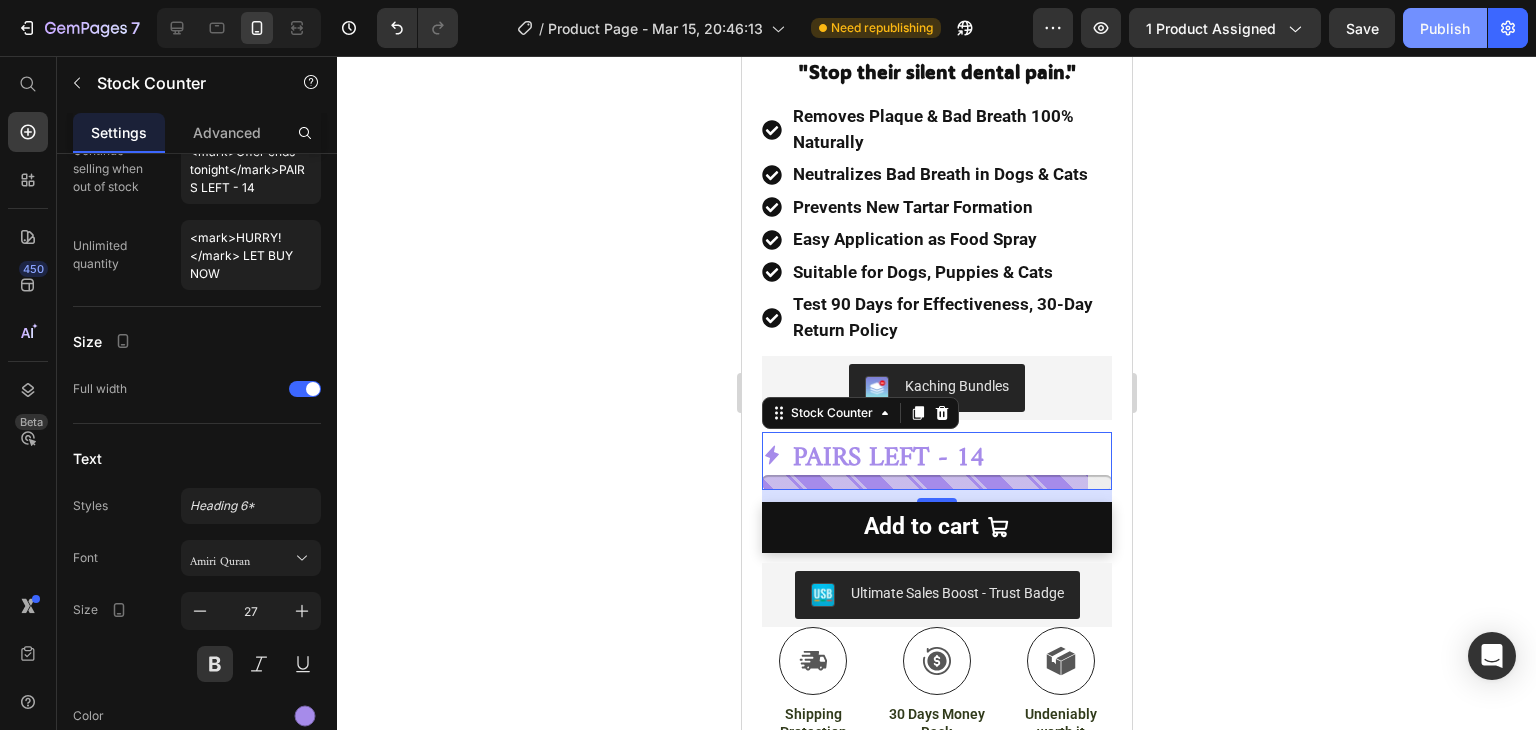 click on "Publish" at bounding box center [1445, 28] 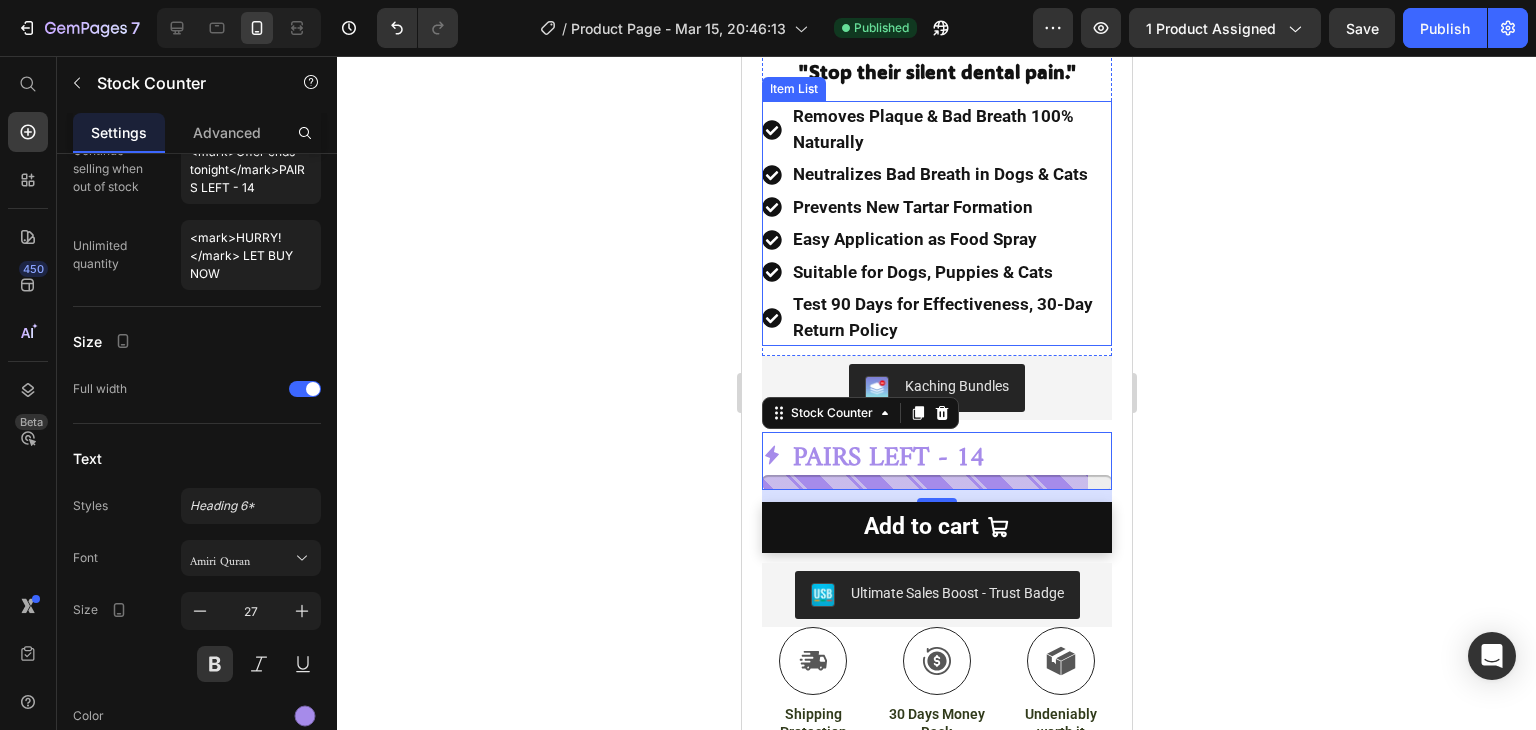 click on "Neutralizes Bad Breath in Dogs & Cats" at bounding box center [950, 175] 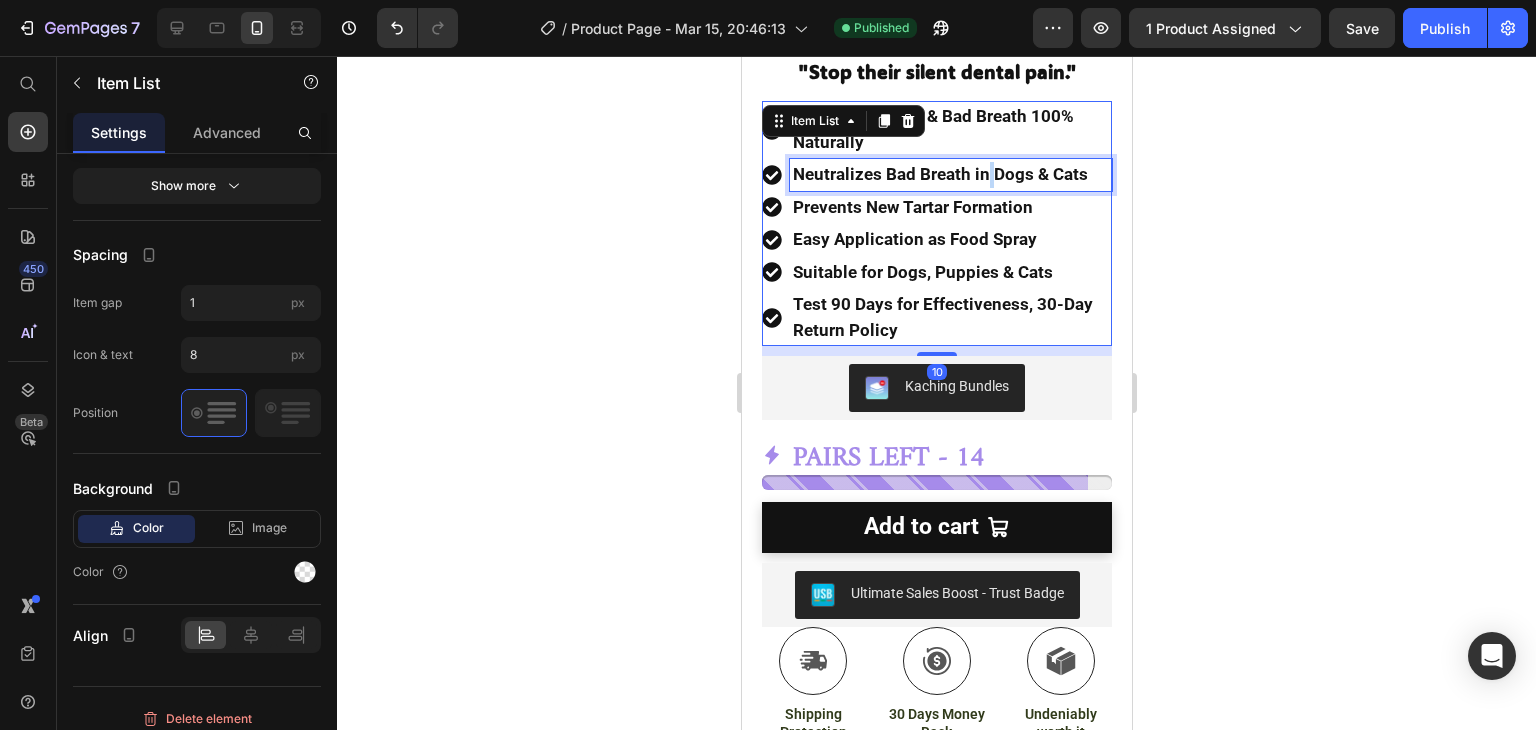 scroll, scrollTop: 0, scrollLeft: 0, axis: both 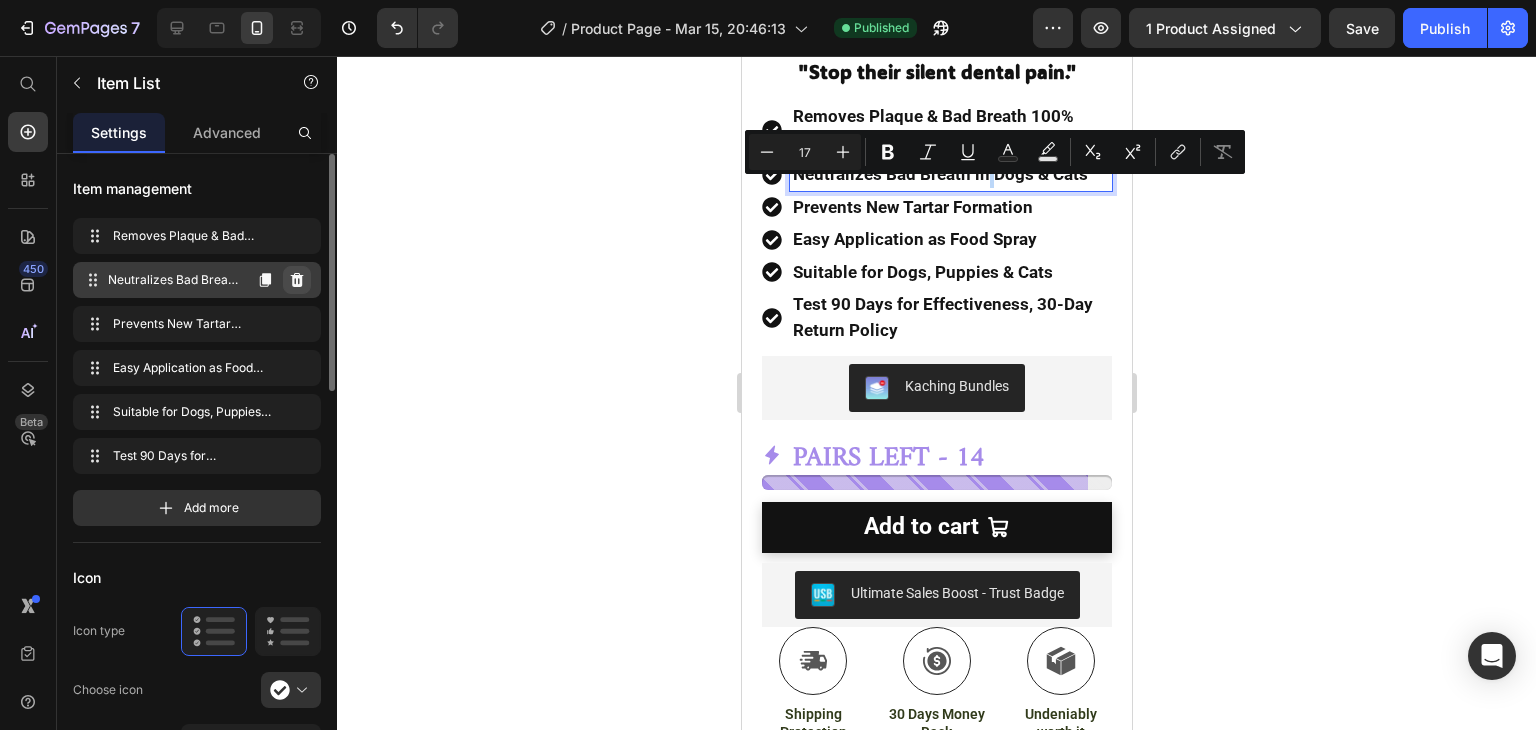 click 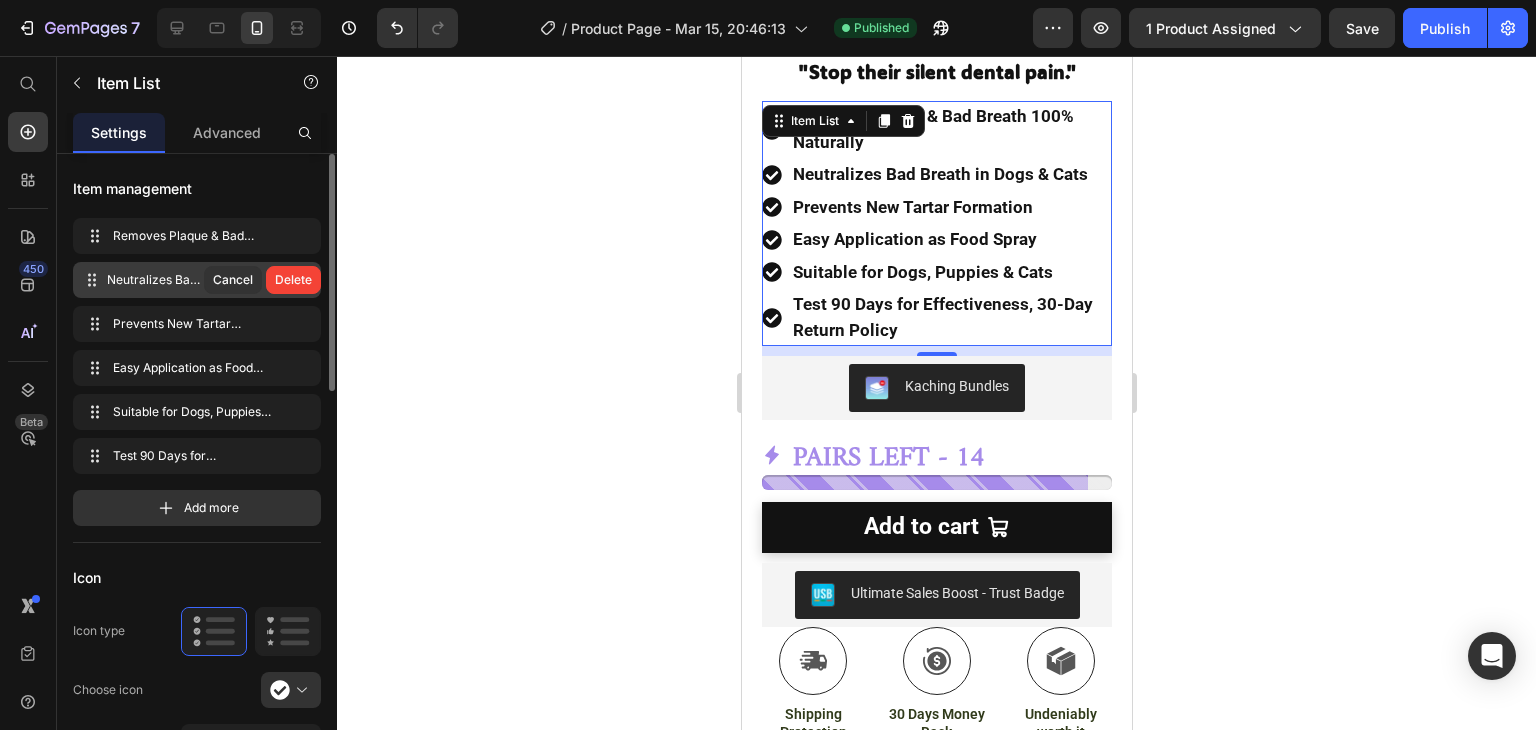 click on "Delete" at bounding box center [293, 280] 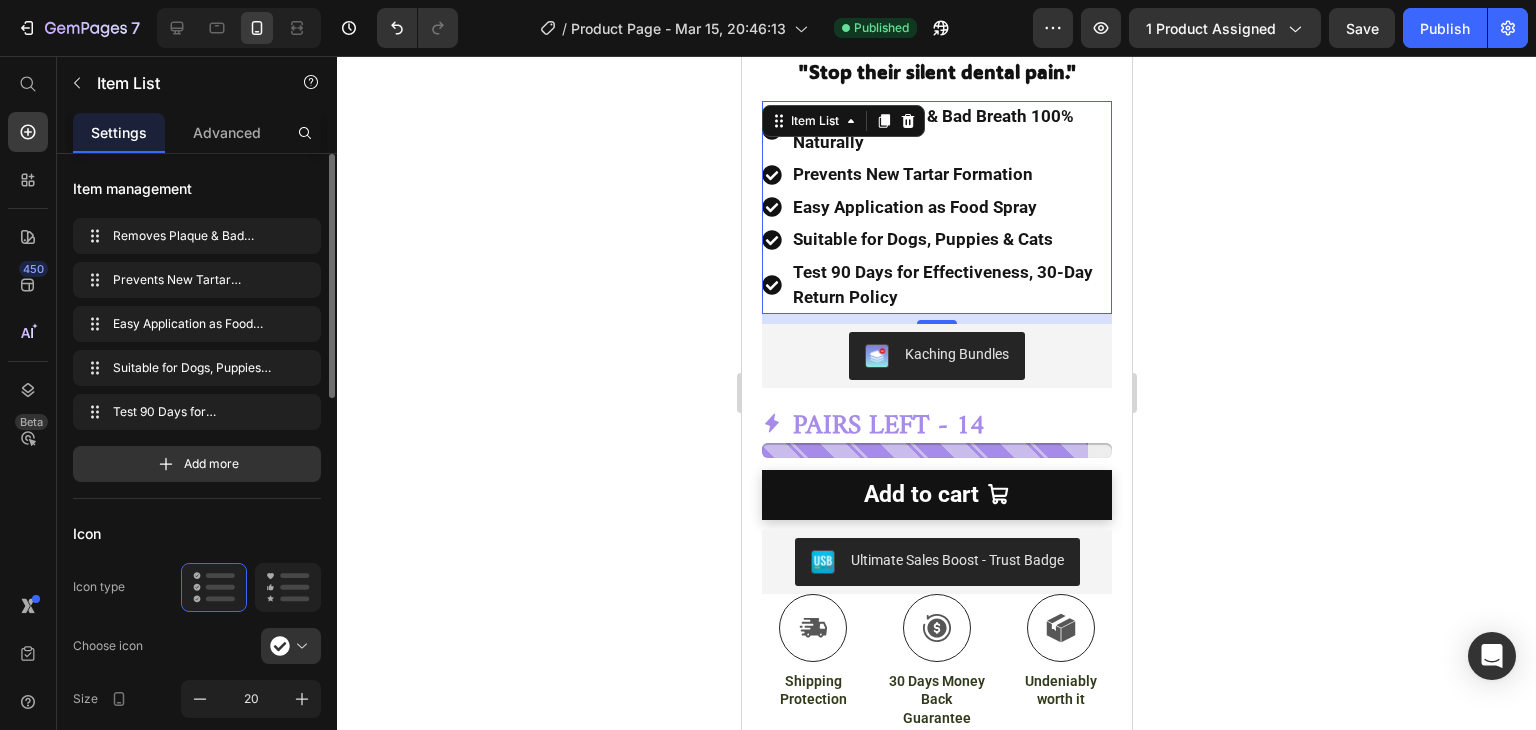 click 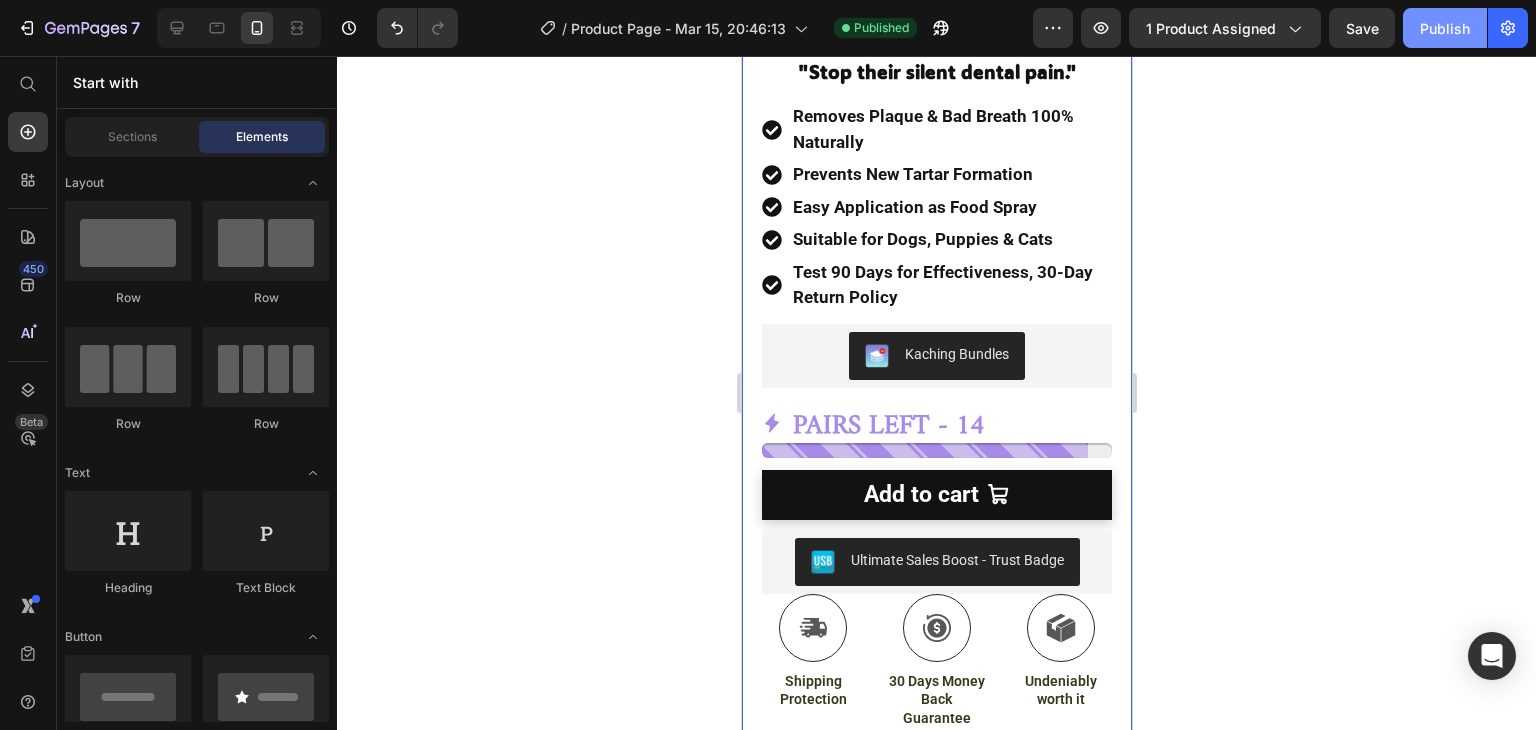 click on "Publish" at bounding box center [1445, 28] 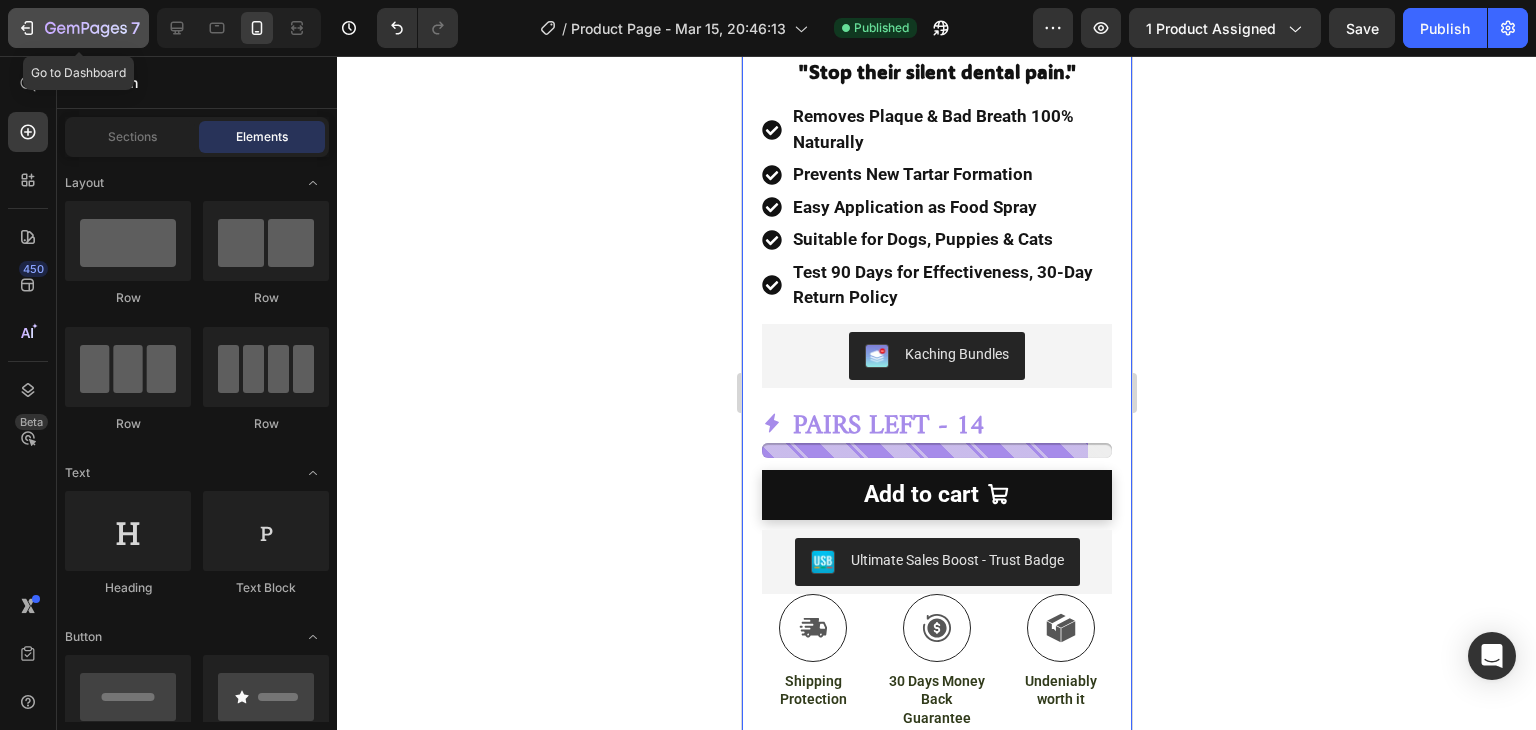 click on "7" at bounding box center (78, 28) 